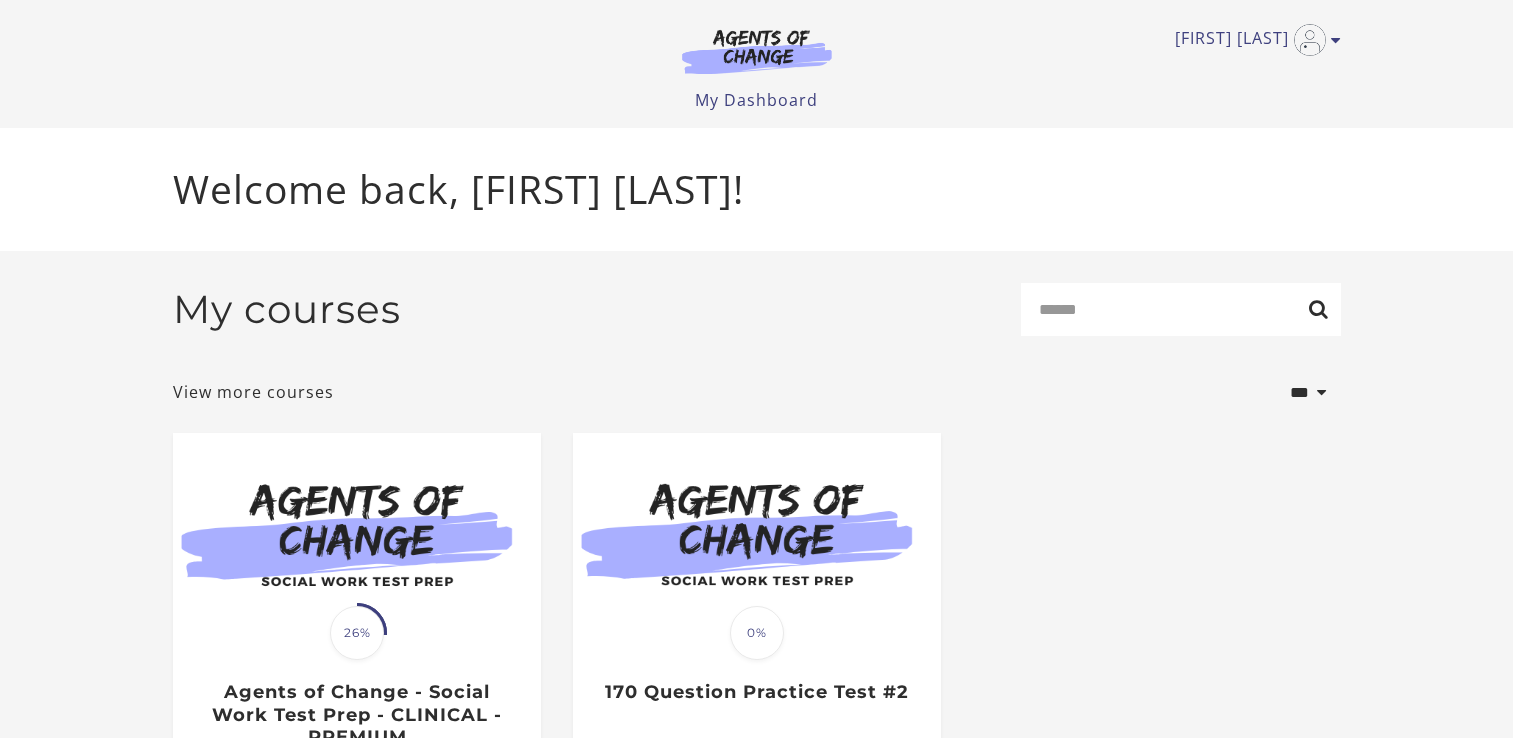 scroll, scrollTop: 0, scrollLeft: 0, axis: both 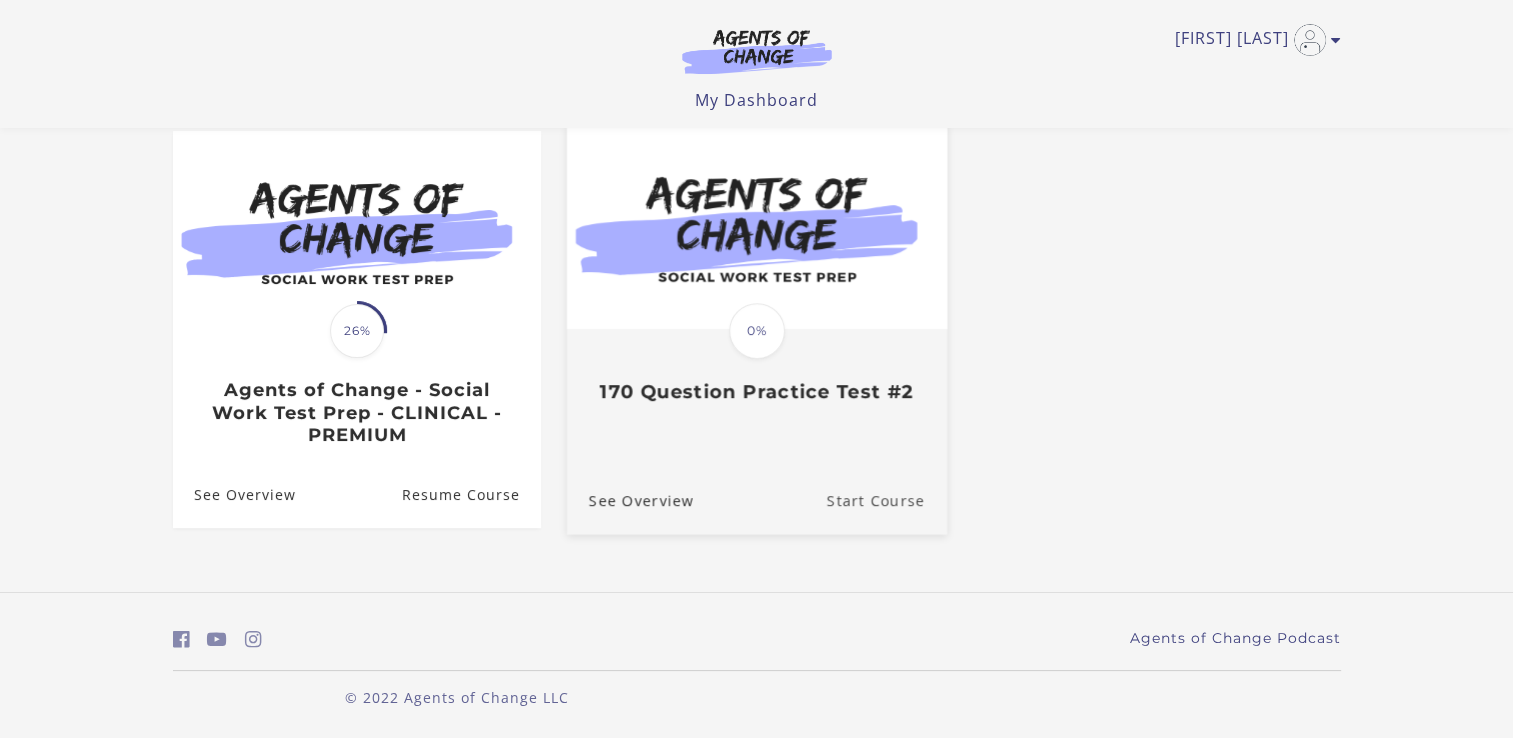 click on "Start Course" at bounding box center (886, 500) 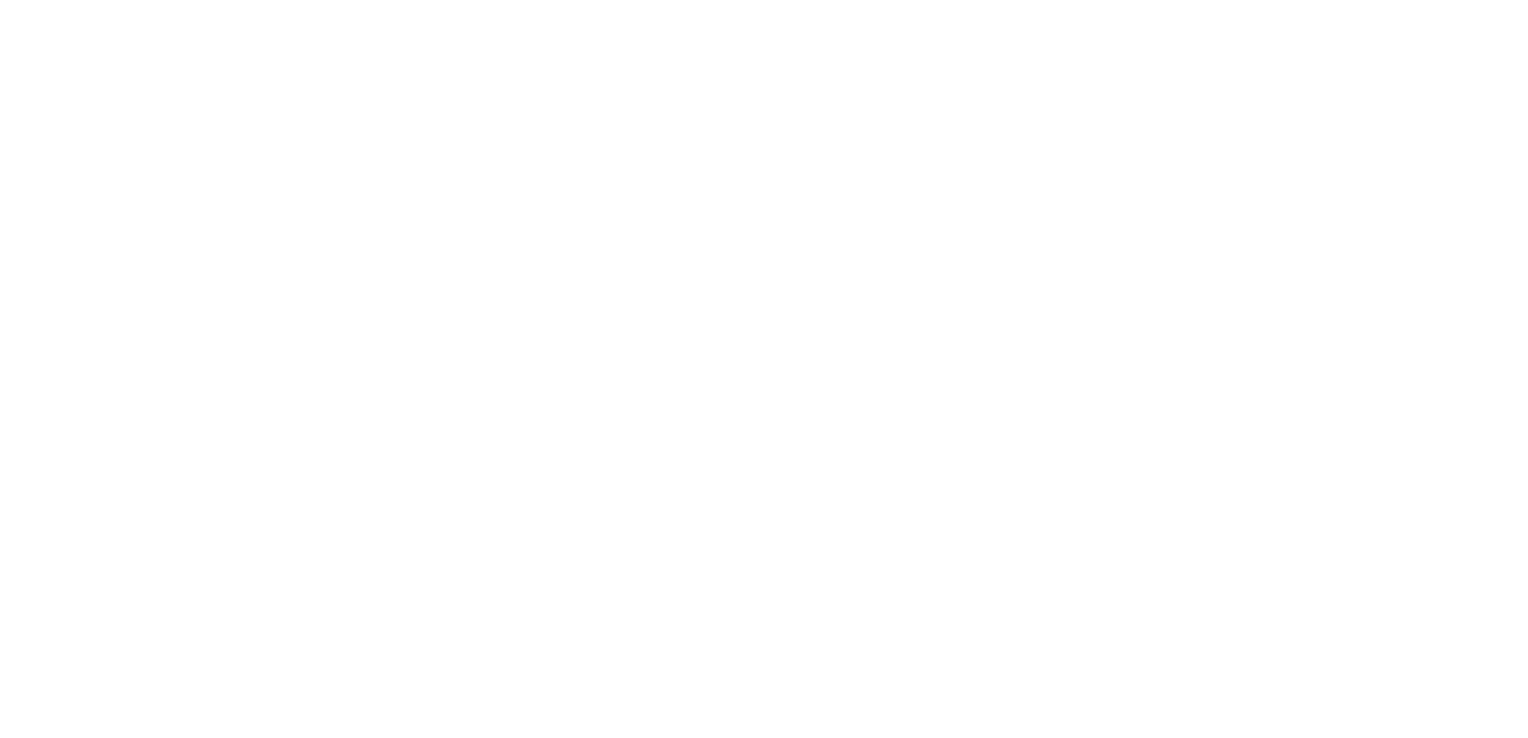 scroll, scrollTop: 0, scrollLeft: 0, axis: both 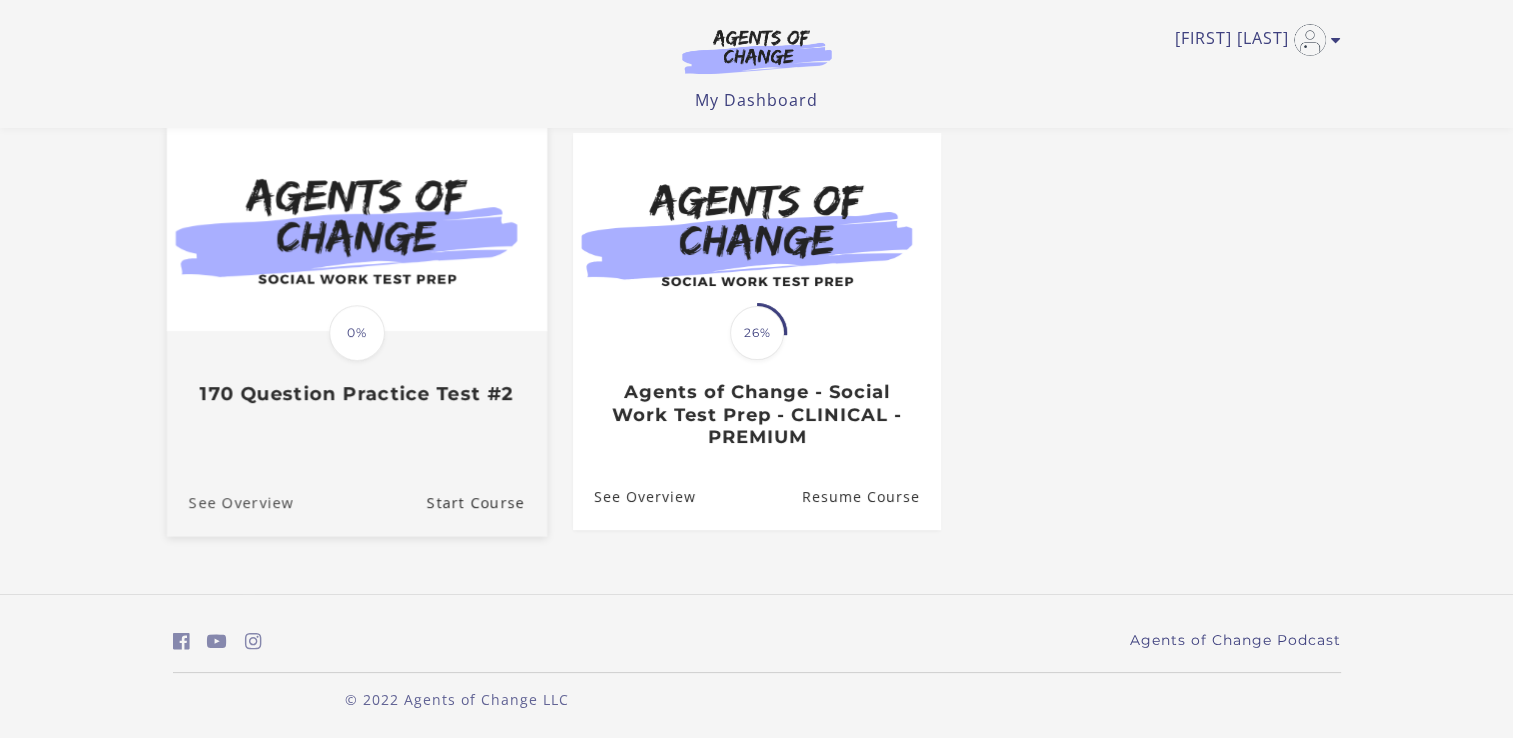 click on "See Overview" at bounding box center [229, 502] 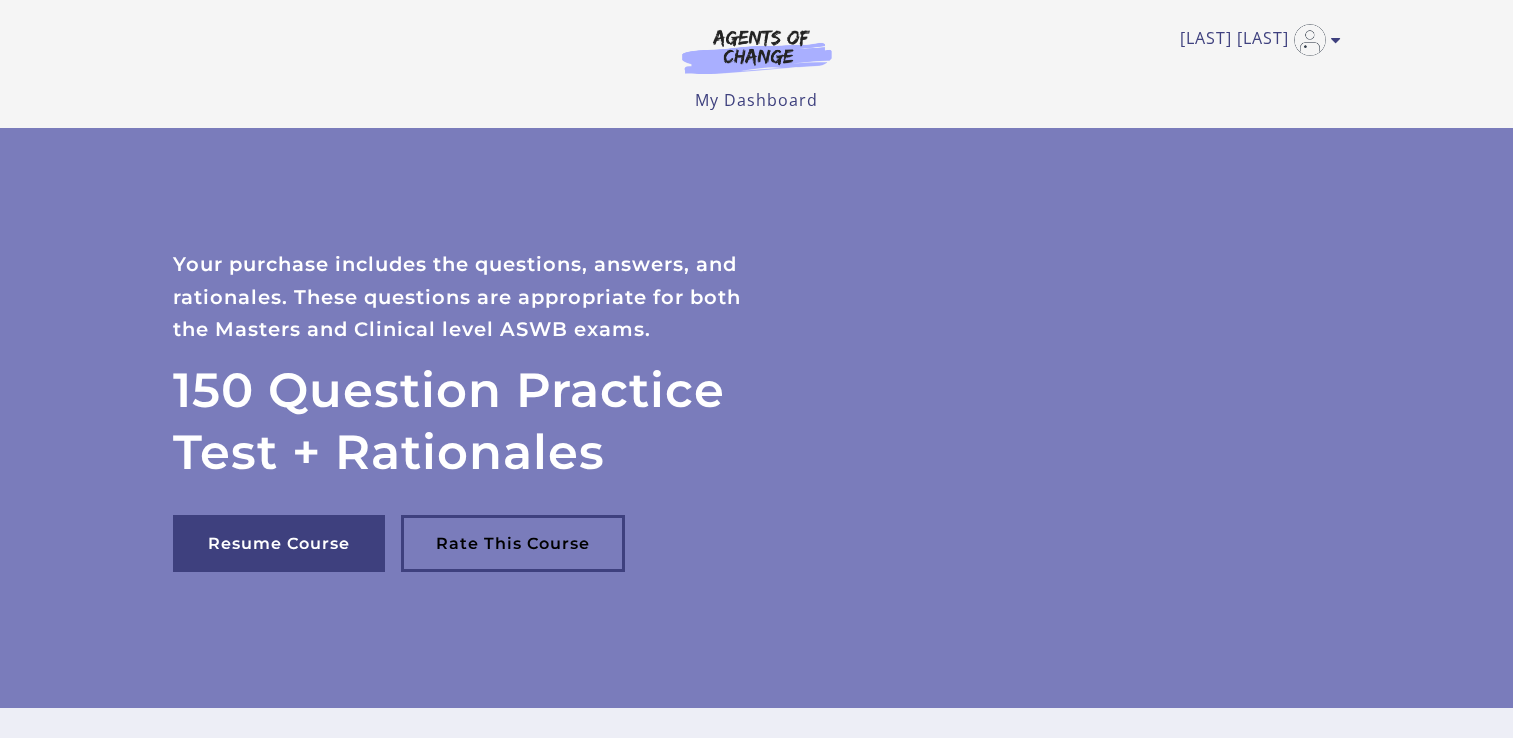 scroll, scrollTop: 0, scrollLeft: 0, axis: both 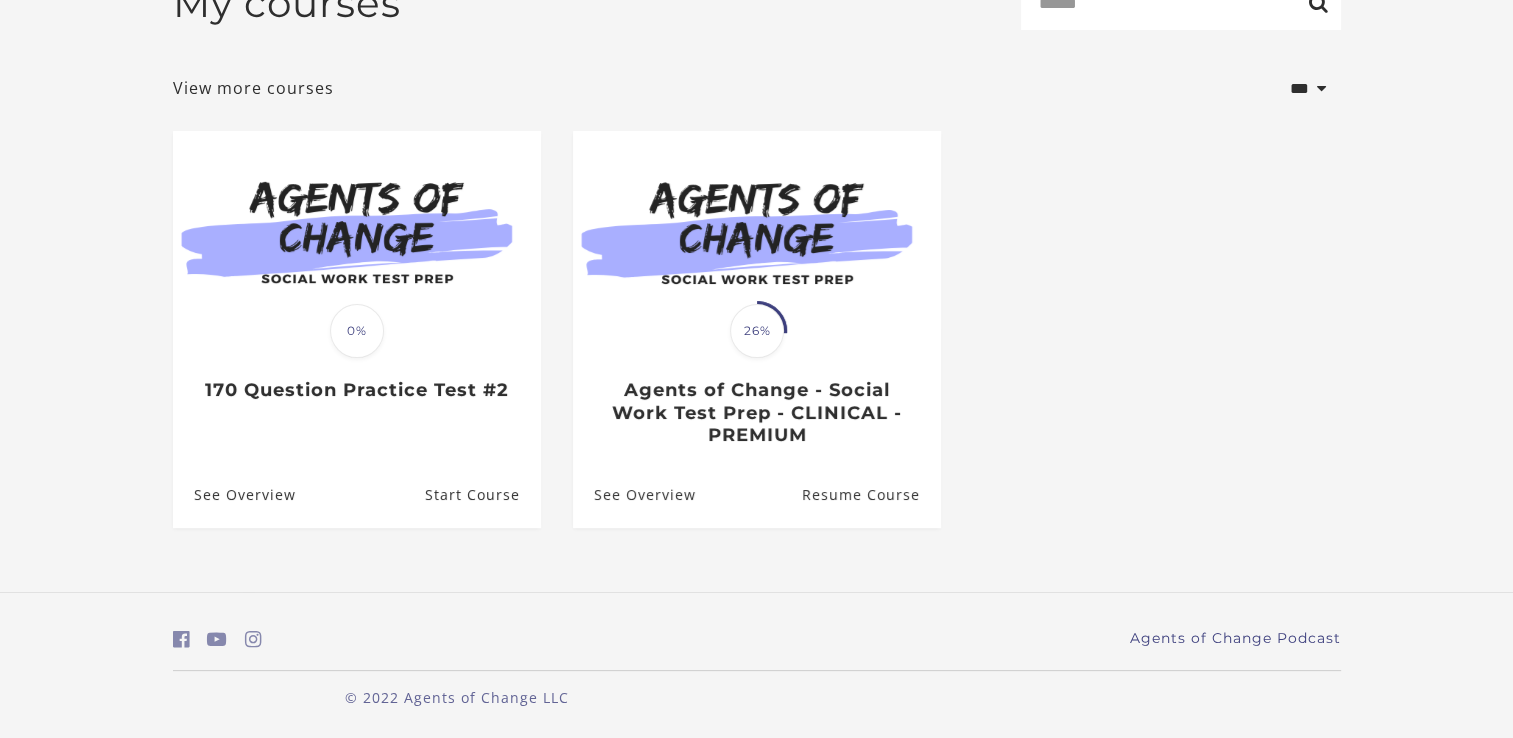 click on "Start Course" at bounding box center [482, 495] 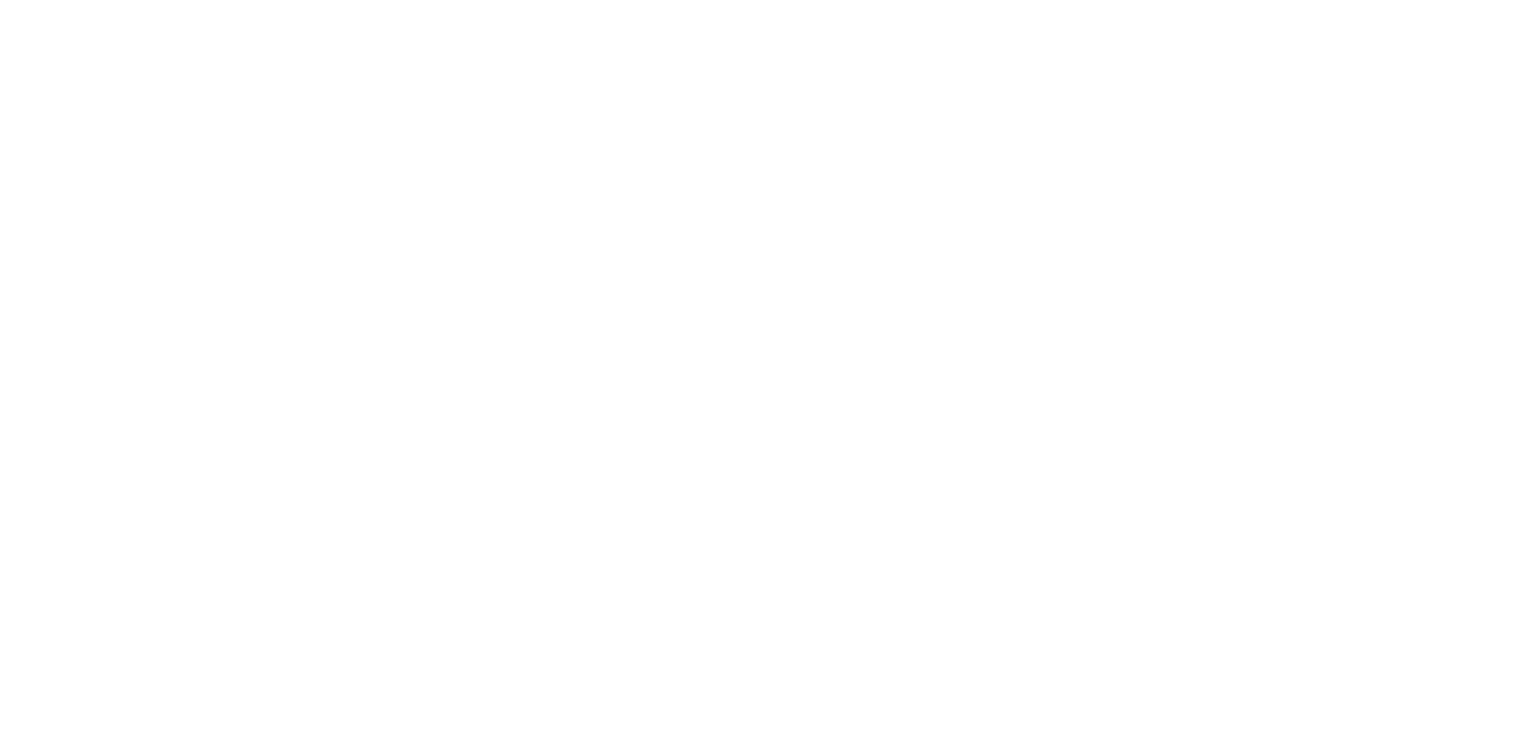 scroll, scrollTop: 0, scrollLeft: 0, axis: both 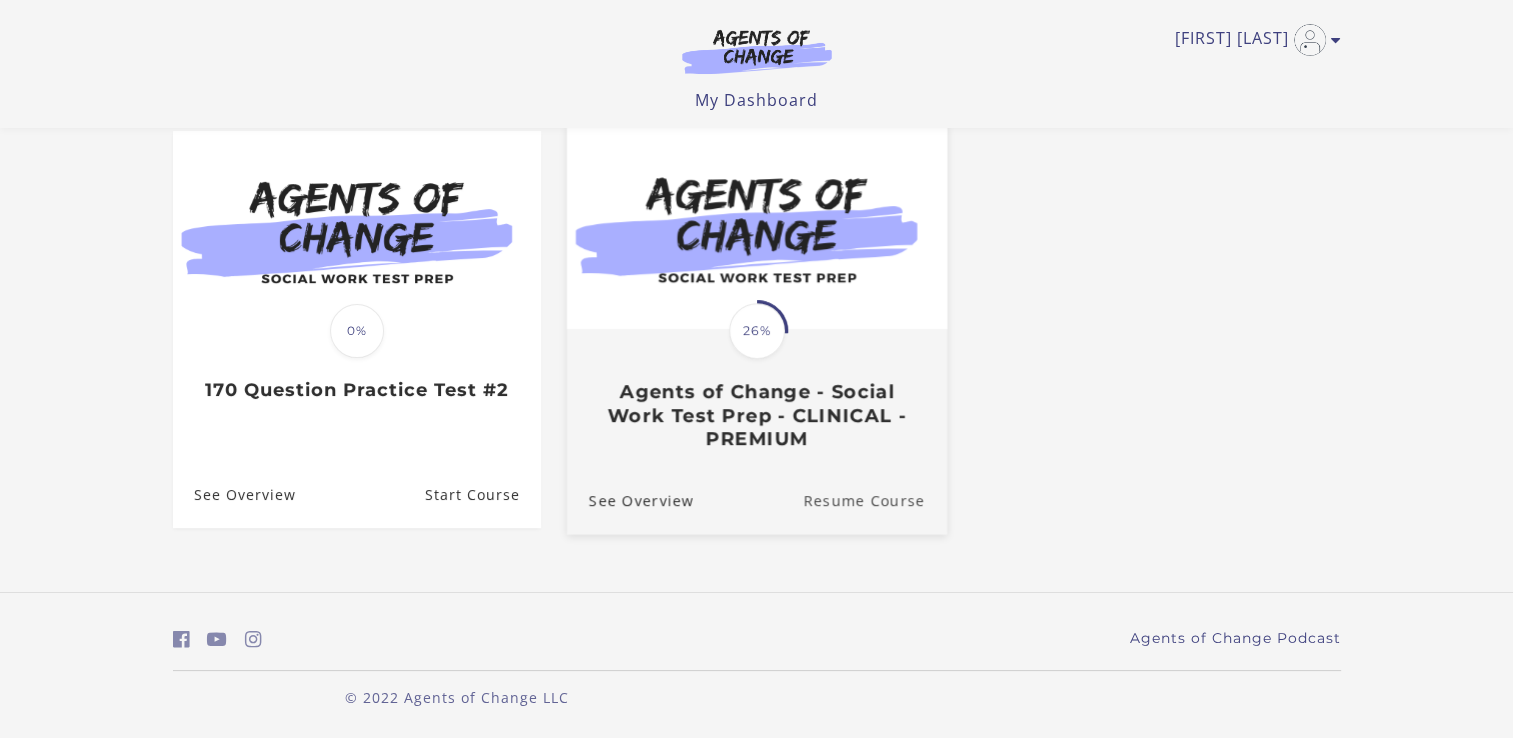click on "Resume Course" at bounding box center [875, 500] 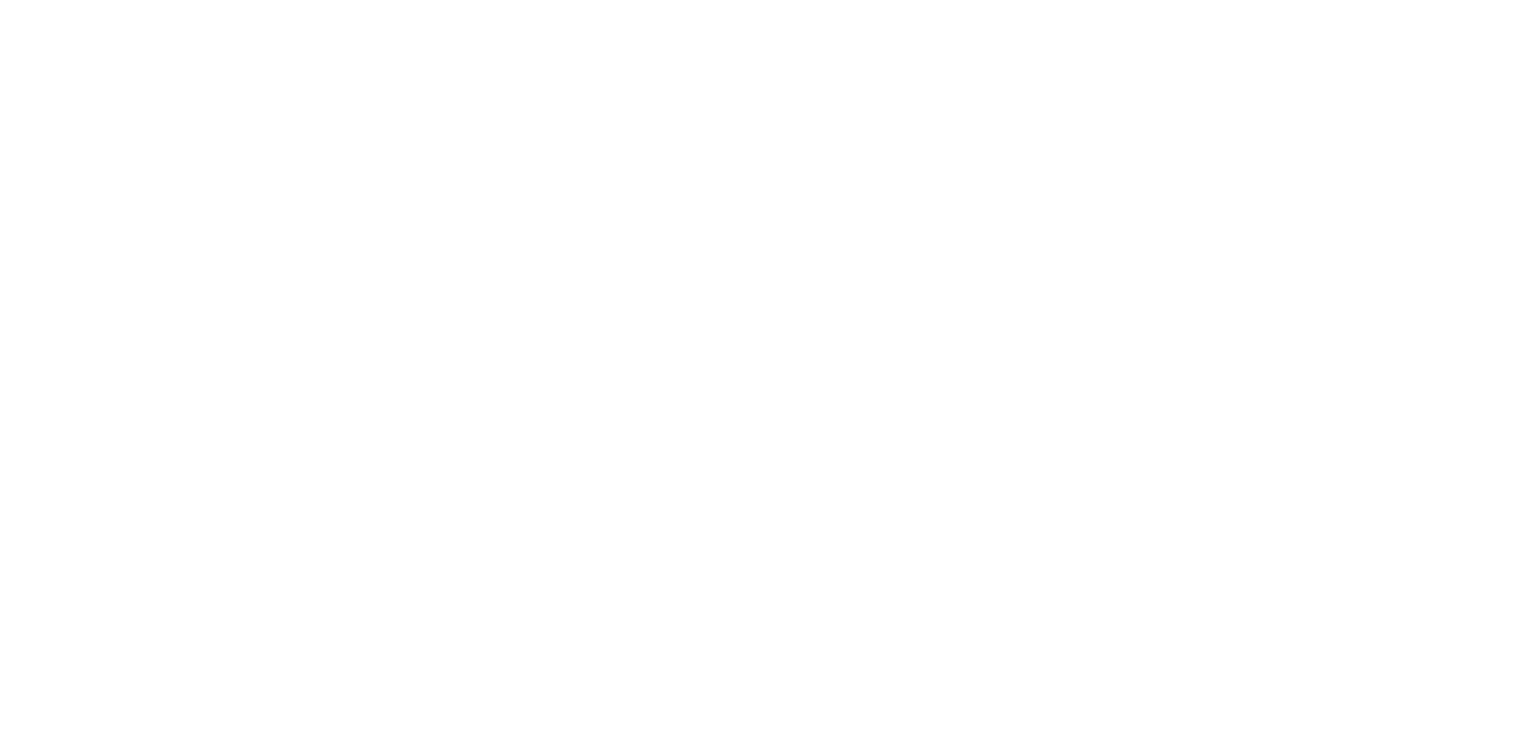 scroll, scrollTop: 0, scrollLeft: 0, axis: both 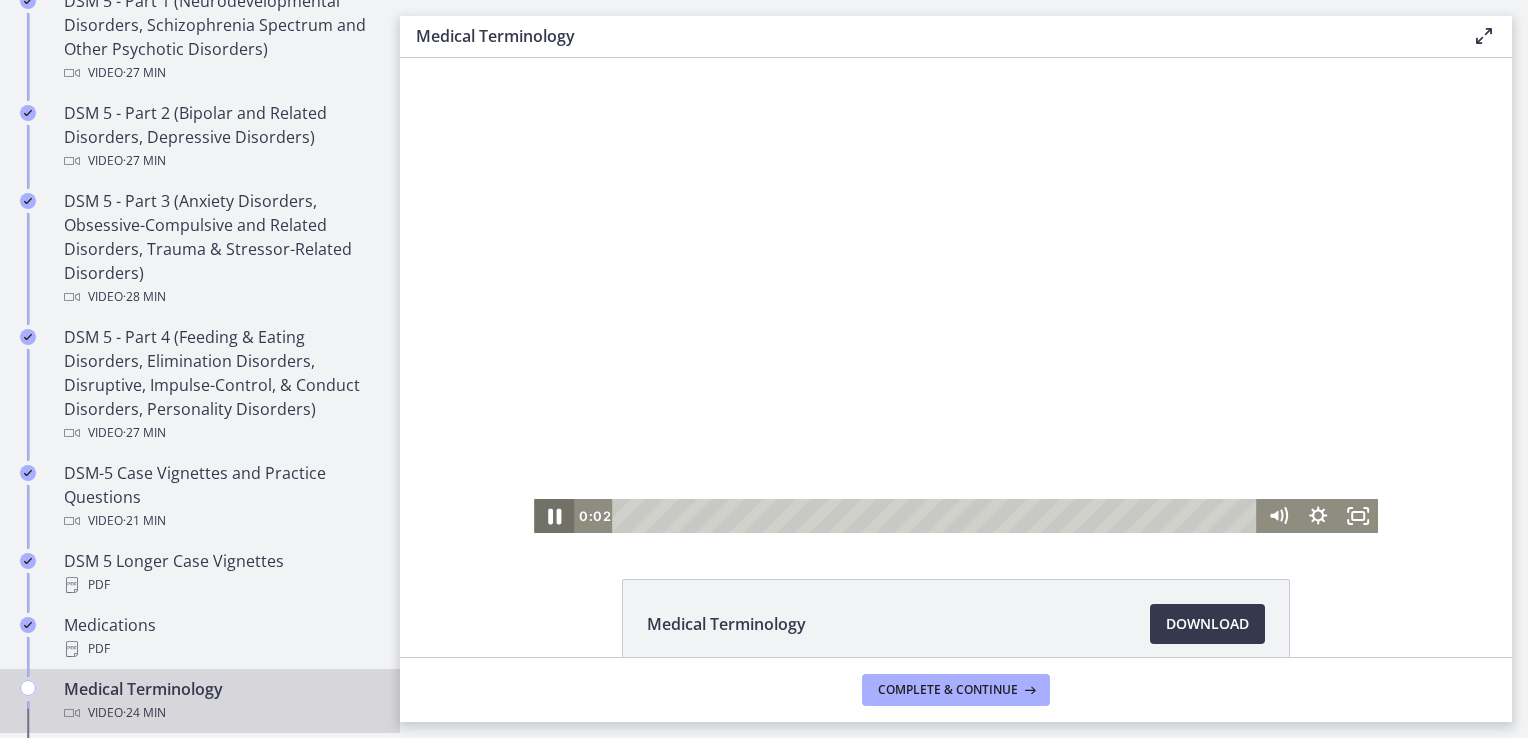 click 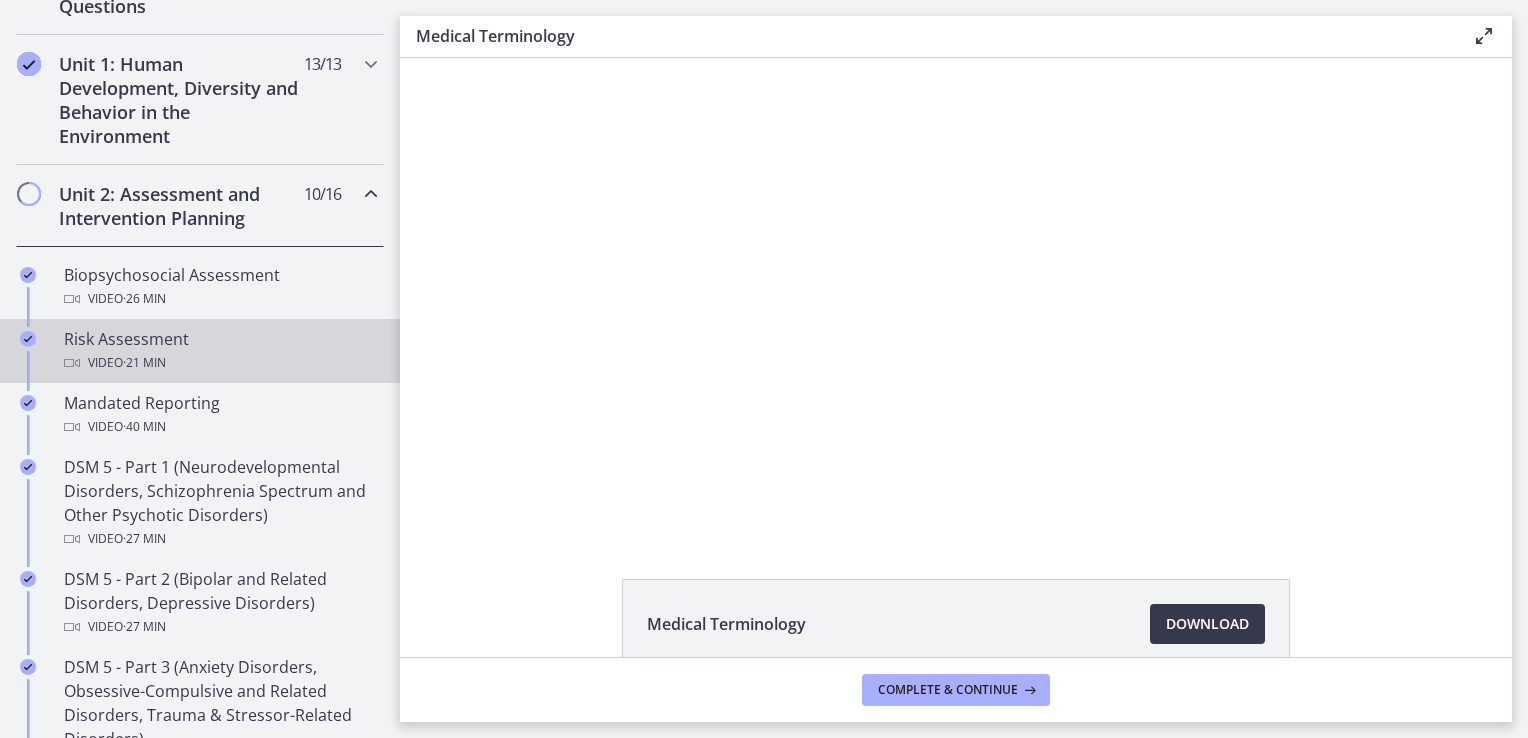 scroll, scrollTop: 500, scrollLeft: 0, axis: vertical 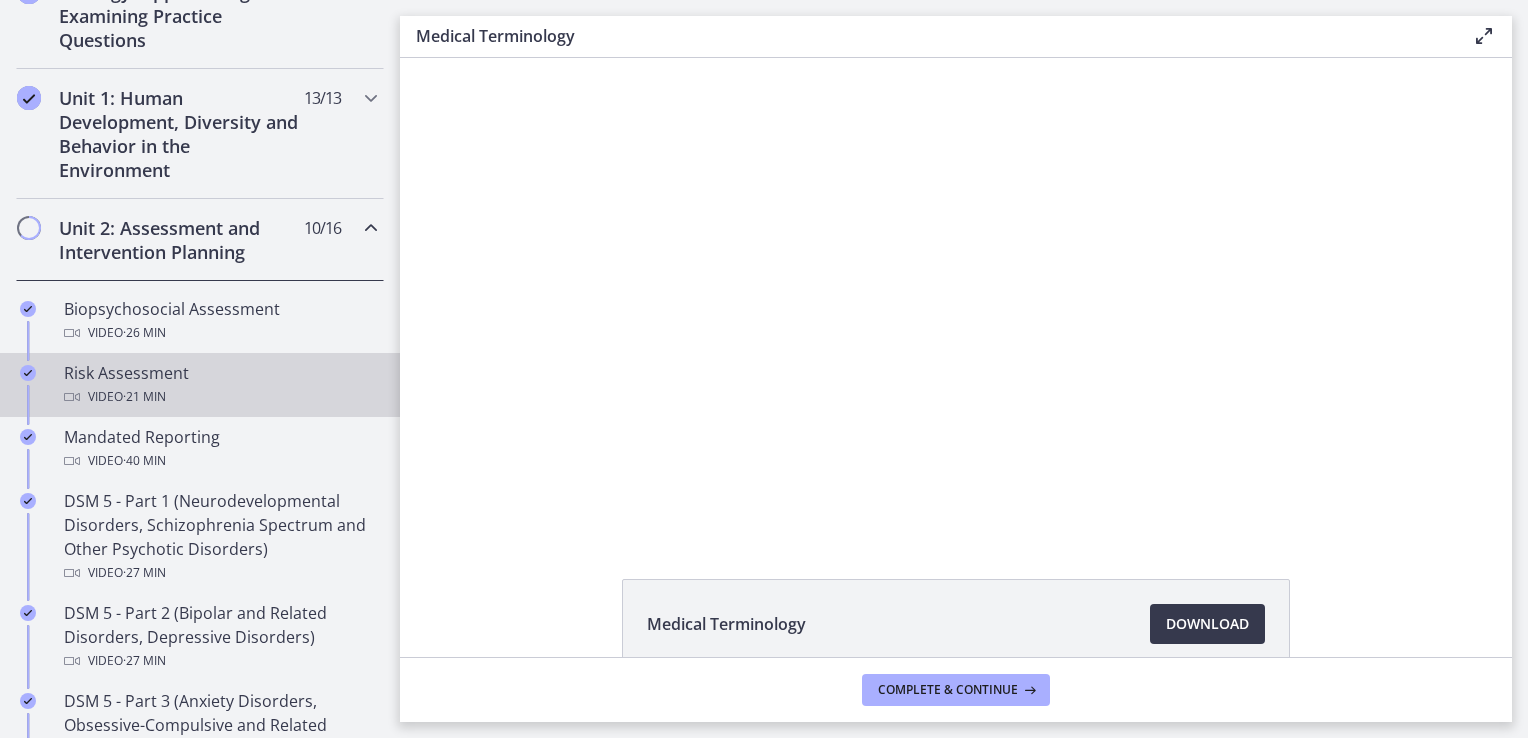click on "Video
·  21 min" at bounding box center (220, 397) 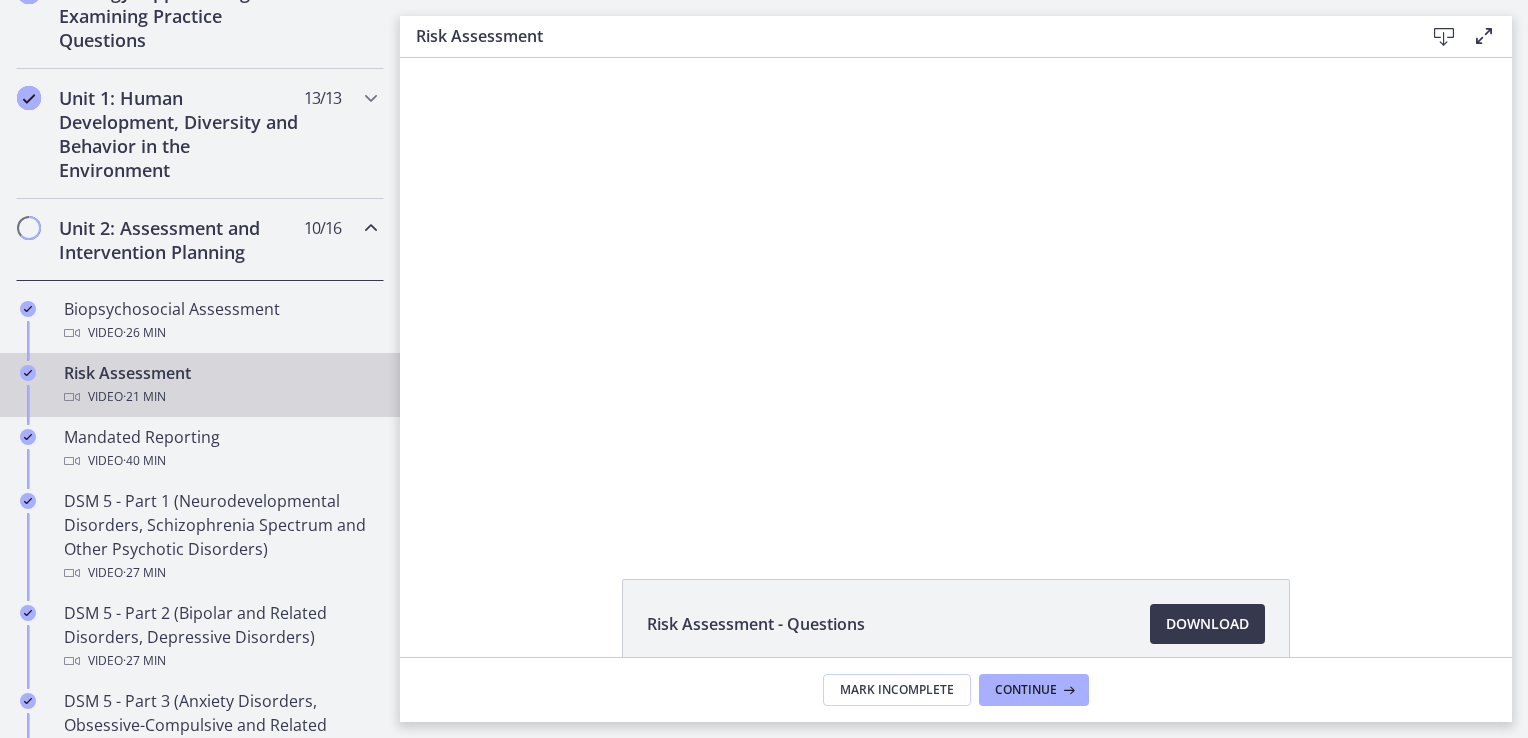 scroll, scrollTop: 0, scrollLeft: 0, axis: both 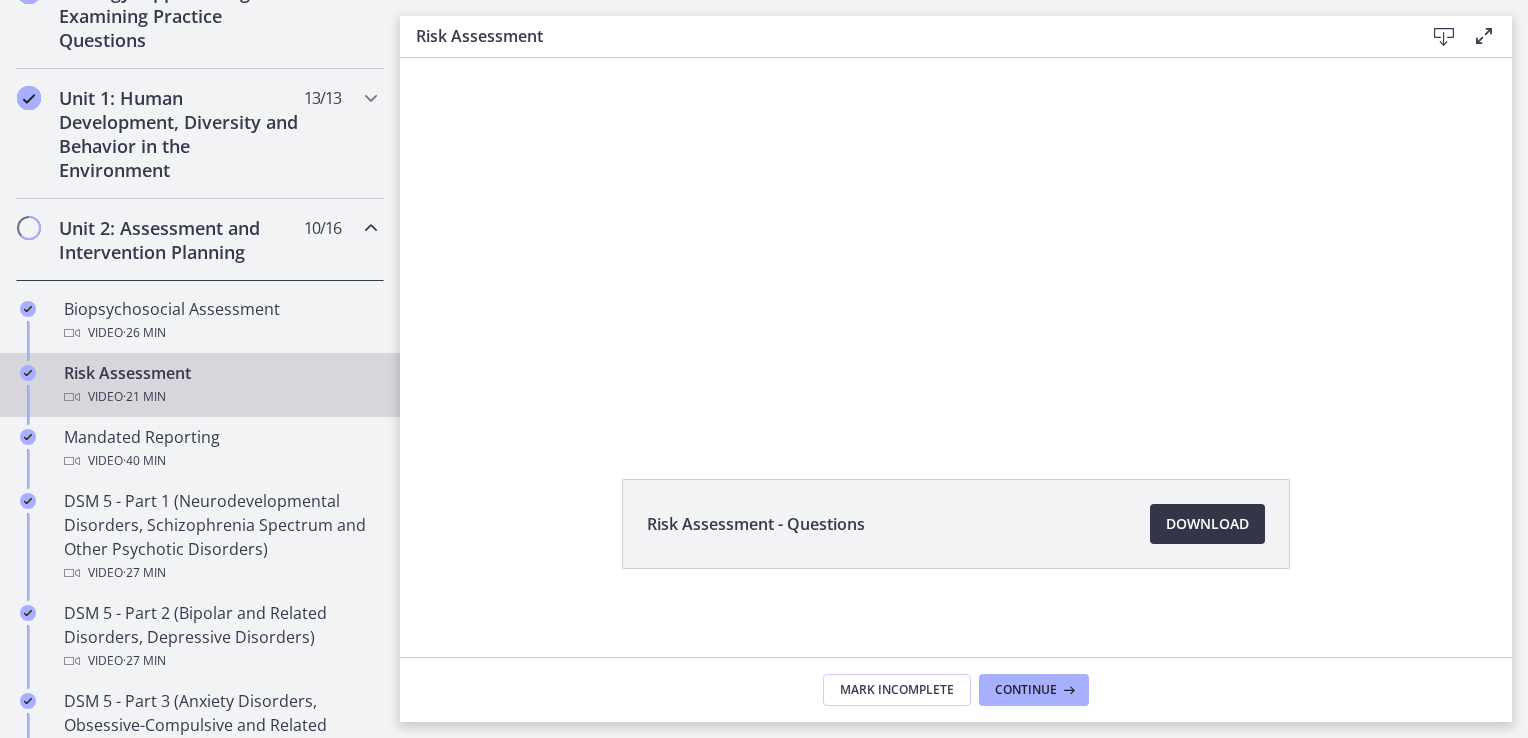 click on "Download
Opens in a new window" at bounding box center (1207, 524) 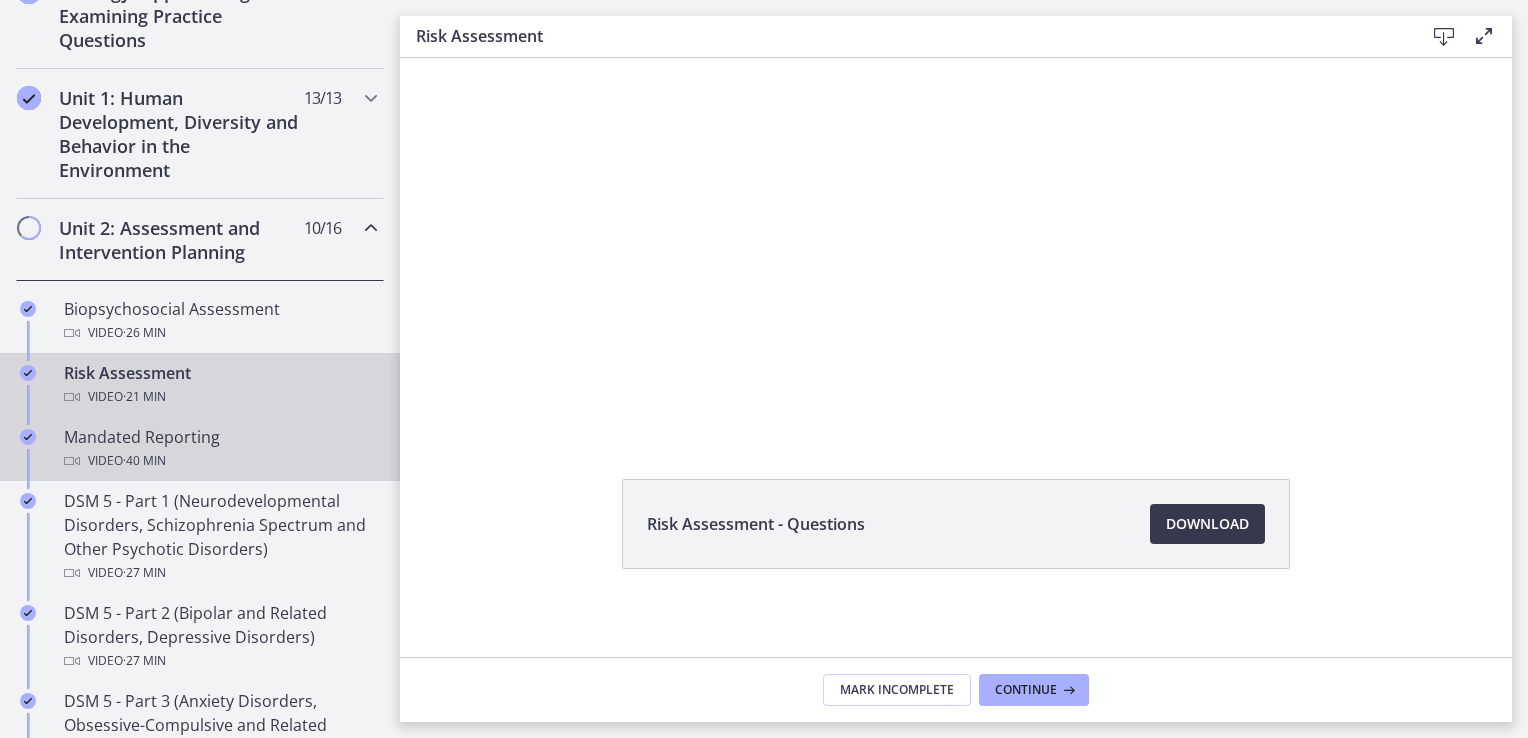 click on "Video
·  40 min" at bounding box center (220, 461) 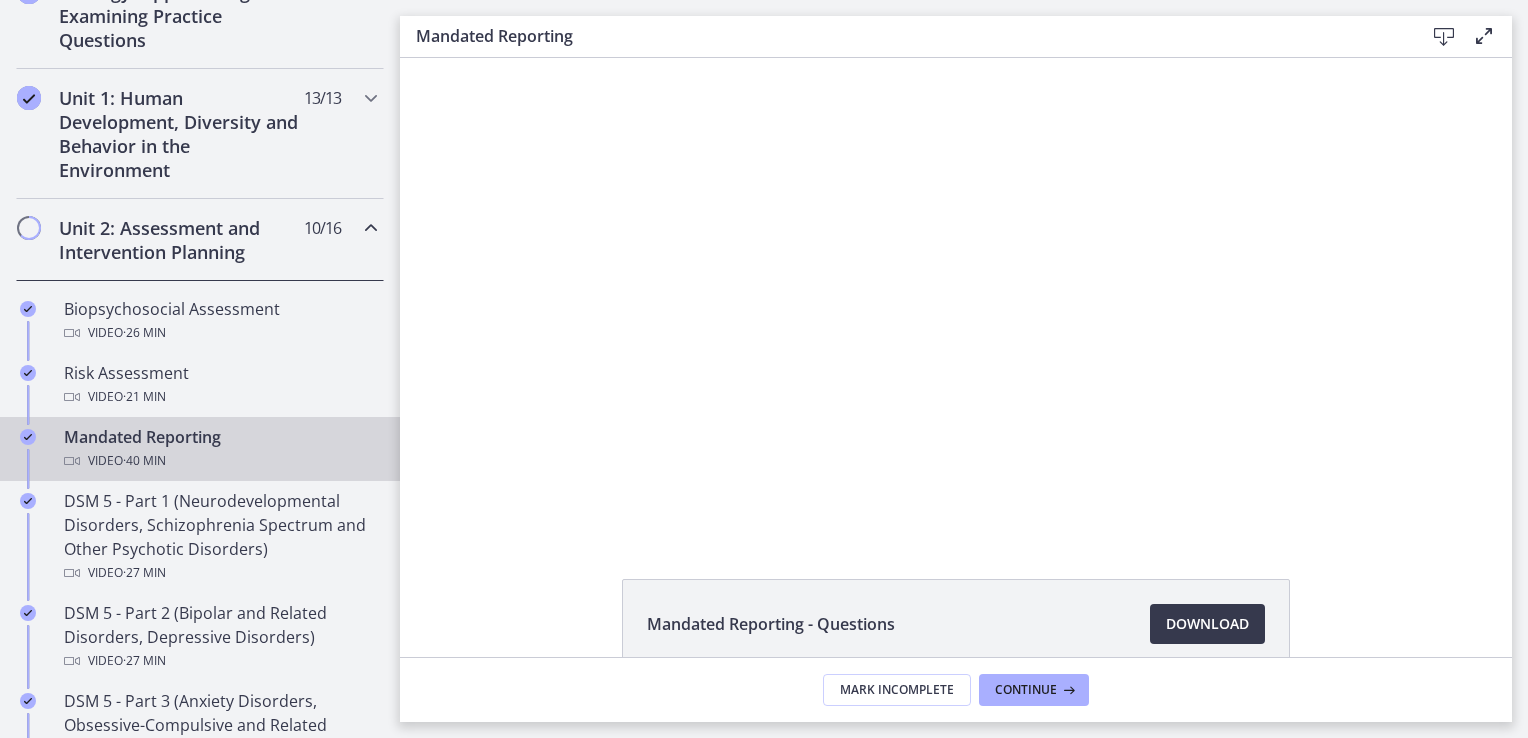 scroll, scrollTop: 0, scrollLeft: 0, axis: both 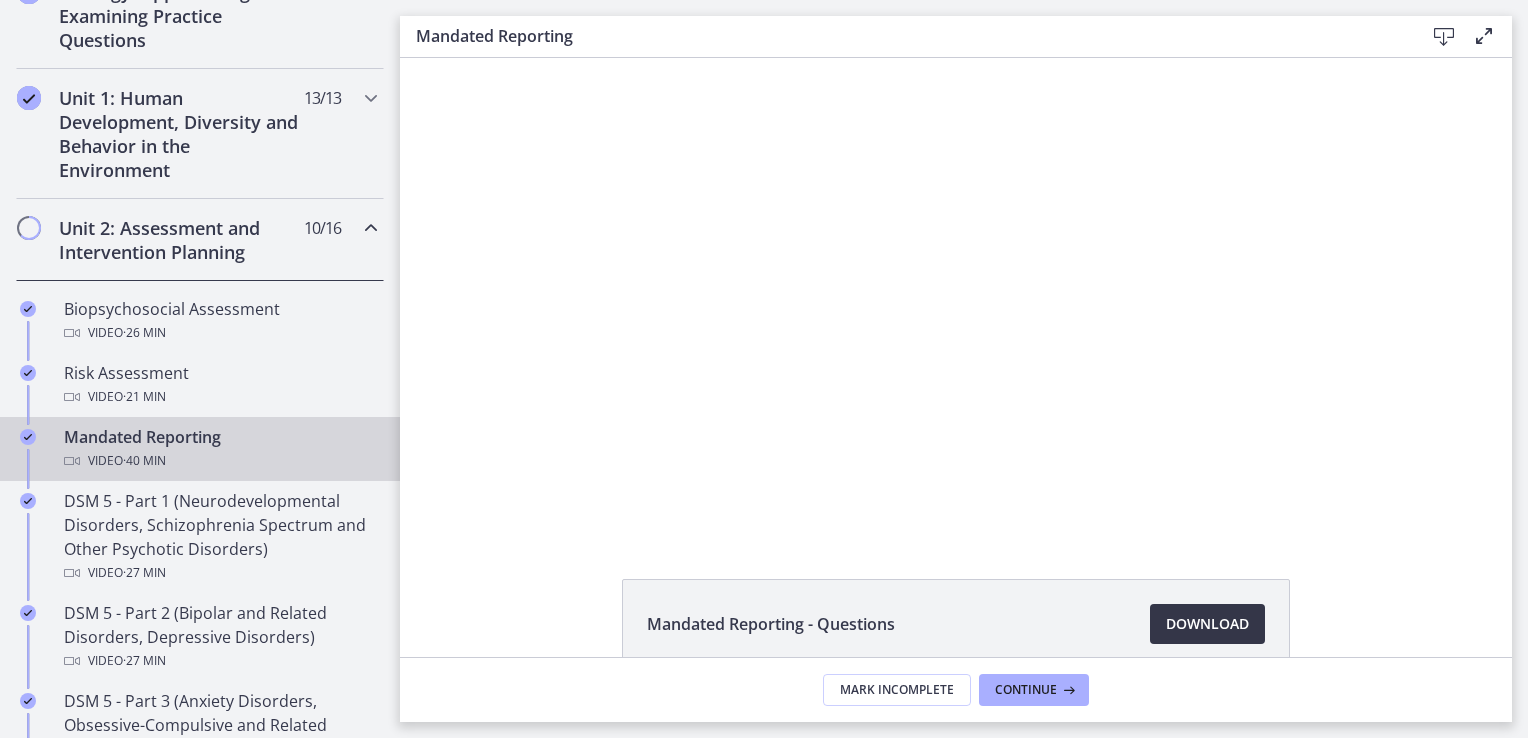 click on "Download
Opens in a new window" at bounding box center [1207, 624] 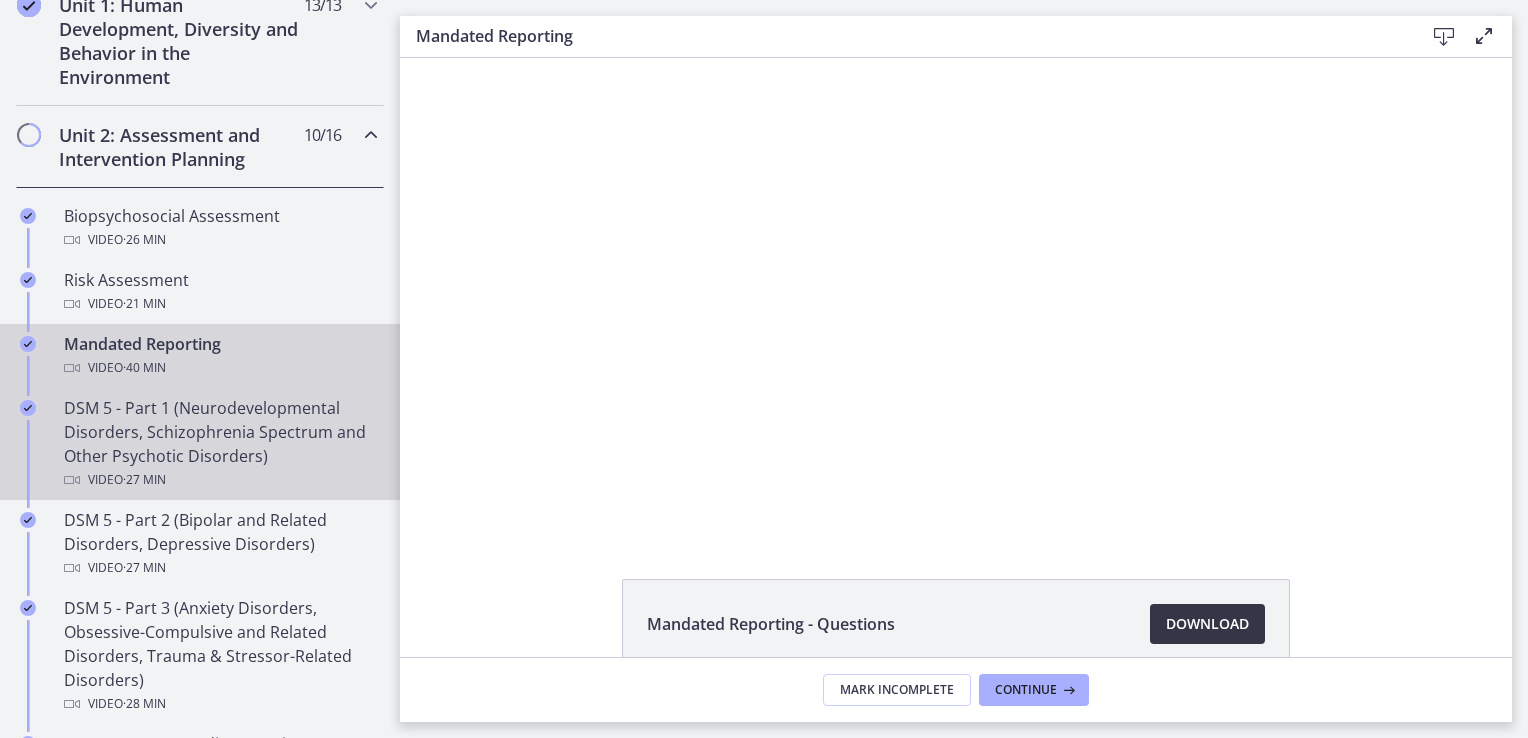 scroll, scrollTop: 700, scrollLeft: 0, axis: vertical 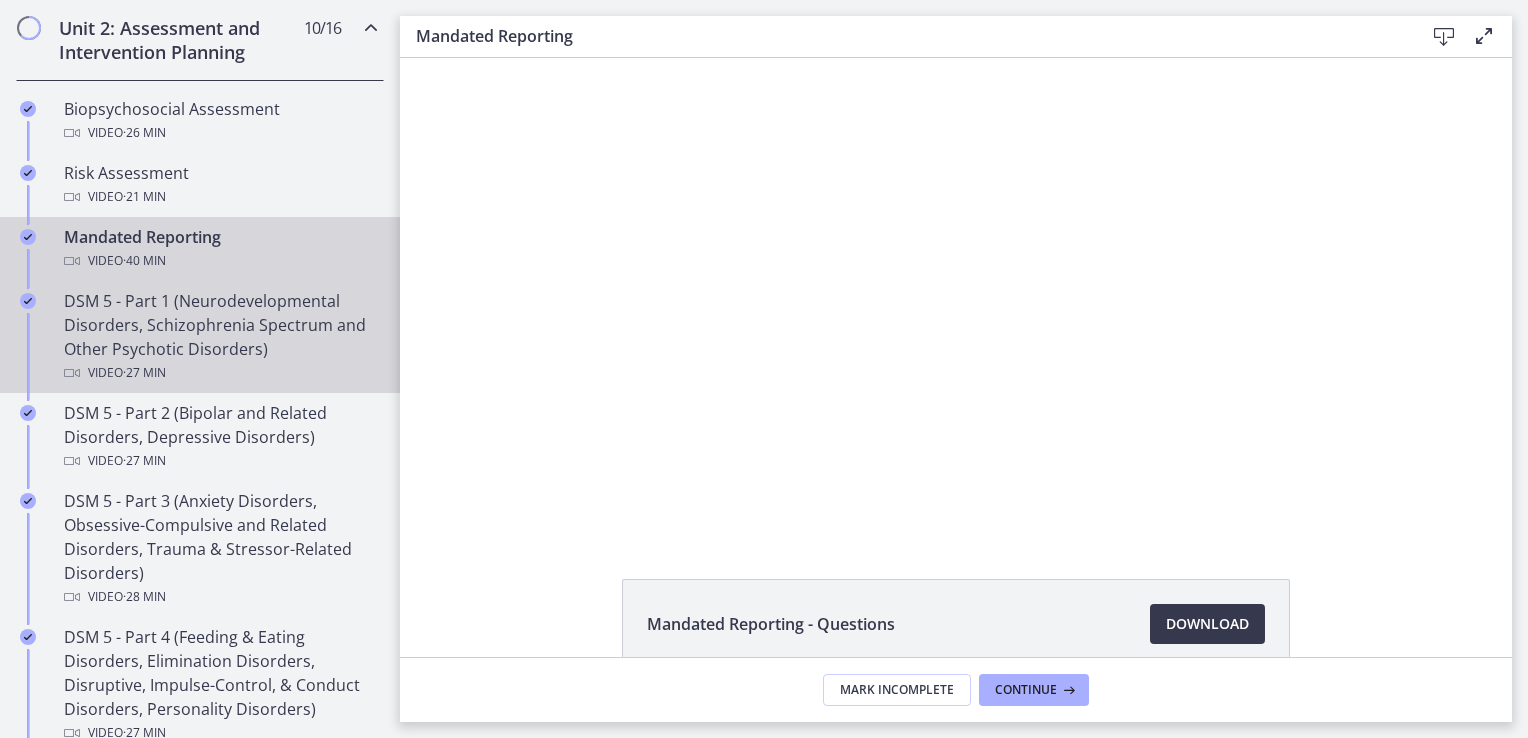 click on "DSM 5 - Part 1 (Neurodevelopmental Disorders, Schizophrenia Spectrum and Other Psychotic Disorders)
Video
·  27 min" at bounding box center (220, 337) 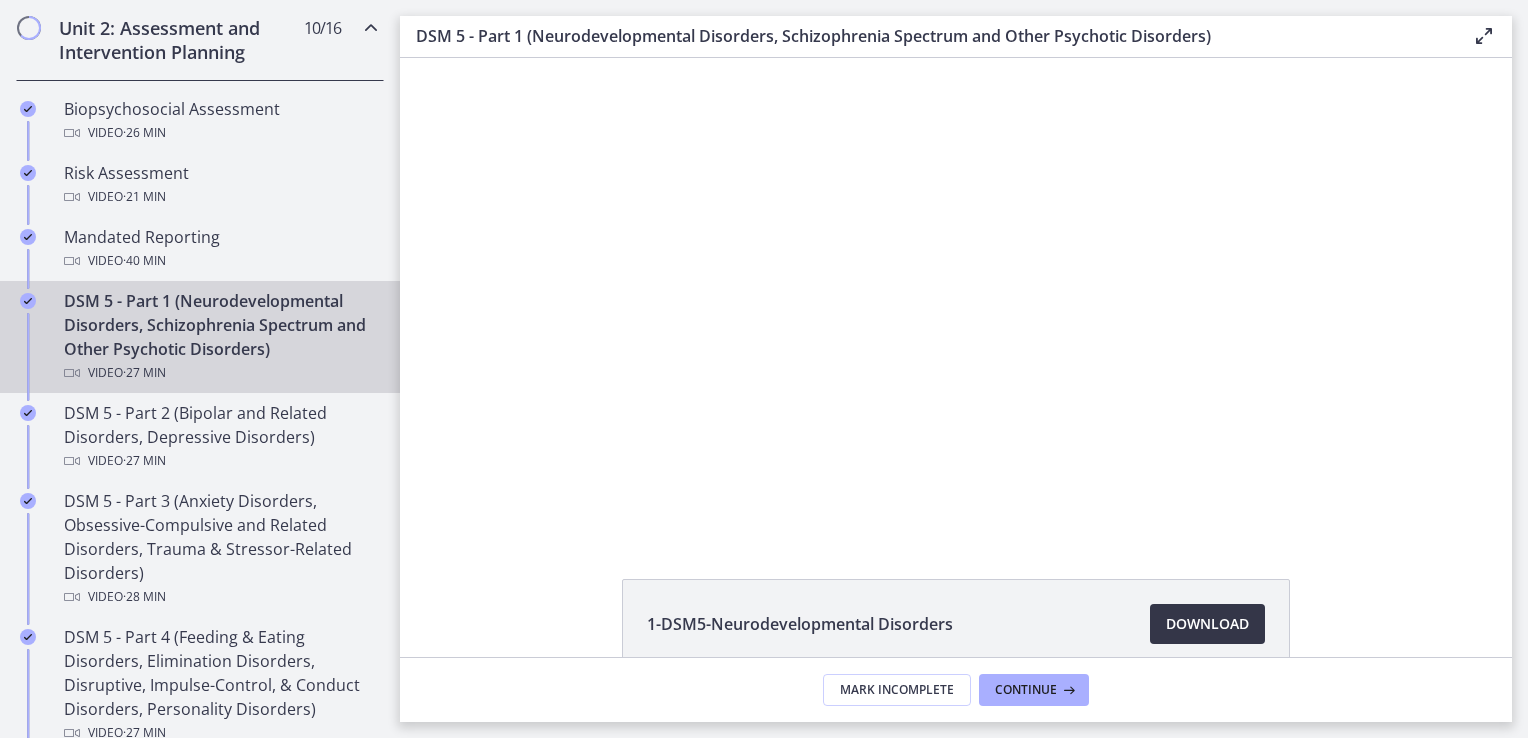 click on "Download
Opens in a new window" at bounding box center [1207, 624] 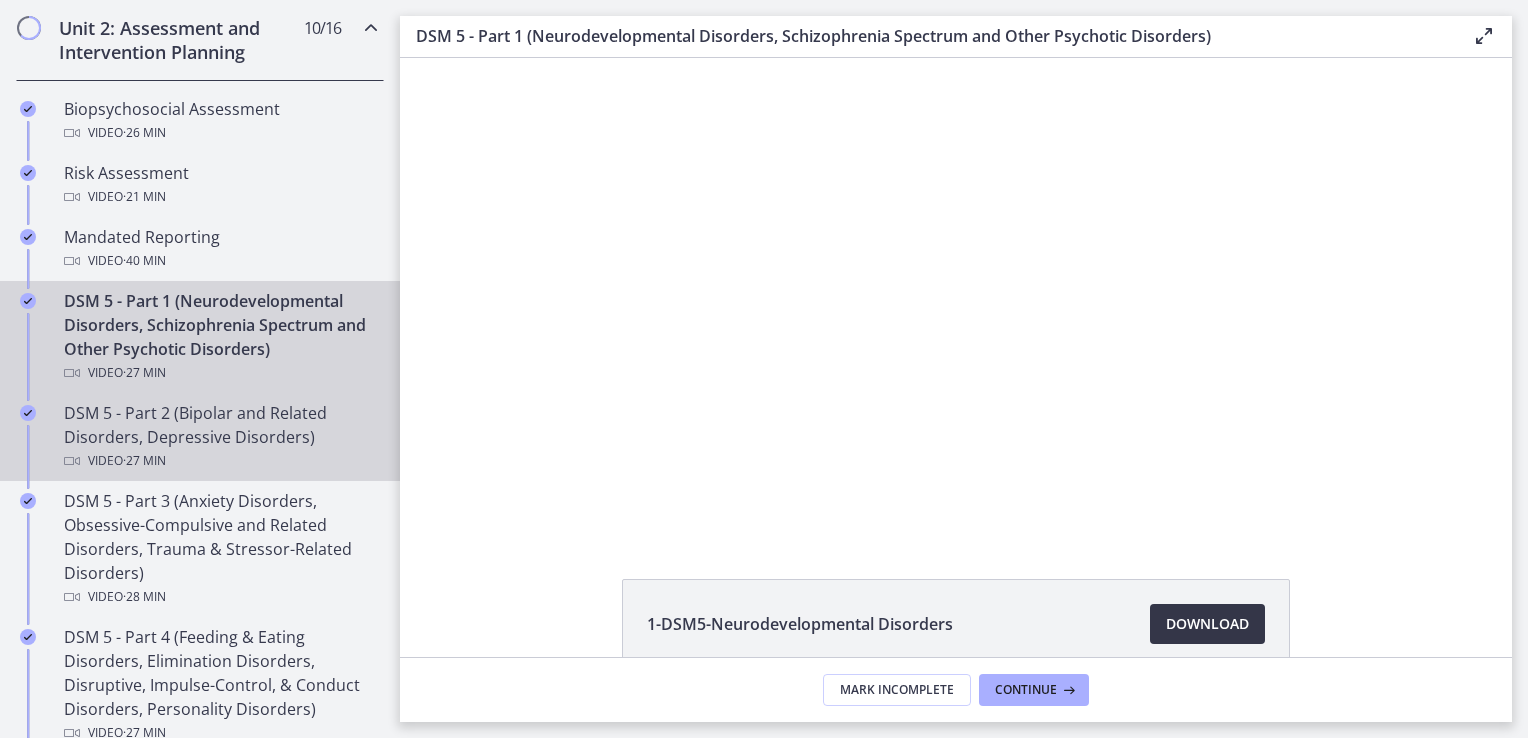 scroll, scrollTop: 900, scrollLeft: 0, axis: vertical 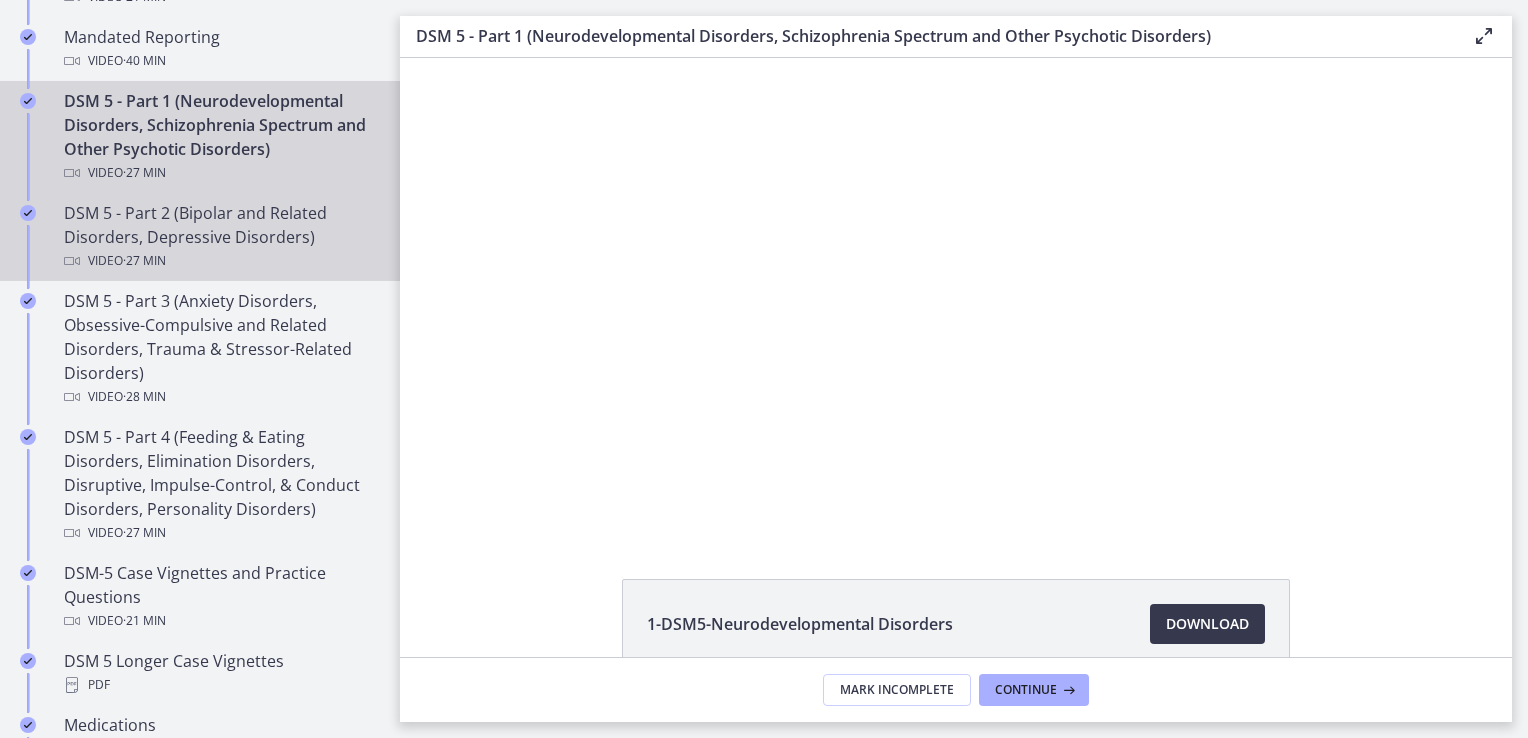 click on "DSM 5 - Part 2 (Bipolar and Related Disorders, Depressive Disorders)
Video
·  27 min" at bounding box center [220, 237] 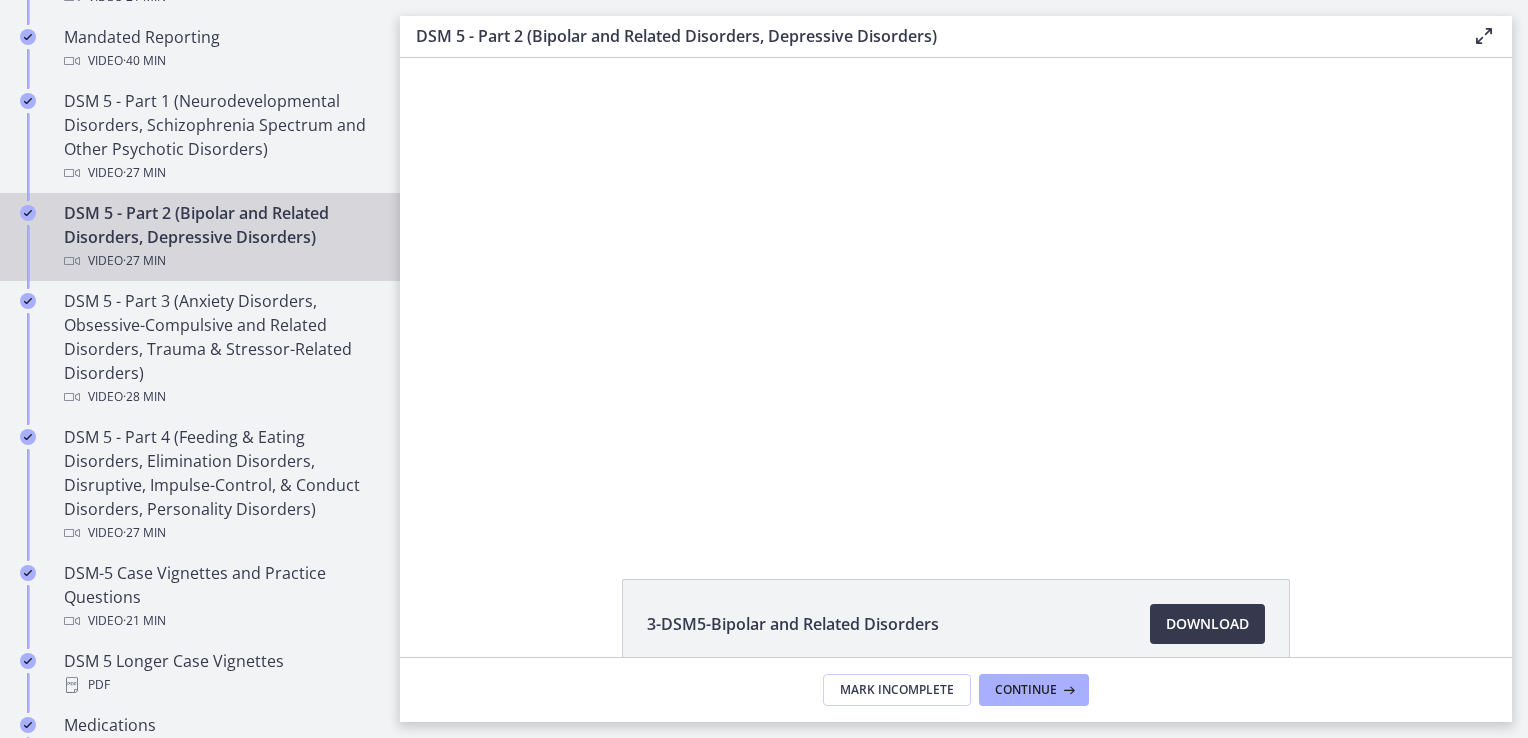 scroll, scrollTop: 0, scrollLeft: 0, axis: both 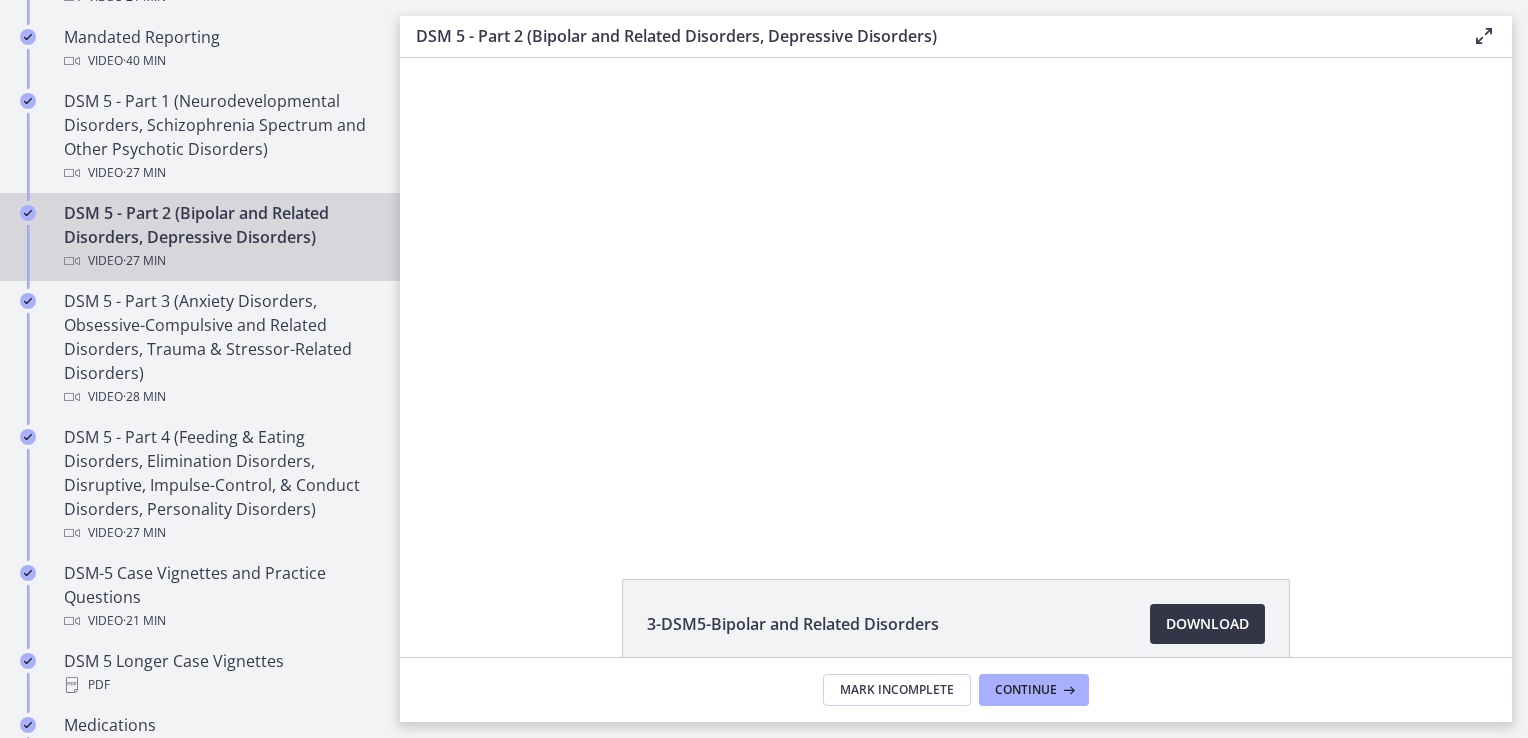 click on "Download
Opens in a new window" at bounding box center [1207, 624] 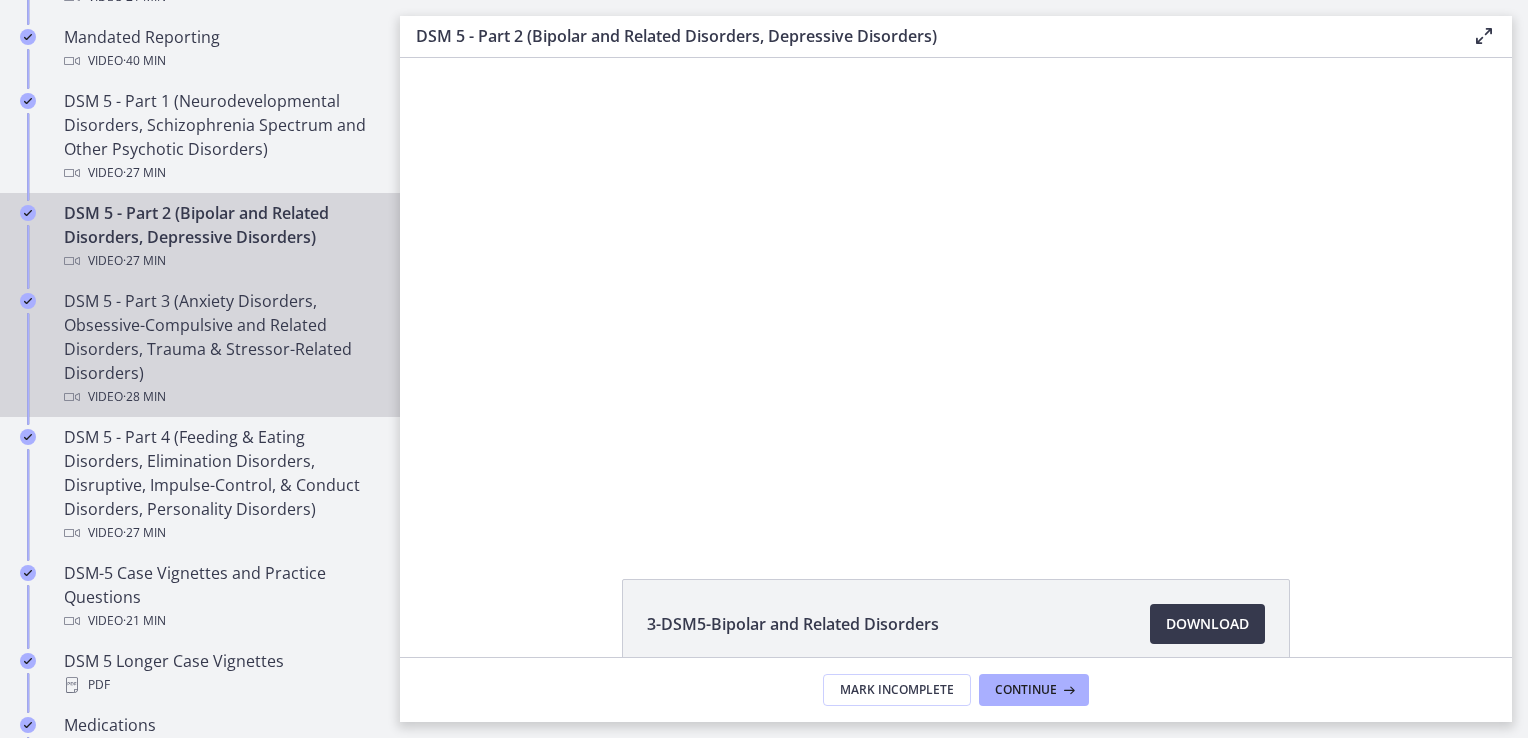 click on "DSM 5 - Part 3 (Anxiety Disorders, Obsessive-Compulsive and Related Disorders, Trauma & Stressor-Related Disorders)
Video
·  28 min" at bounding box center [220, 349] 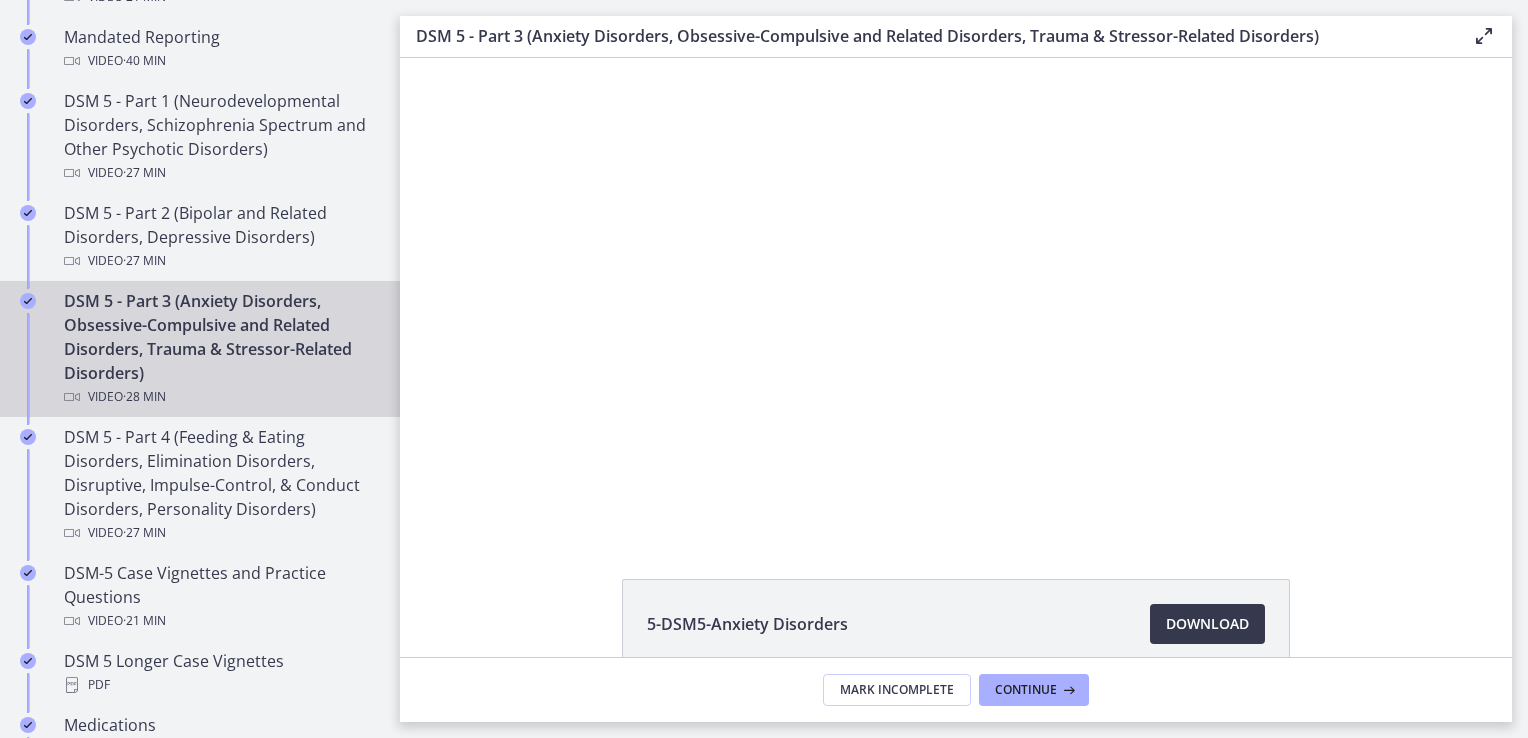scroll, scrollTop: 0, scrollLeft: 0, axis: both 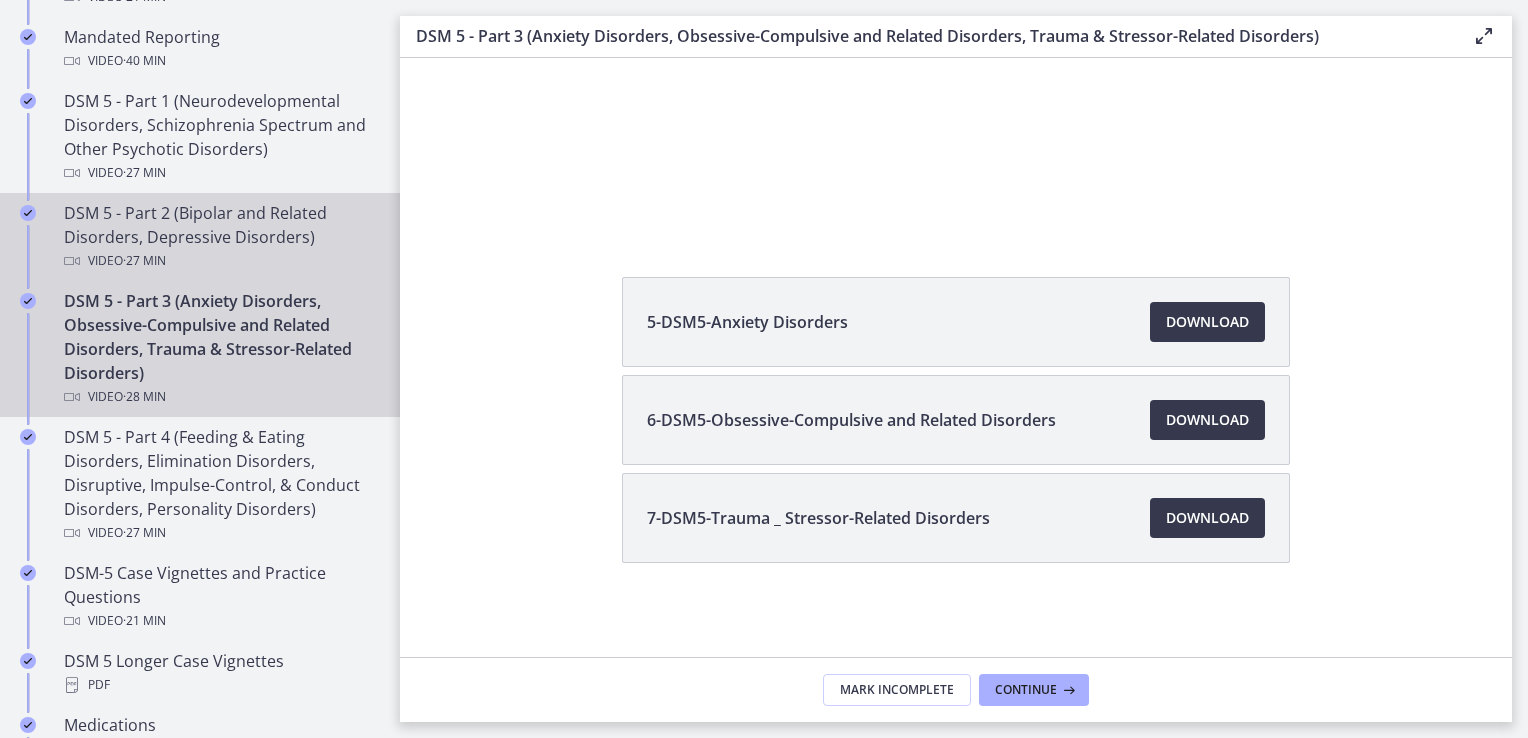 click on "DSM 5 - Part 2 (Bipolar and Related Disorders, Depressive Disorders)
Video
·  27 min" at bounding box center [220, 237] 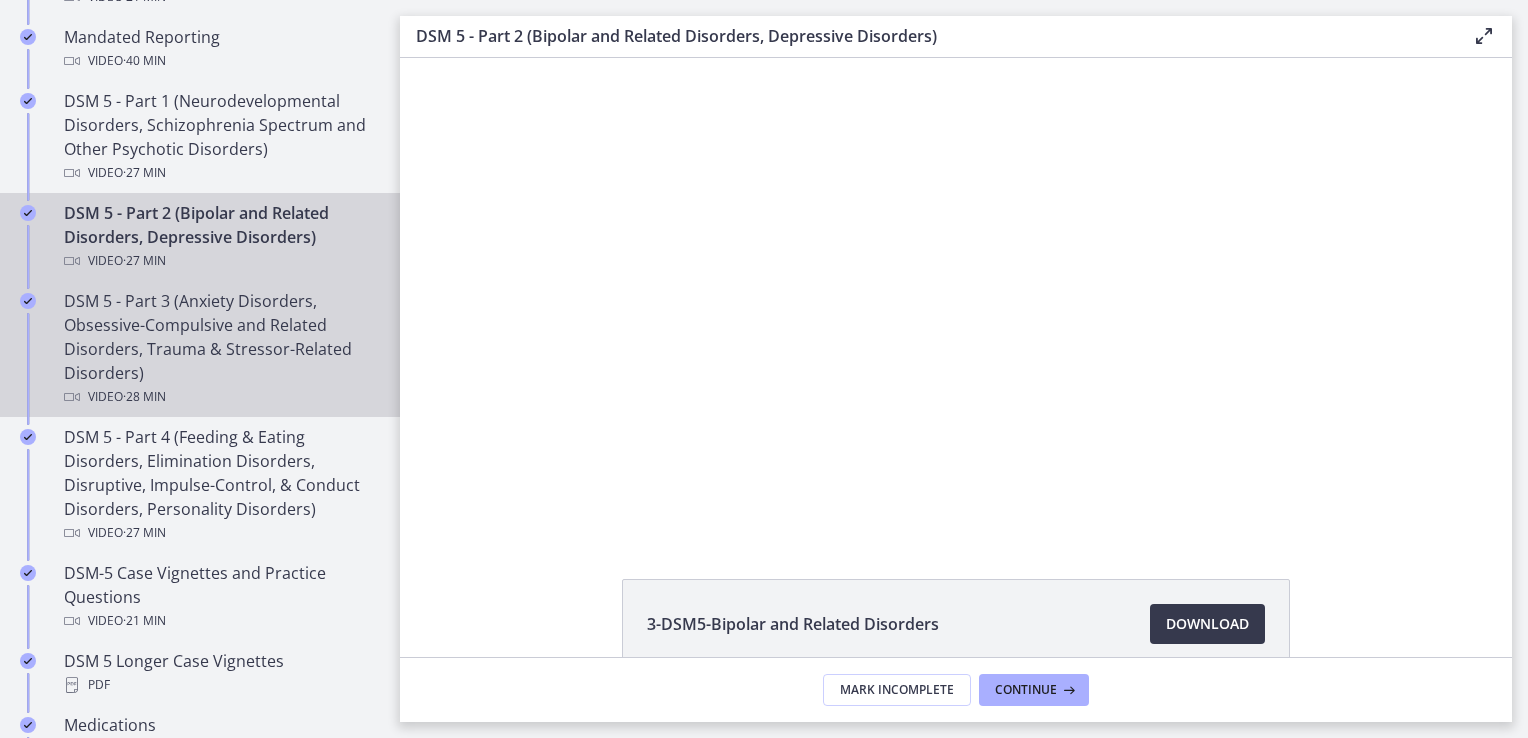 scroll, scrollTop: 0, scrollLeft: 0, axis: both 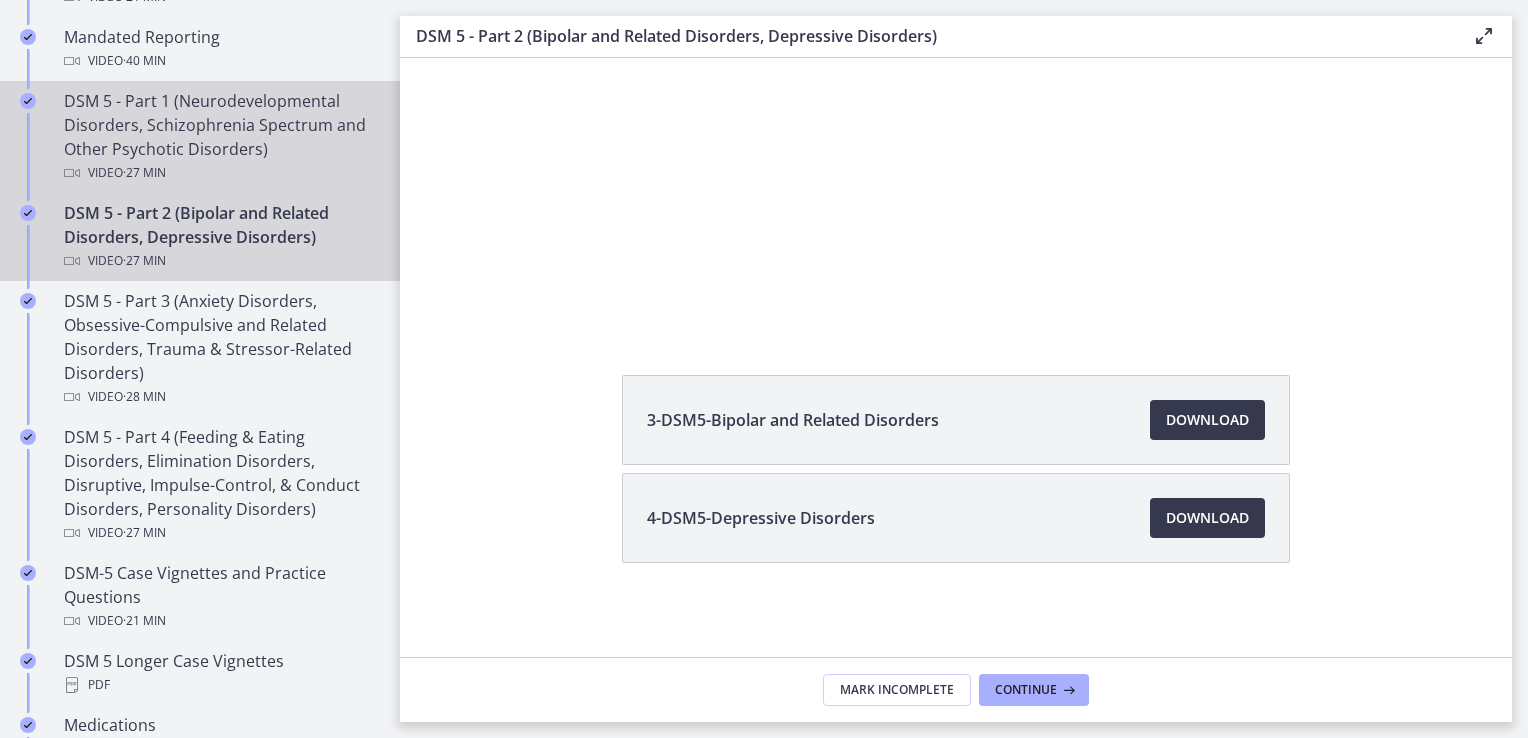click on "DSM 5 - Part 1 (Neurodevelopmental Disorders, Schizophrenia Spectrum and Other Psychotic Disorders)
Video
·  27 min" at bounding box center [220, 137] 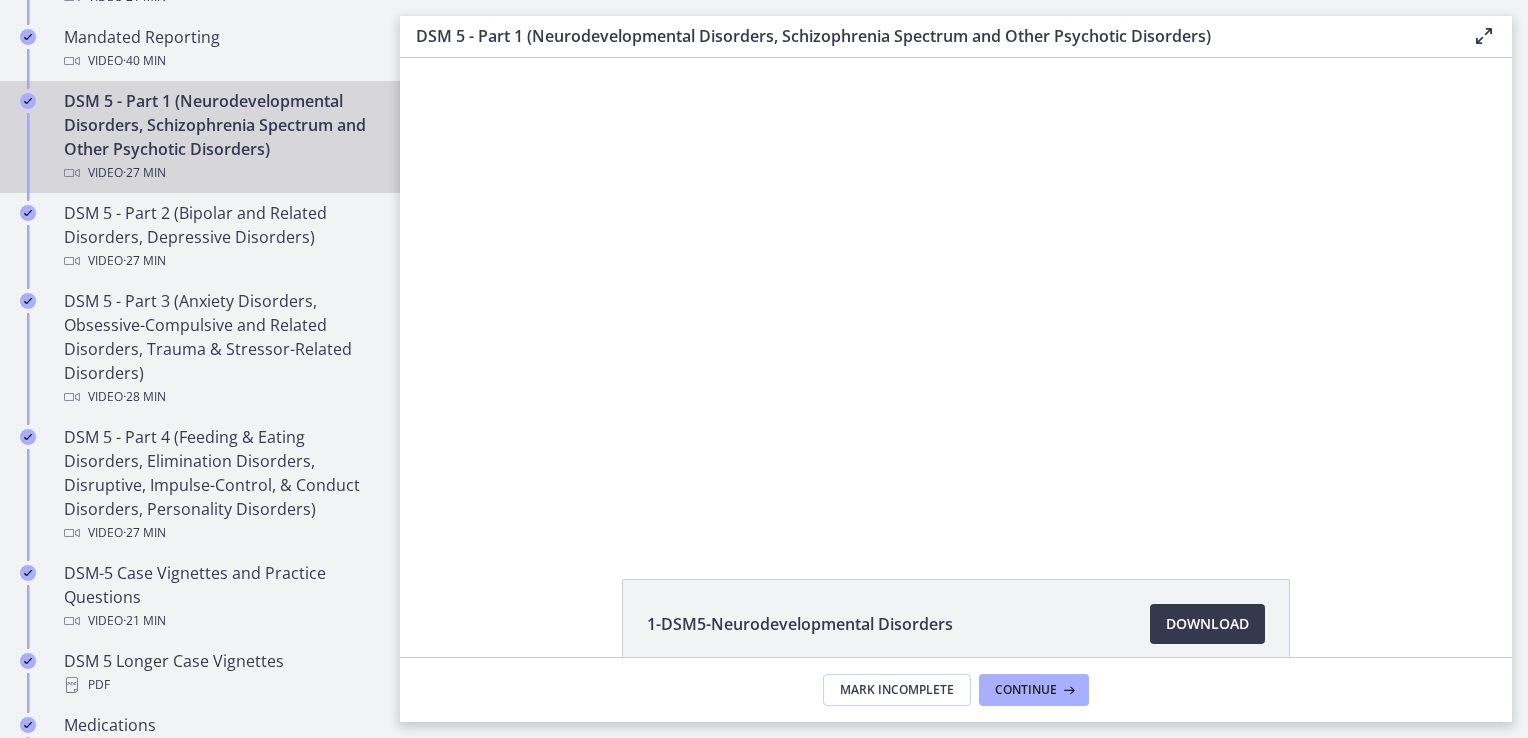 scroll, scrollTop: 0, scrollLeft: 0, axis: both 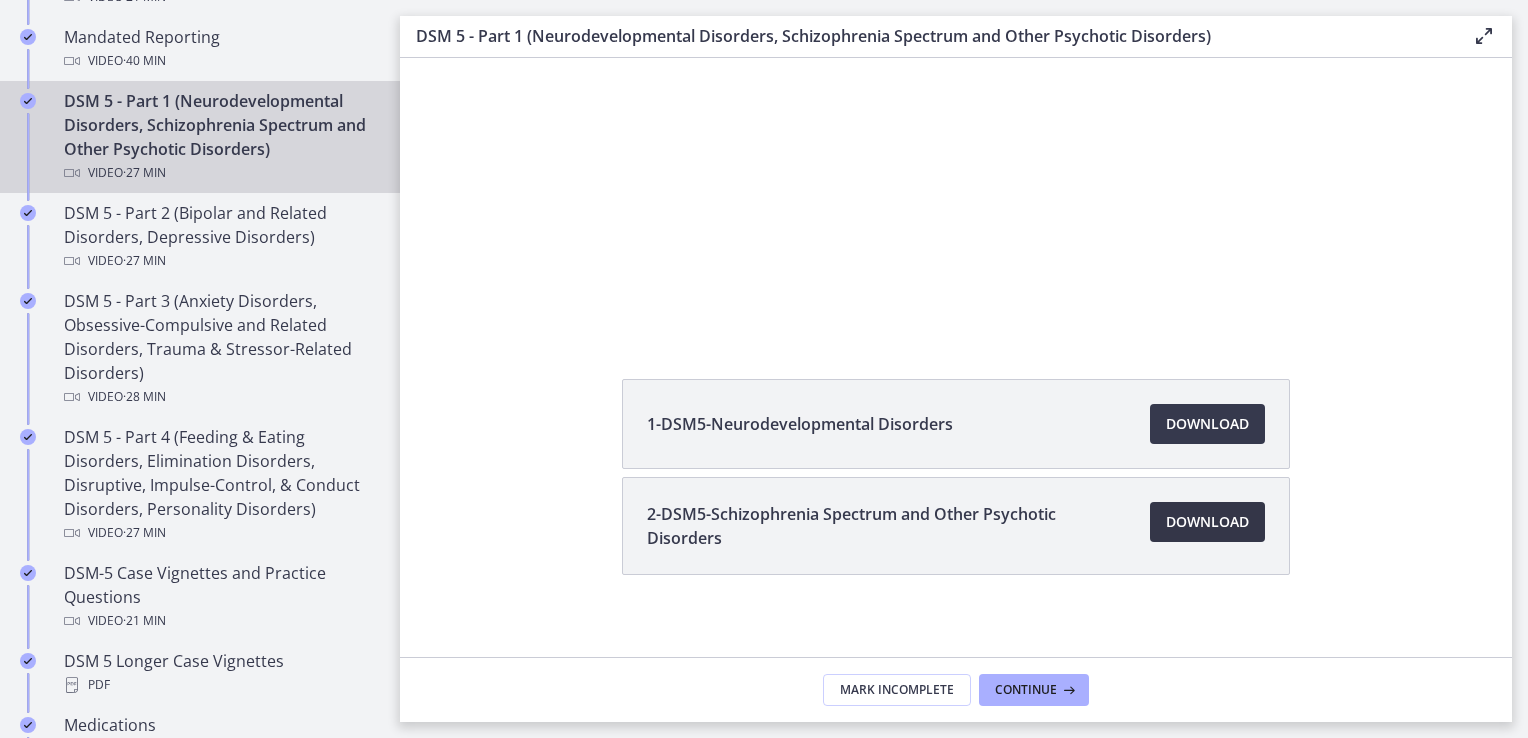 click on "Download
Opens in a new window" at bounding box center [1207, 522] 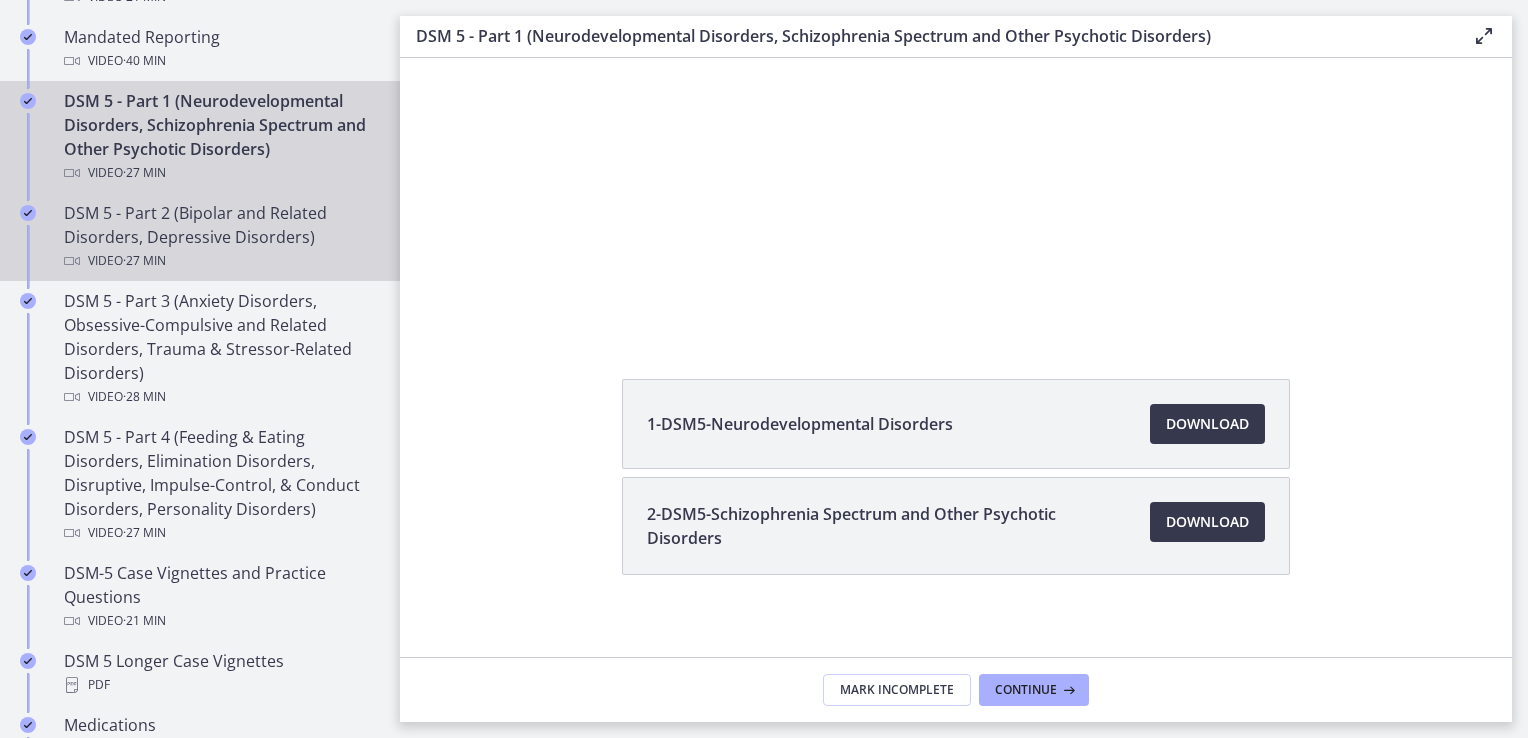 click on "DSM 5 - Part 2 (Bipolar and Related Disorders, Depressive Disorders)
Video
·  27 min" at bounding box center [220, 237] 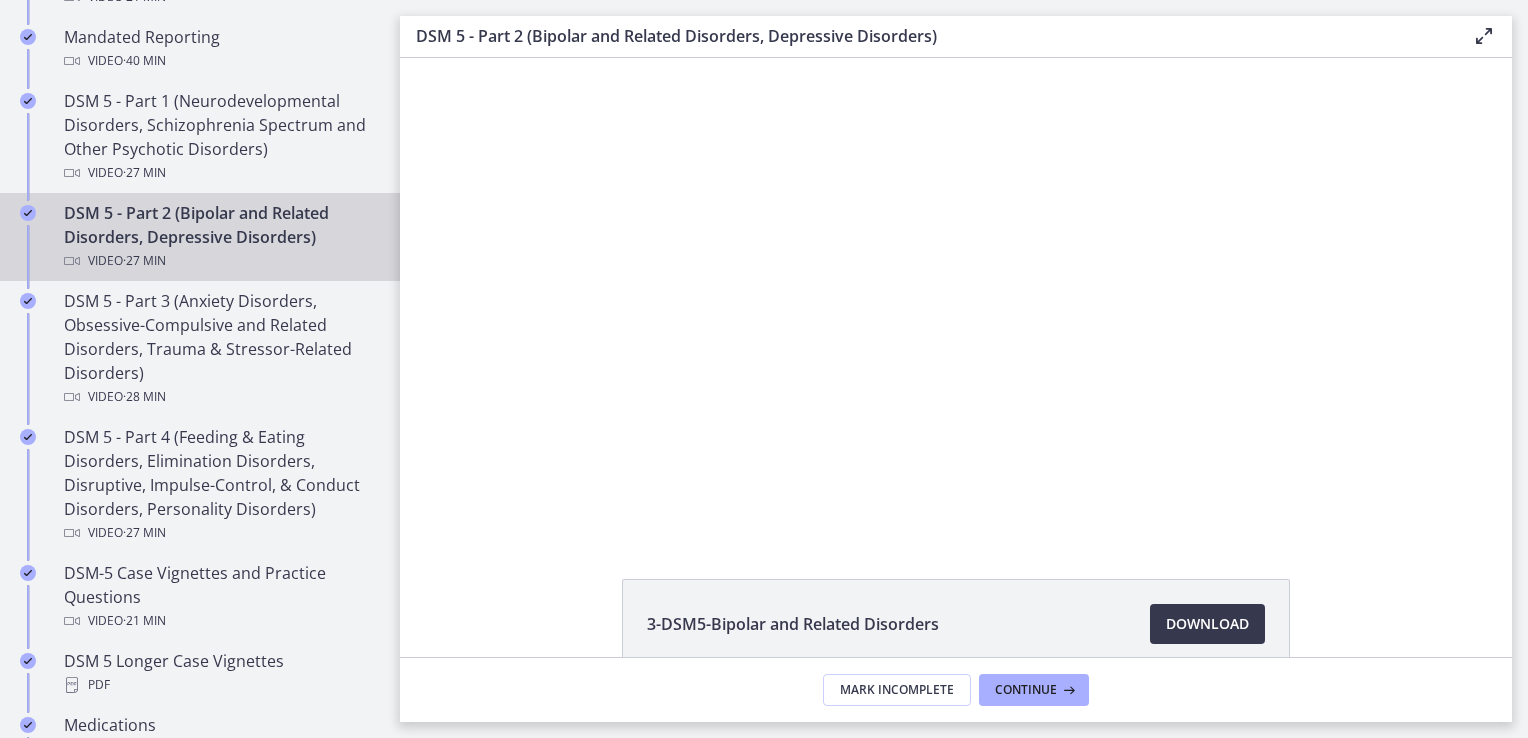 scroll, scrollTop: 0, scrollLeft: 0, axis: both 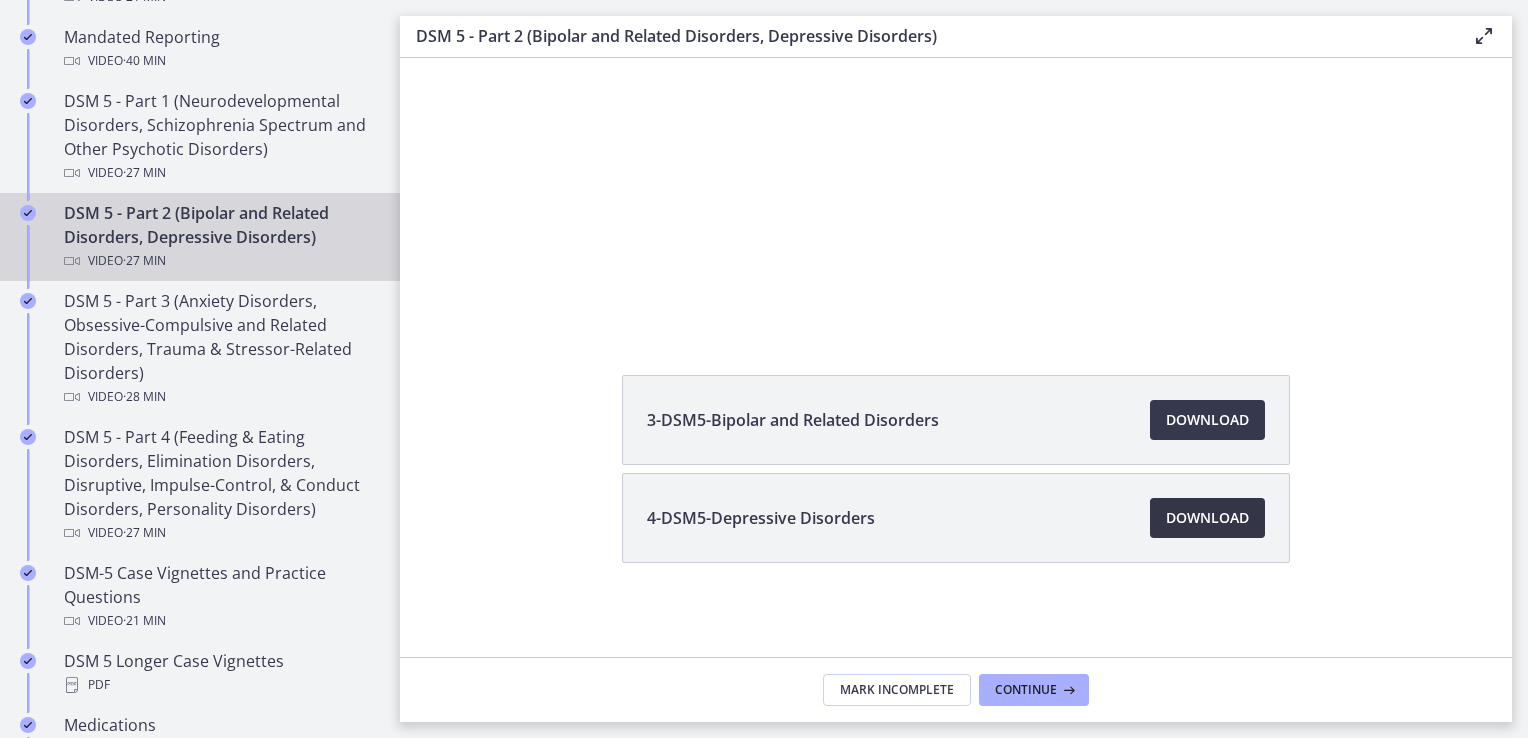 click on "Download
Opens in a new window" at bounding box center (1207, 518) 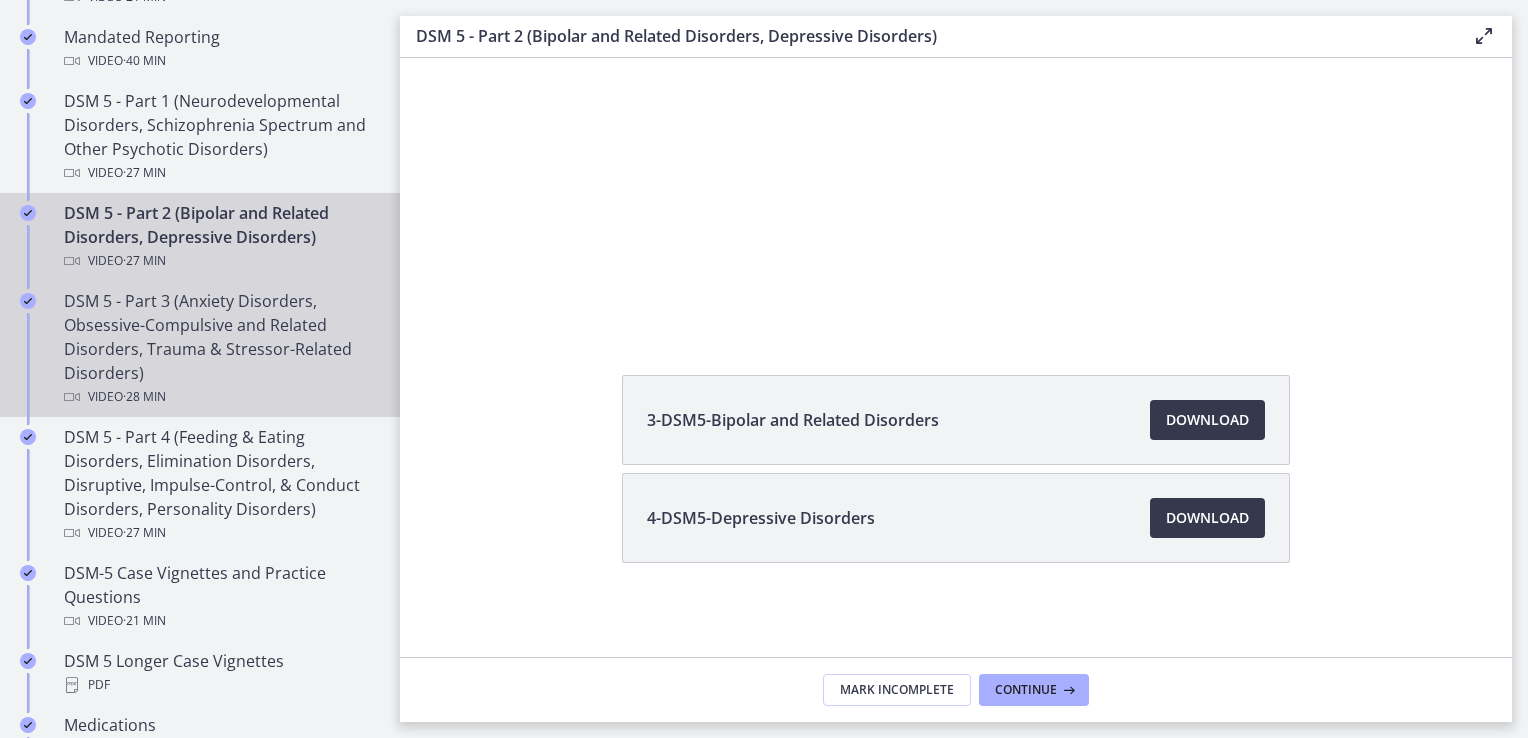 click on "DSM 5 - Part 3 (Anxiety Disorders, Obsessive-Compulsive and Related Disorders, Trauma & Stressor-Related Disorders)
Video
·  28 min" at bounding box center [220, 349] 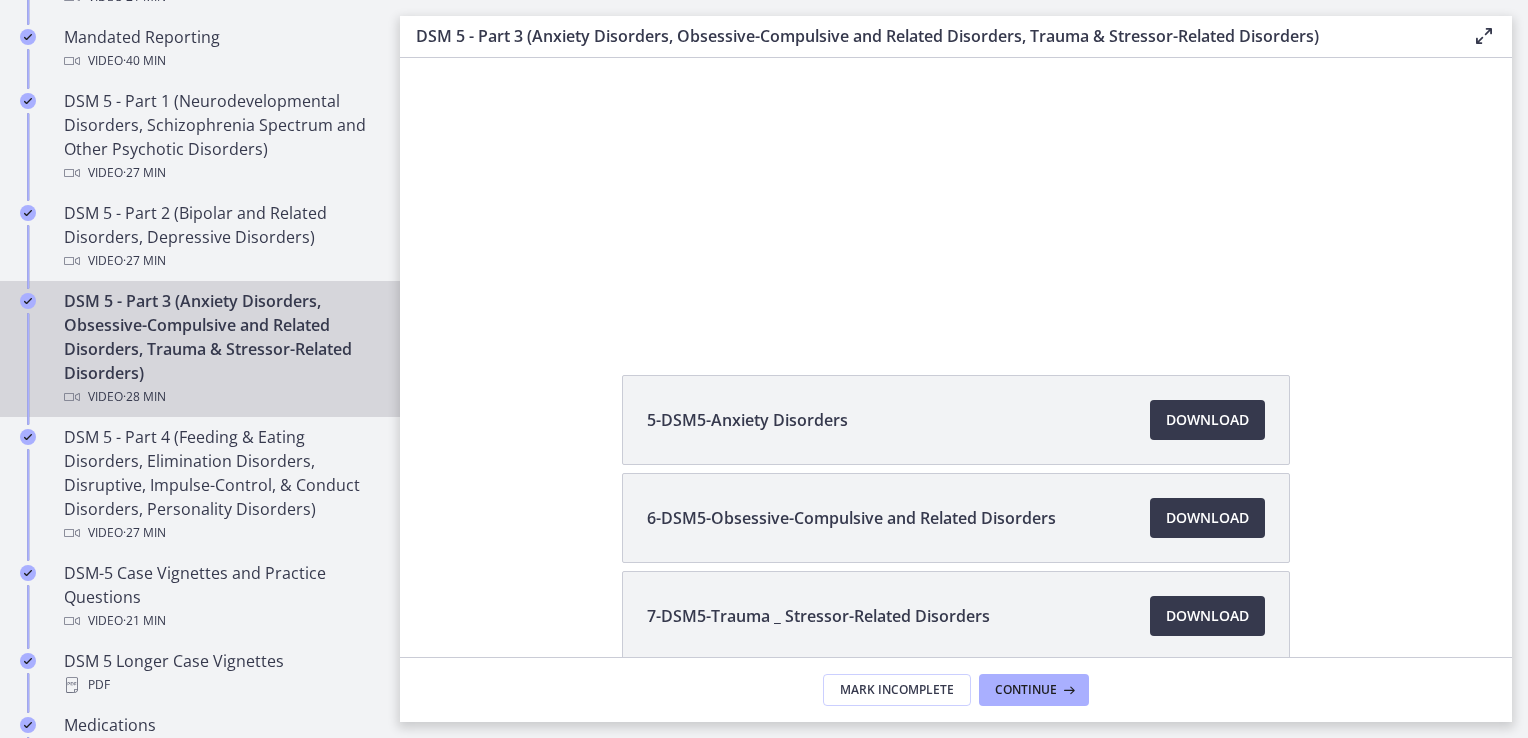scroll, scrollTop: 0, scrollLeft: 0, axis: both 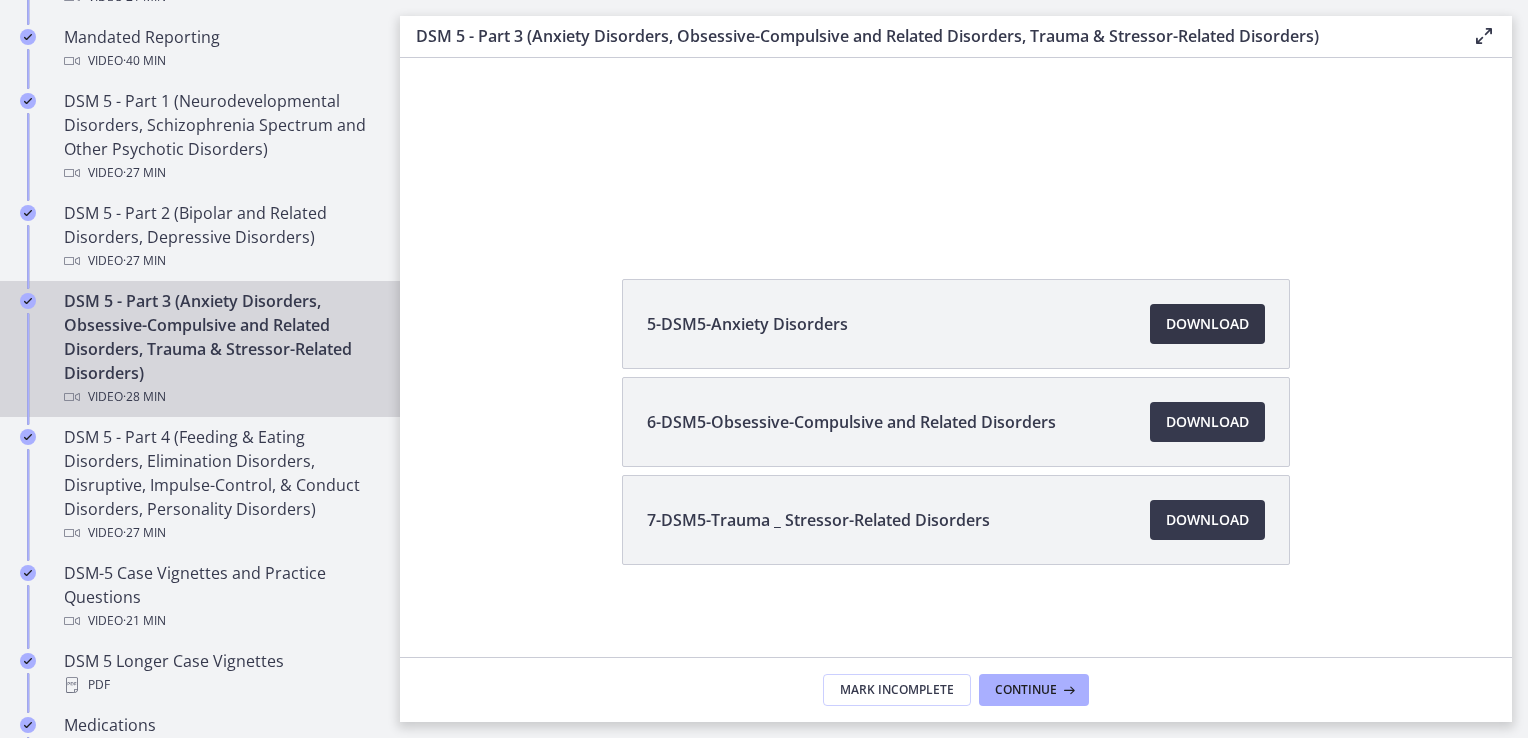 click on "Download
Opens in a new window" at bounding box center (1207, 324) 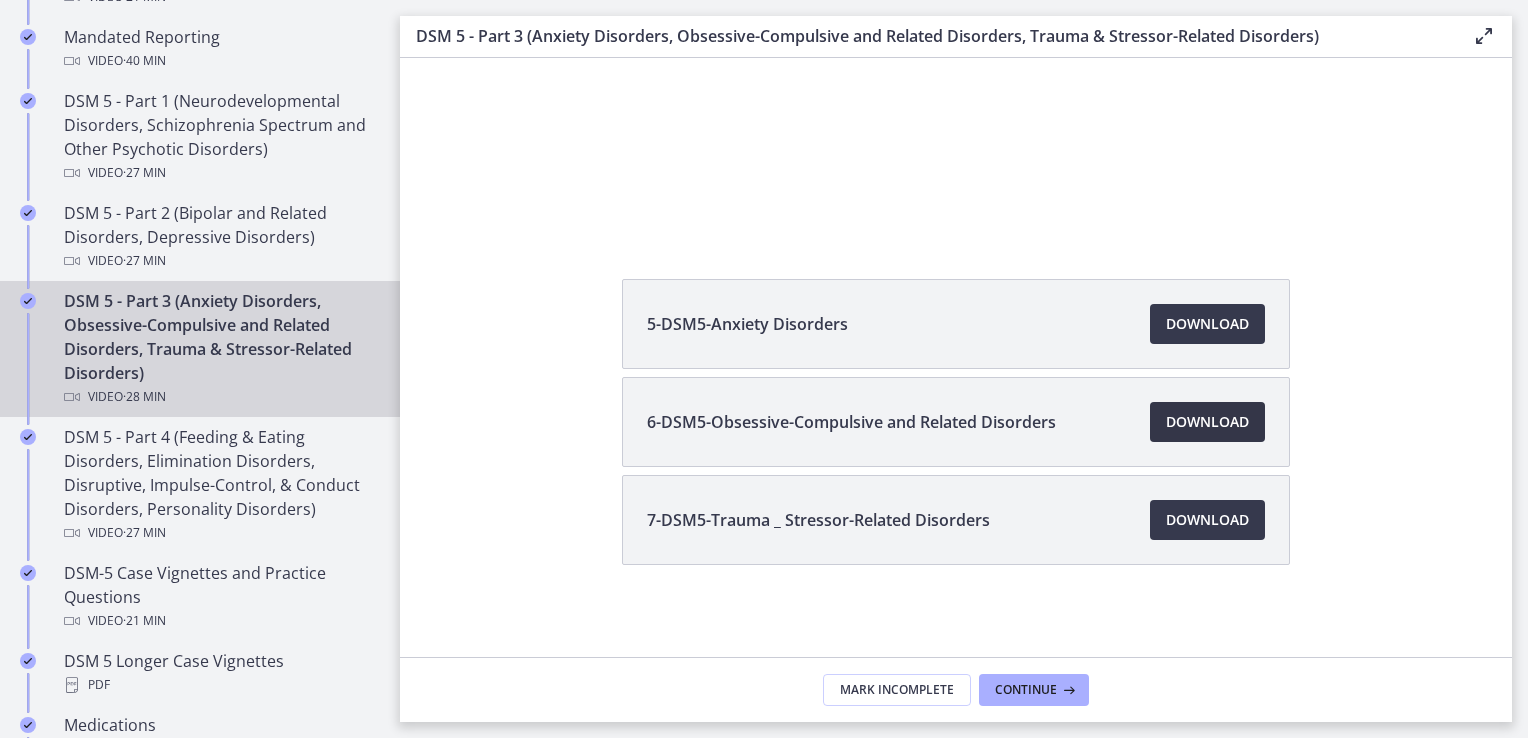 click on "Download
Opens in a new window" at bounding box center [1207, 422] 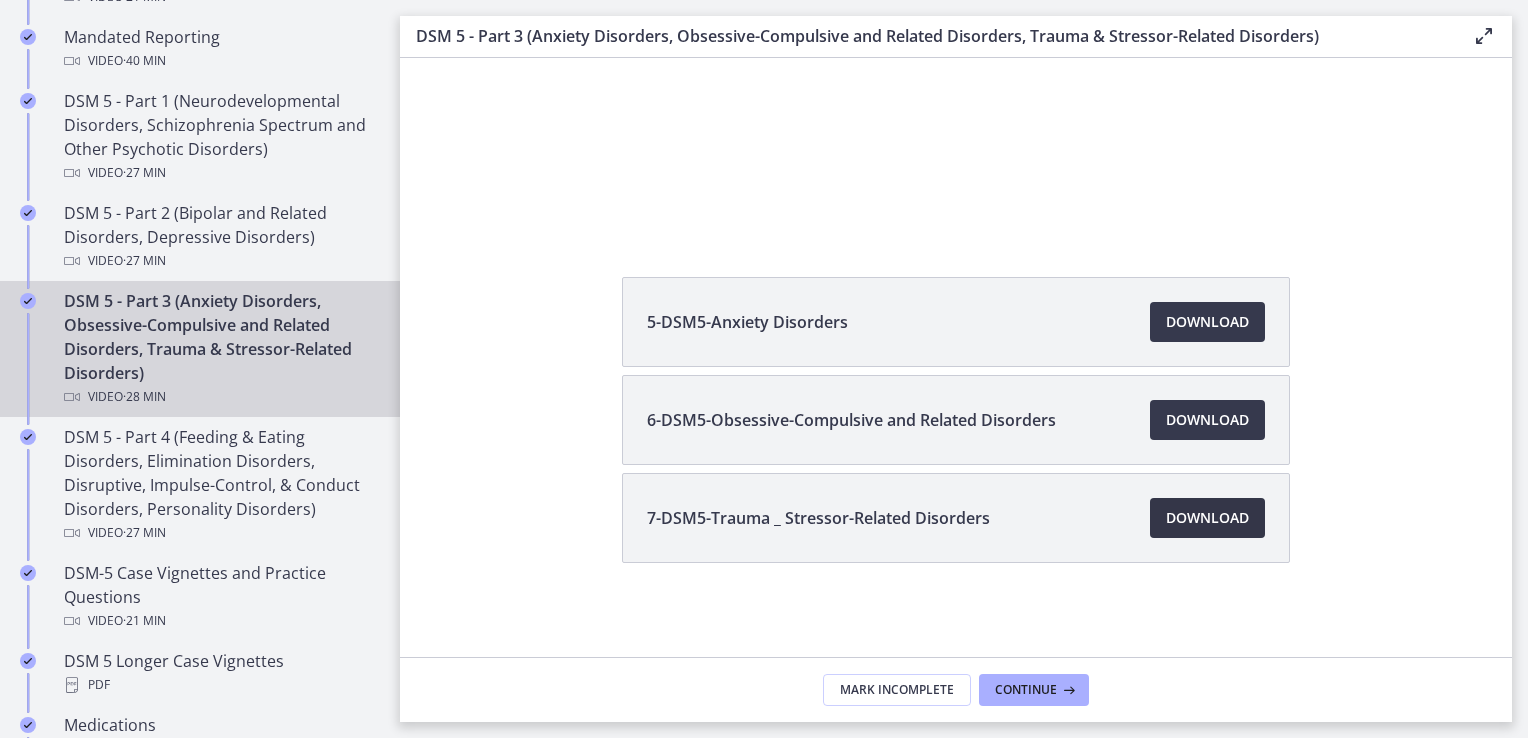 click on "Download
Opens in a new window" at bounding box center [1207, 518] 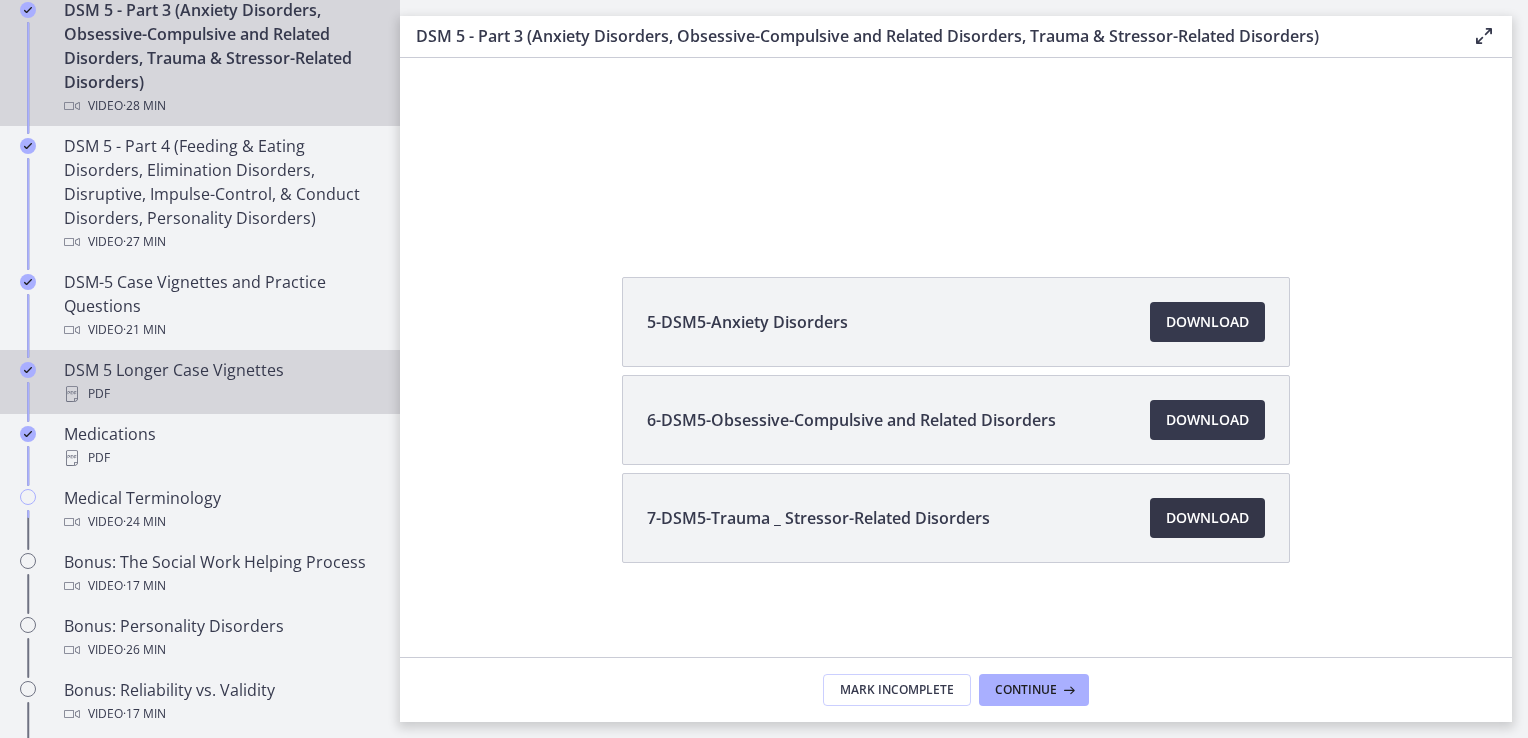 scroll, scrollTop: 1200, scrollLeft: 0, axis: vertical 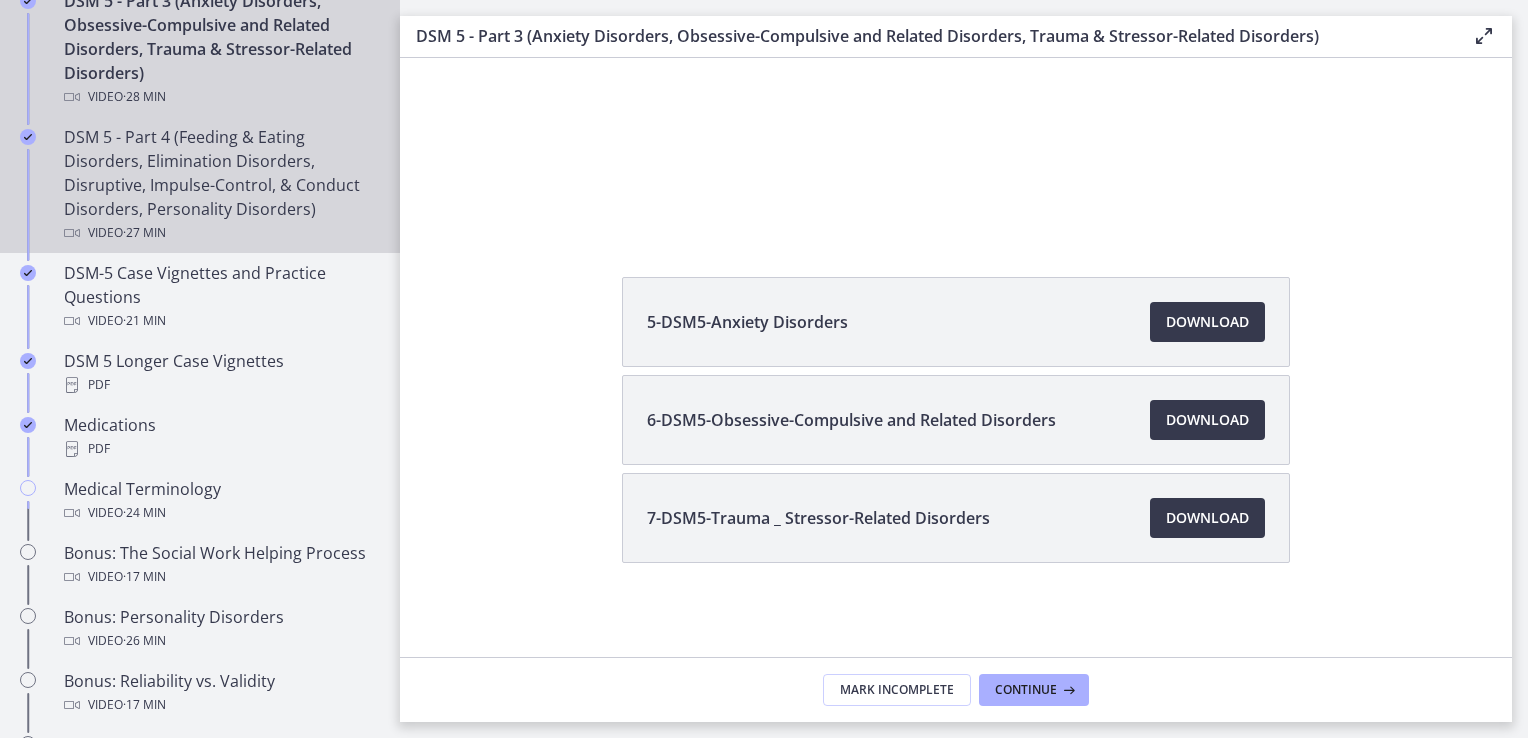 click on "DSM 5 - Part 4 (Feeding & Eating Disorders, Elimination Disorders, Disruptive, Impulse-Control, & Conduct Disorders, Personality Disorders)
Video
·  27 min" at bounding box center (220, 185) 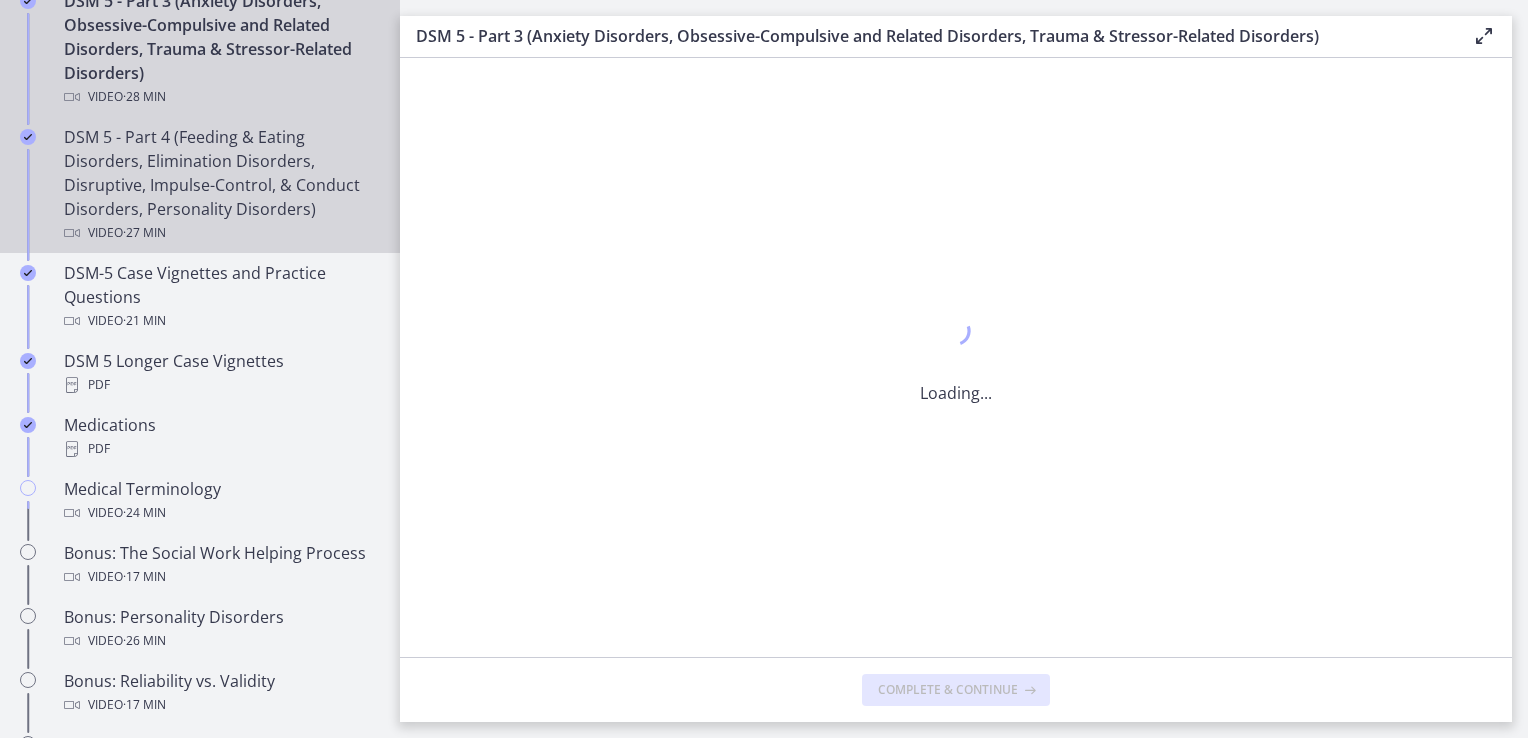 scroll, scrollTop: 0, scrollLeft: 0, axis: both 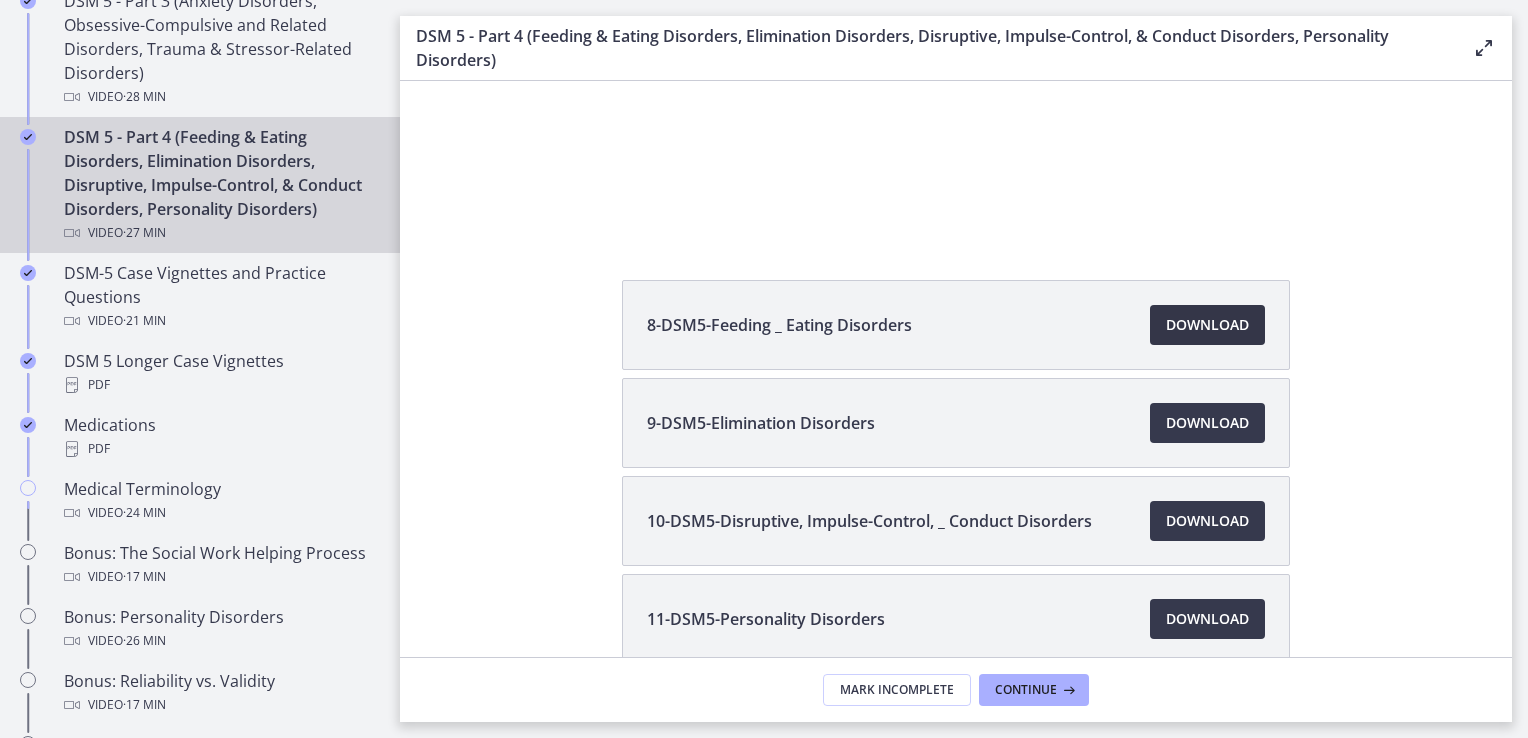 click on "Download
Opens in a new window" at bounding box center [1207, 325] 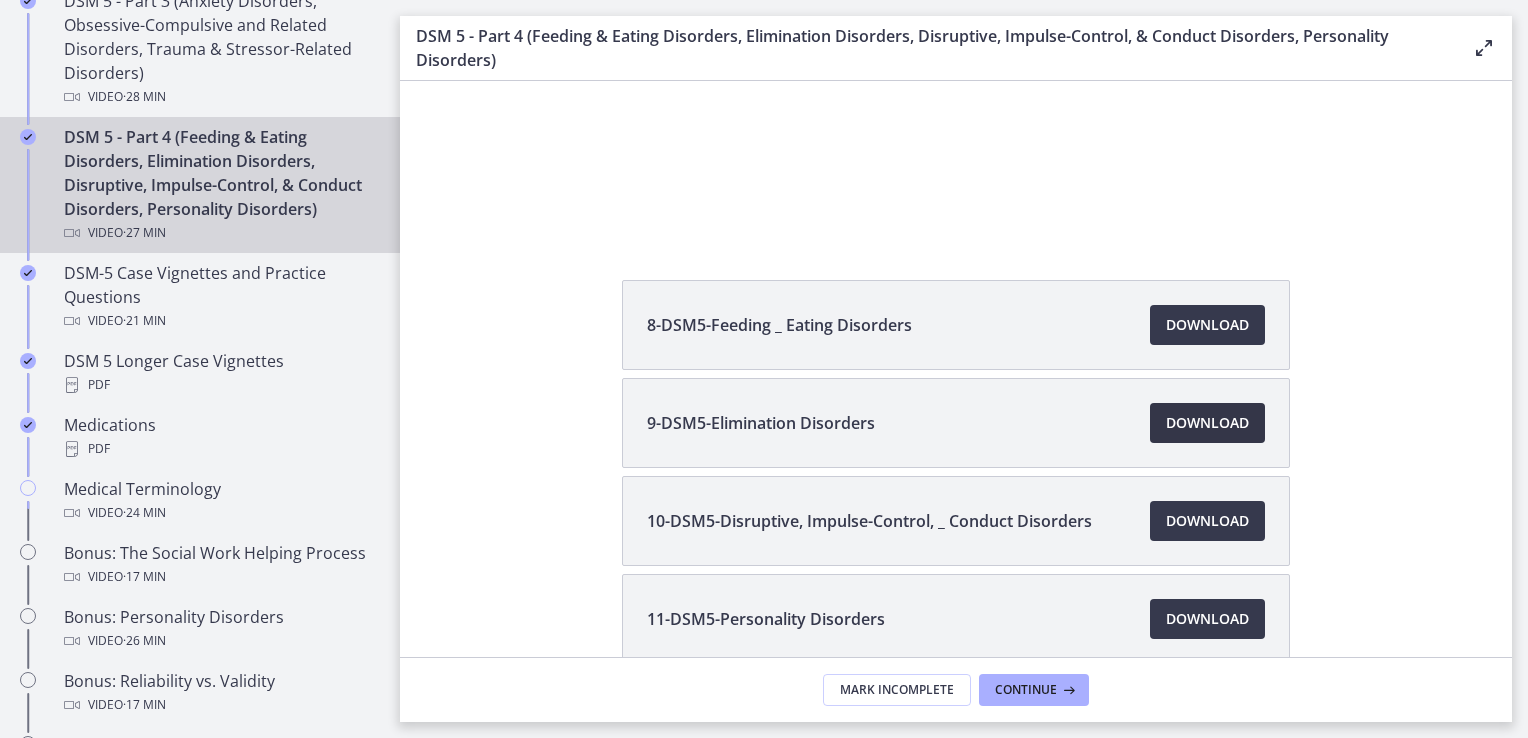 click on "Download
Opens in a new window" at bounding box center (1207, 423) 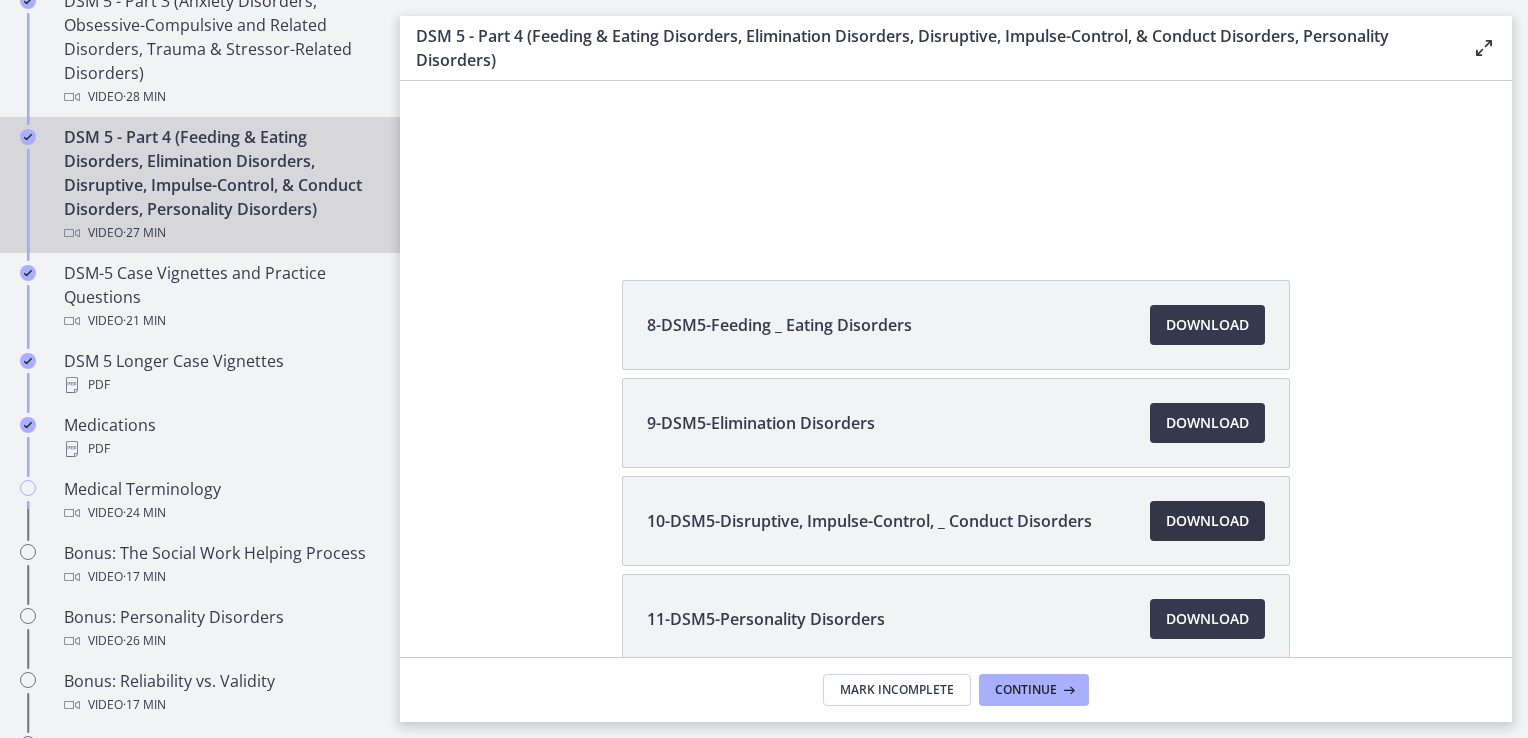 click on "Download
Opens in a new window" at bounding box center (1207, 521) 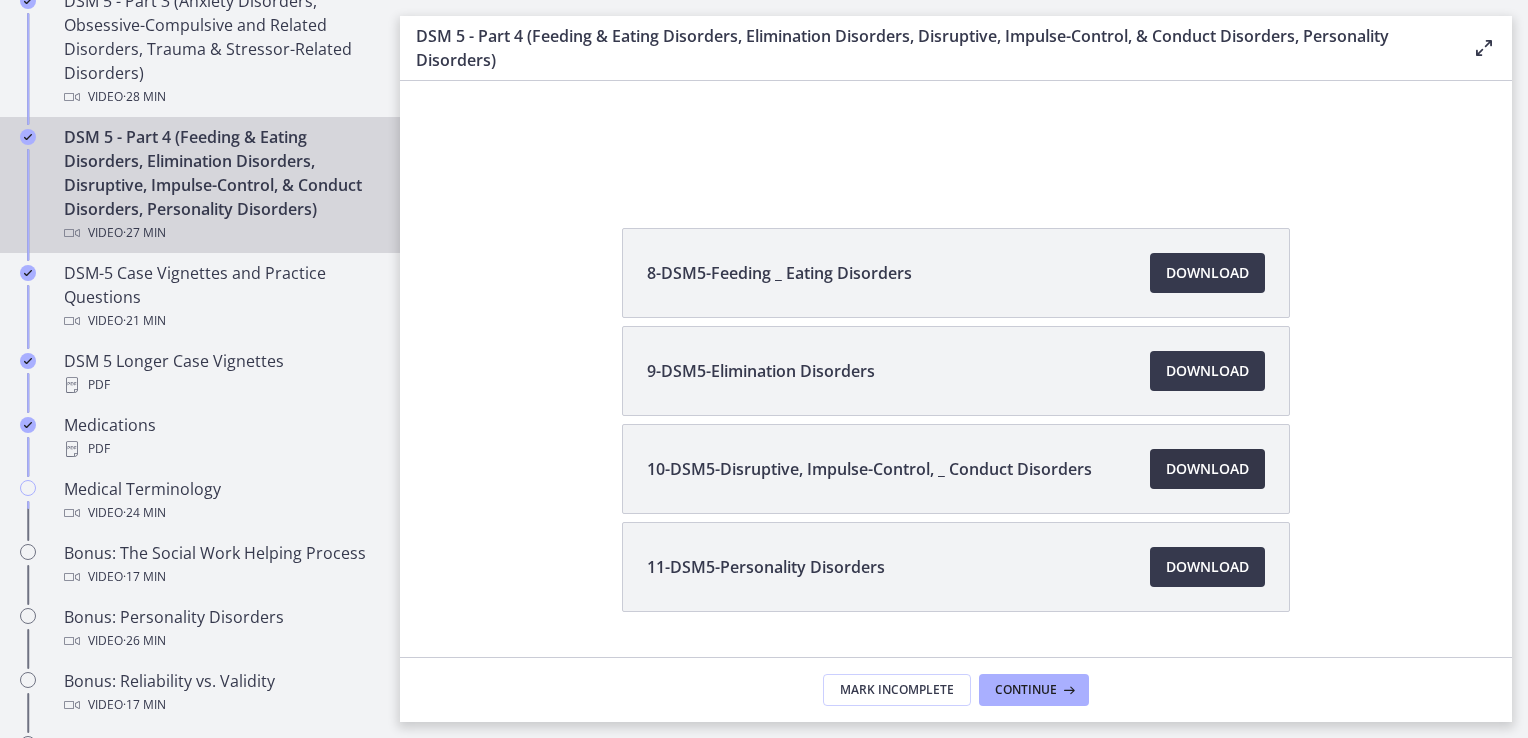 scroll, scrollTop: 404, scrollLeft: 0, axis: vertical 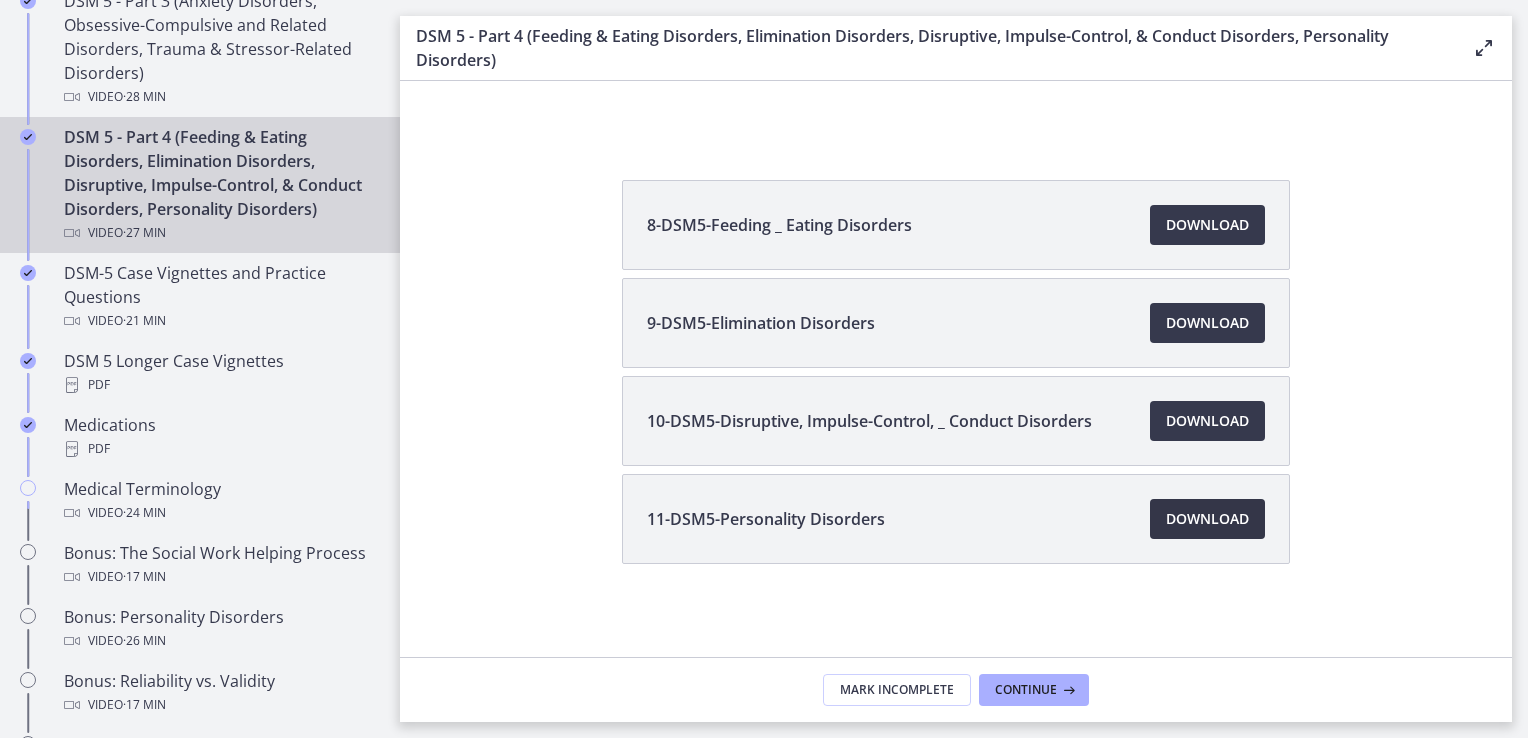 click on "Download
Opens in a new window" at bounding box center [1207, 519] 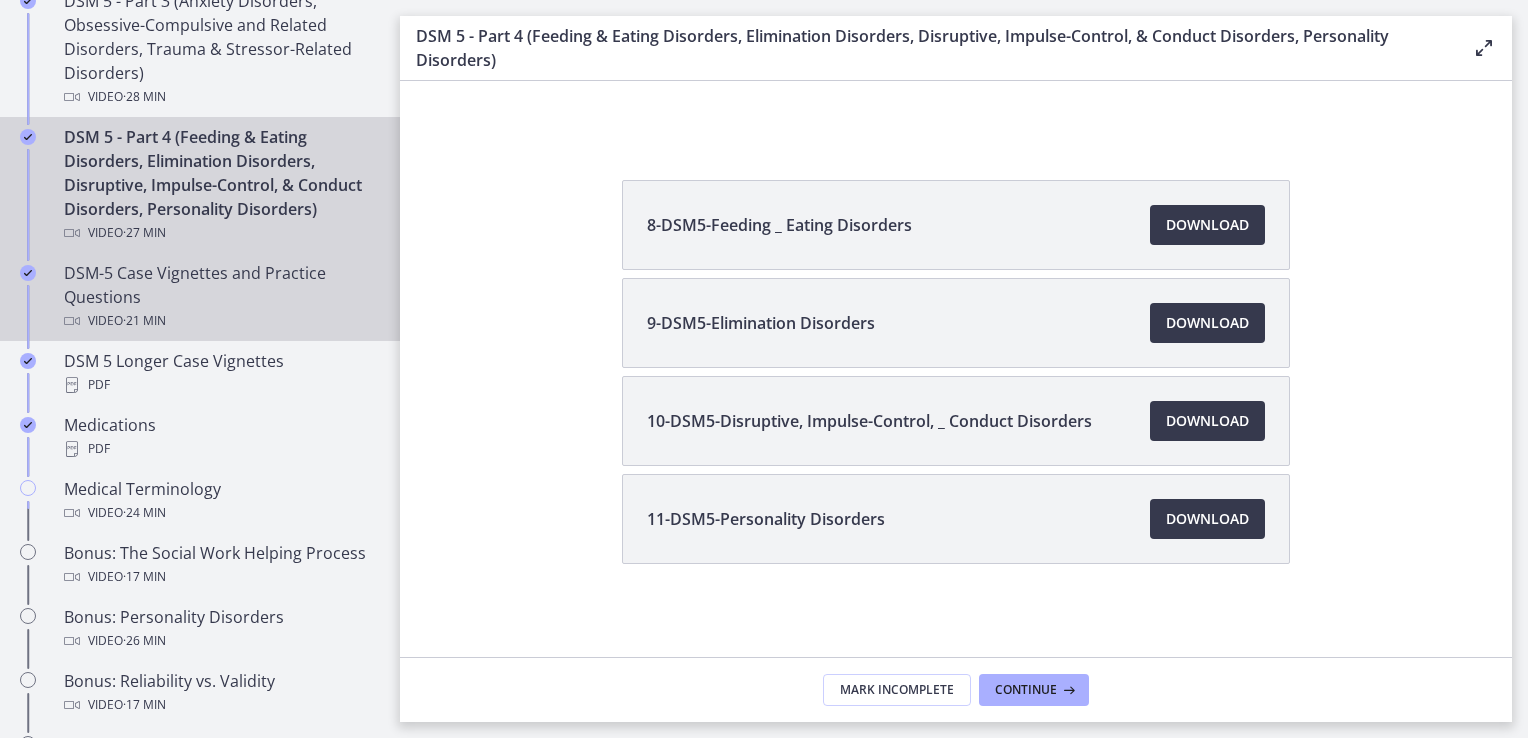 click on "DSM-5 Case Vignettes and Practice Questions
Video
·  21 min" at bounding box center [220, 297] 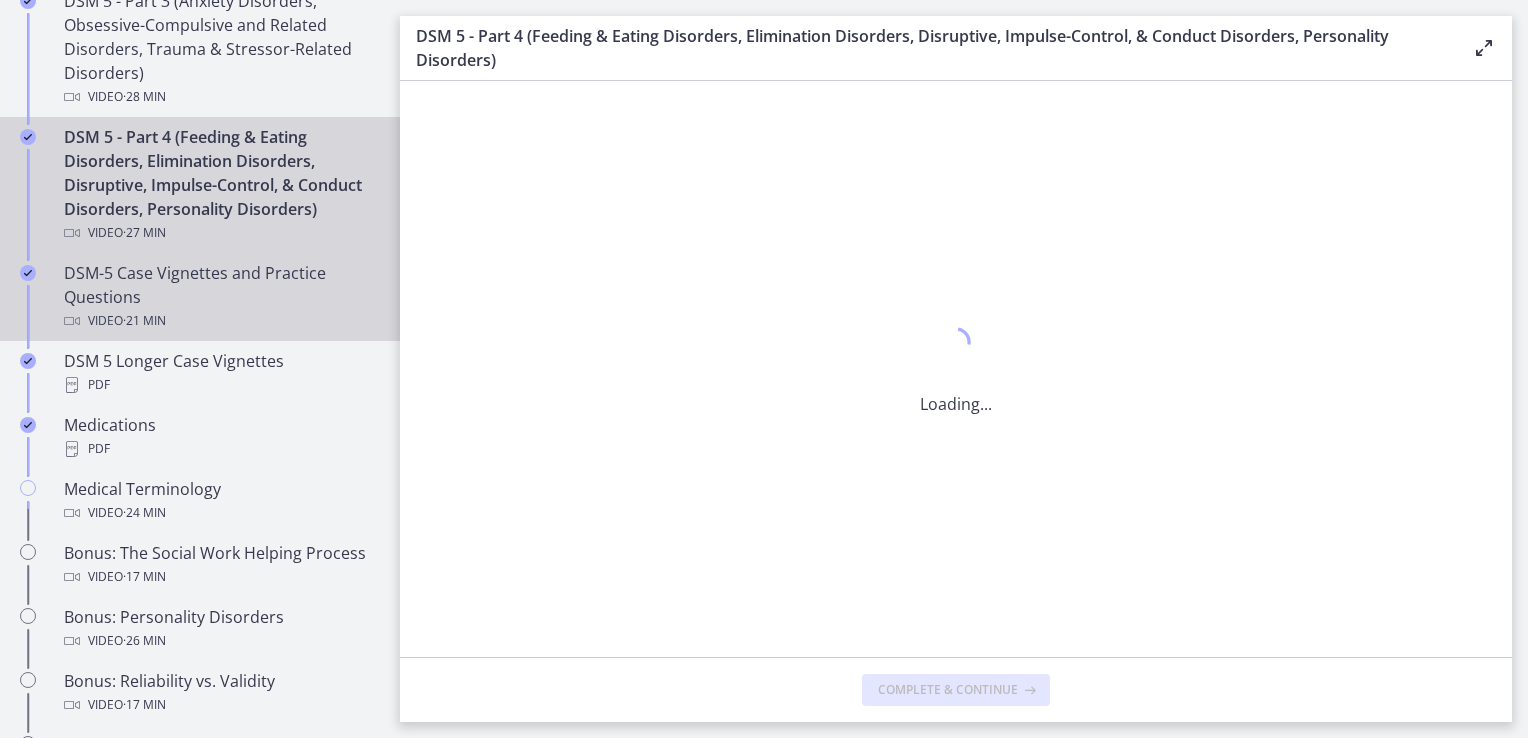 scroll, scrollTop: 0, scrollLeft: 0, axis: both 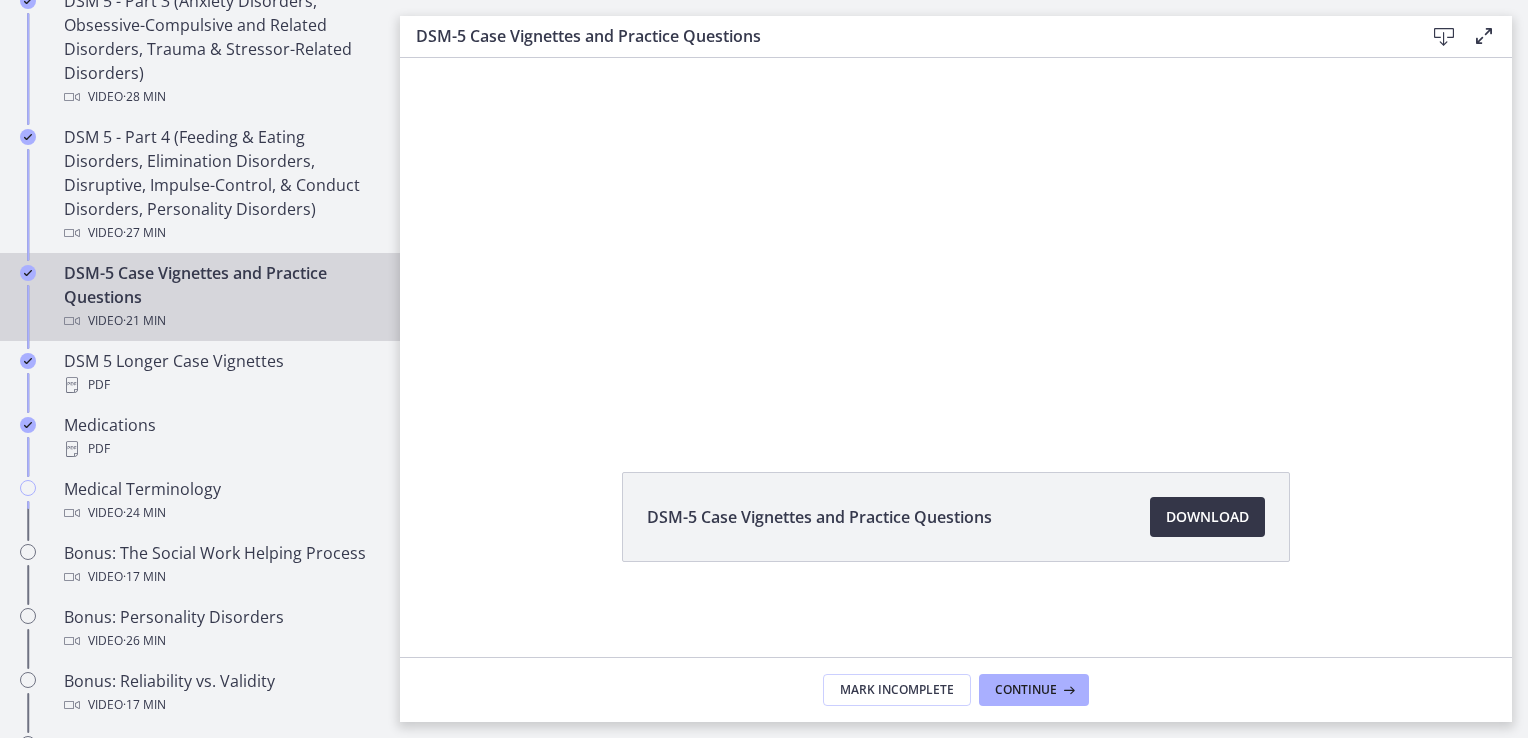 click on "Download
Opens in a new window" at bounding box center [1207, 517] 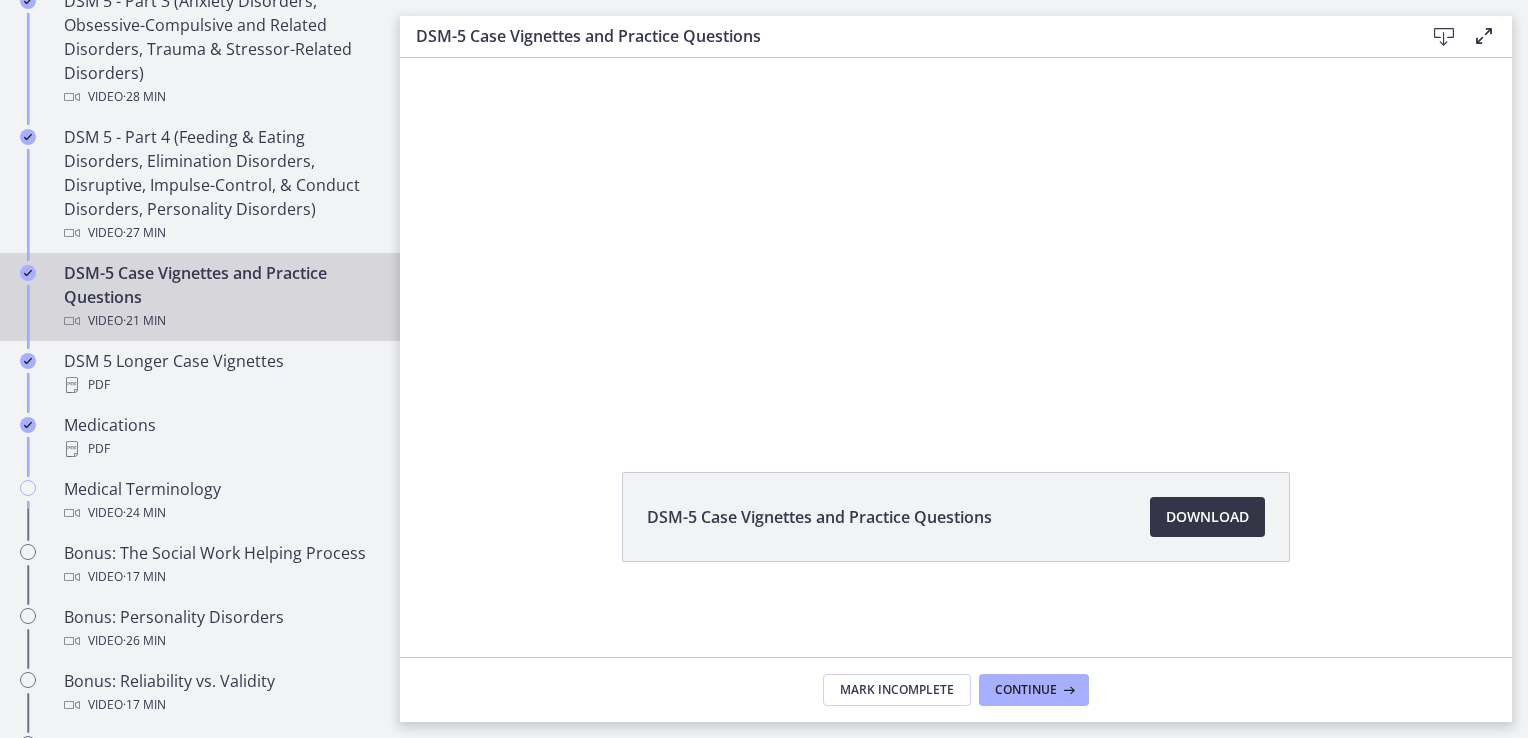 scroll, scrollTop: 1300, scrollLeft: 0, axis: vertical 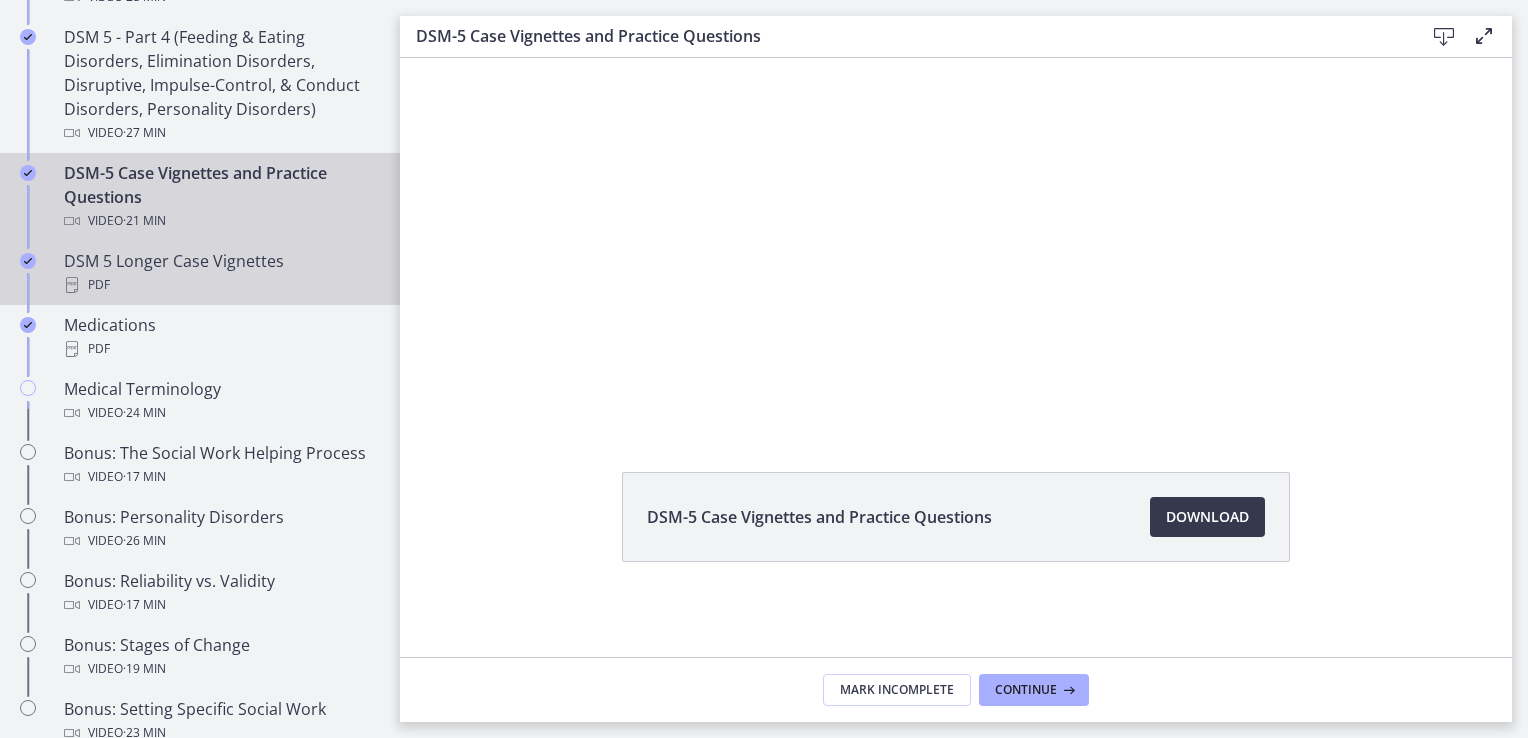 click on "DSM 5 Longer Case Vignettes
PDF" at bounding box center [220, 273] 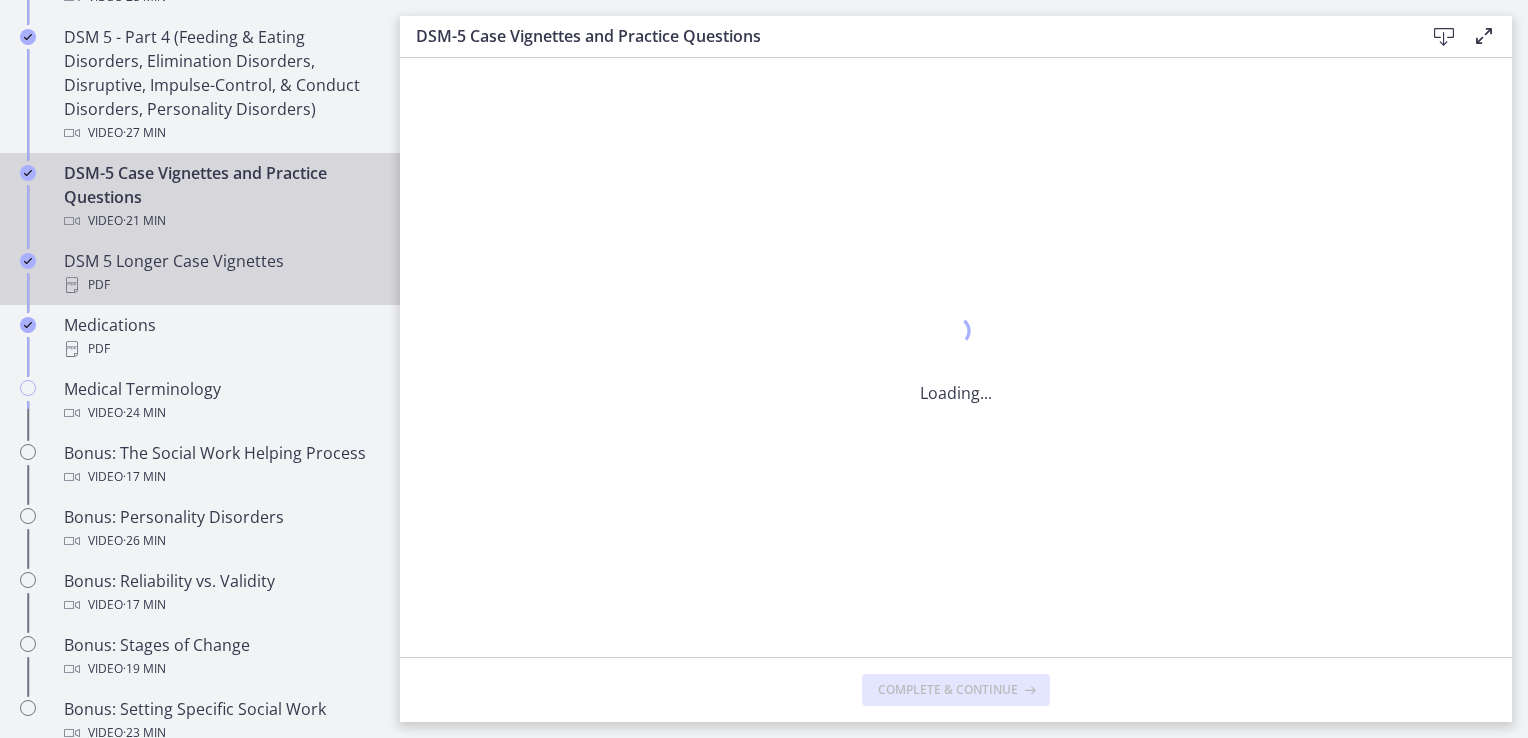 scroll, scrollTop: 0, scrollLeft: 0, axis: both 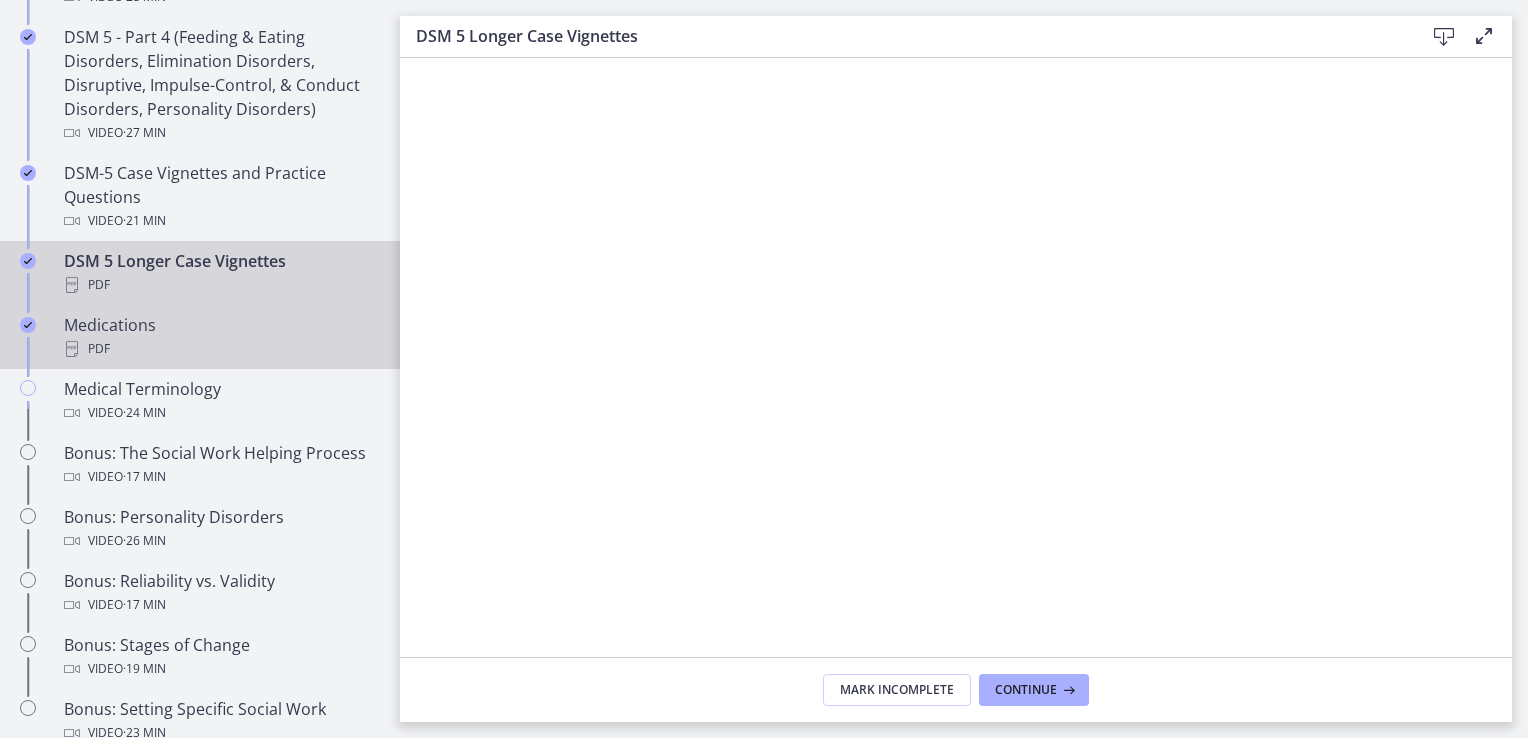 click on "PDF" at bounding box center [220, 349] 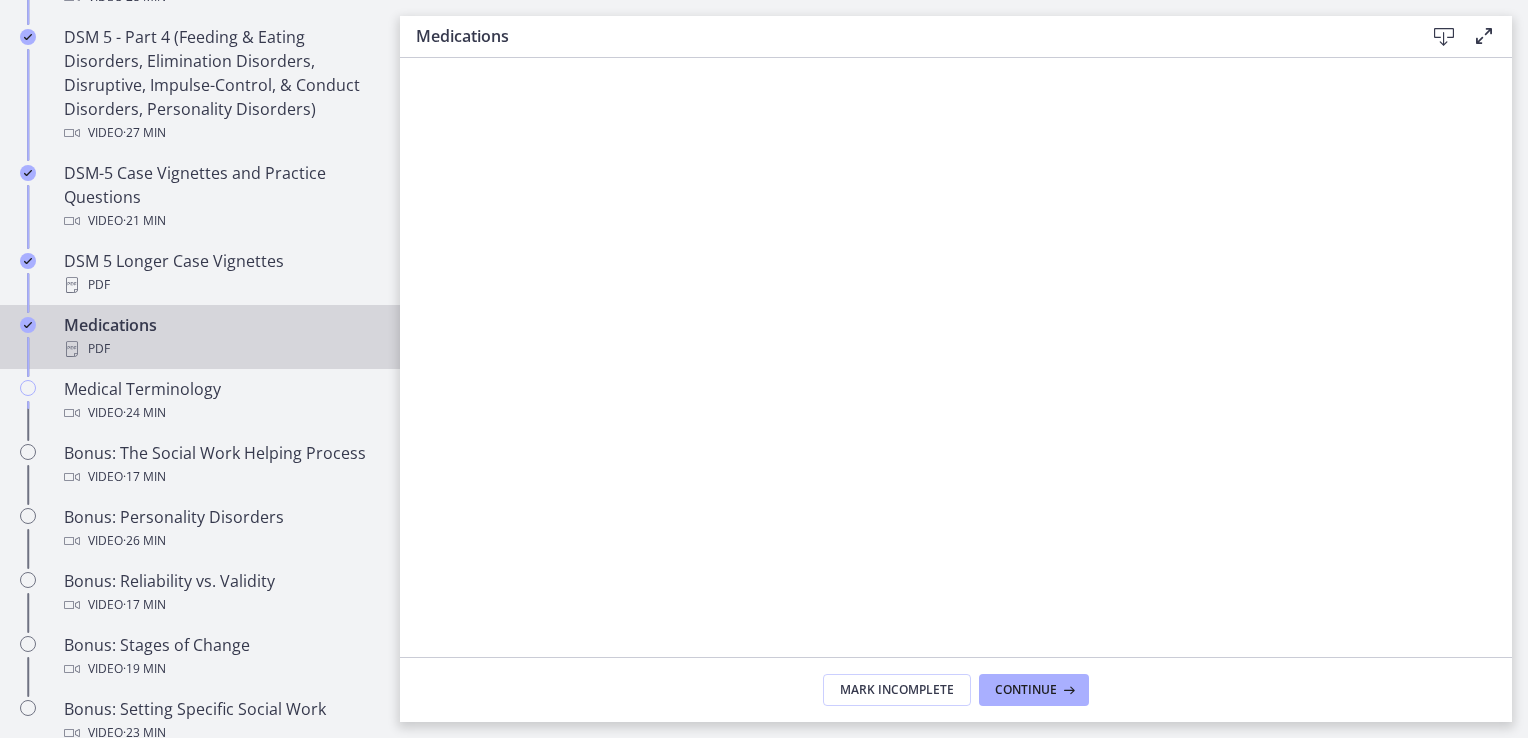 click at bounding box center [1444, 37] 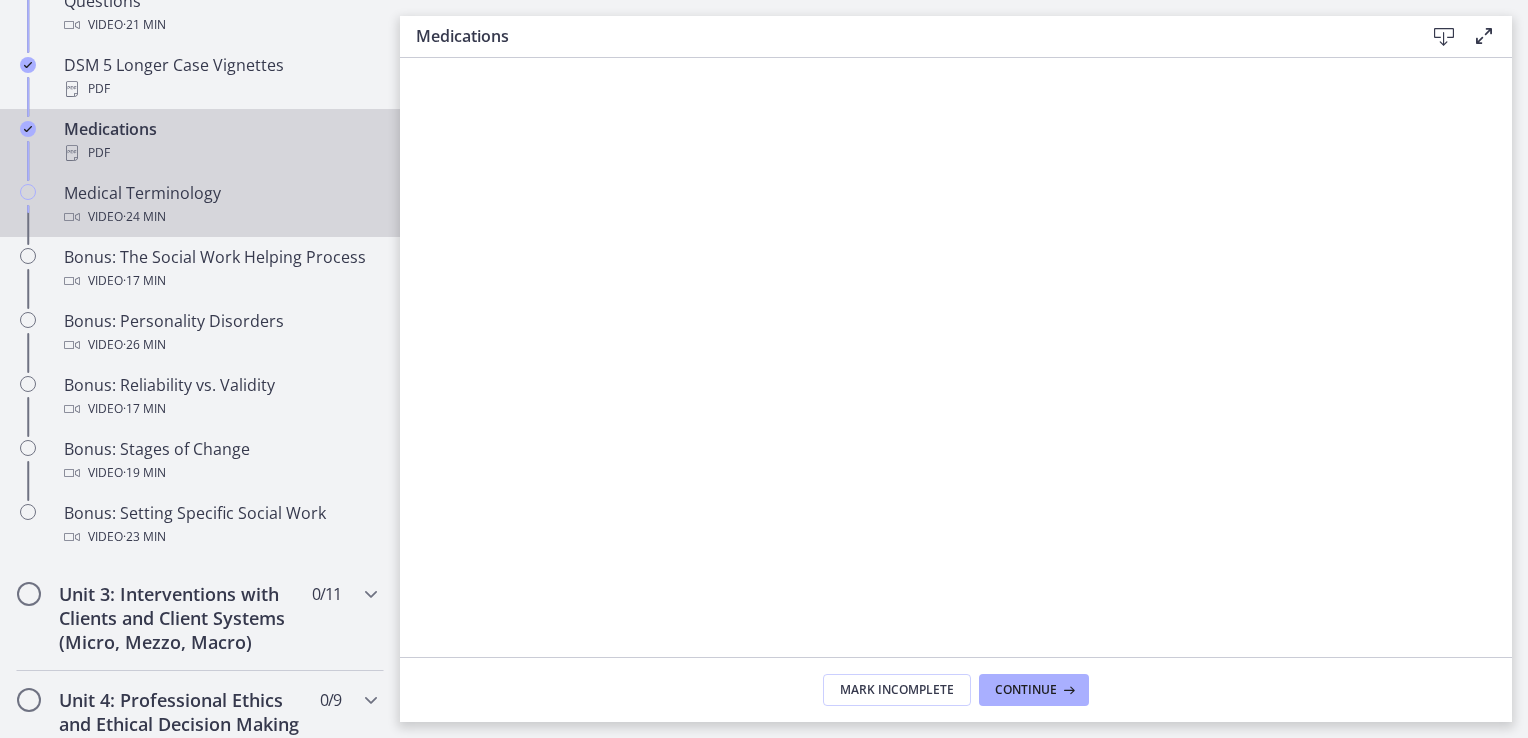 scroll, scrollTop: 1500, scrollLeft: 0, axis: vertical 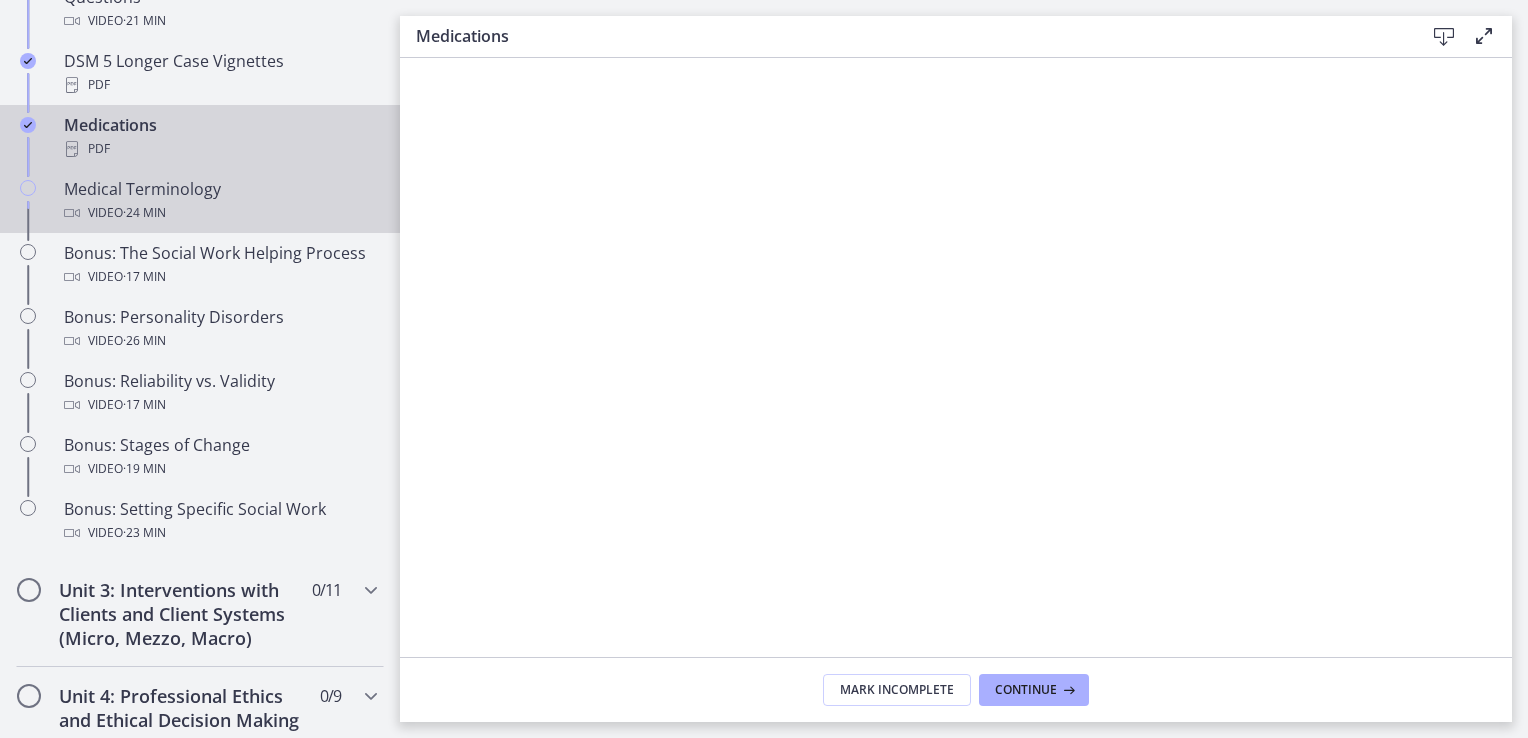 click on "Medical Terminology
Video
·  24 min" at bounding box center (220, 201) 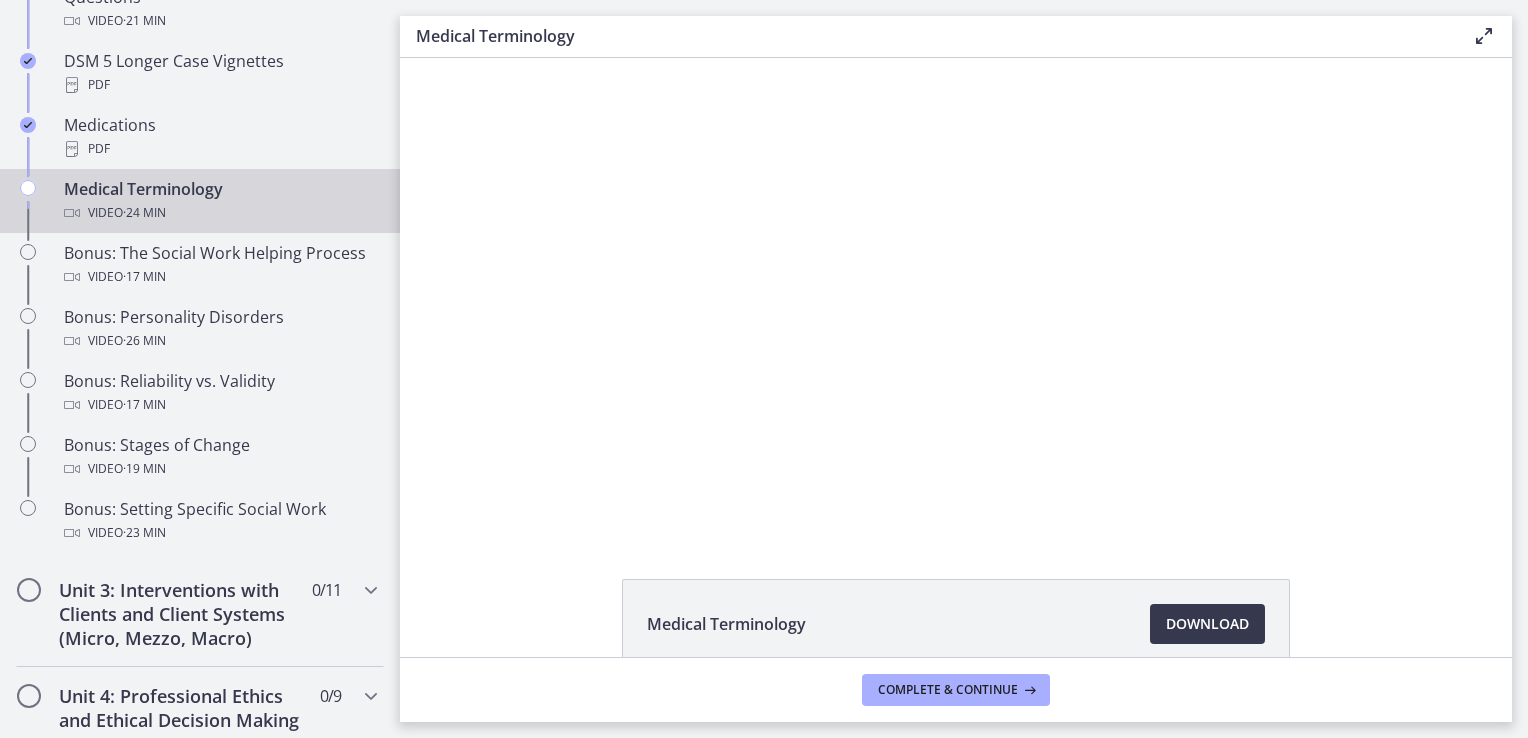 scroll, scrollTop: 0, scrollLeft: 0, axis: both 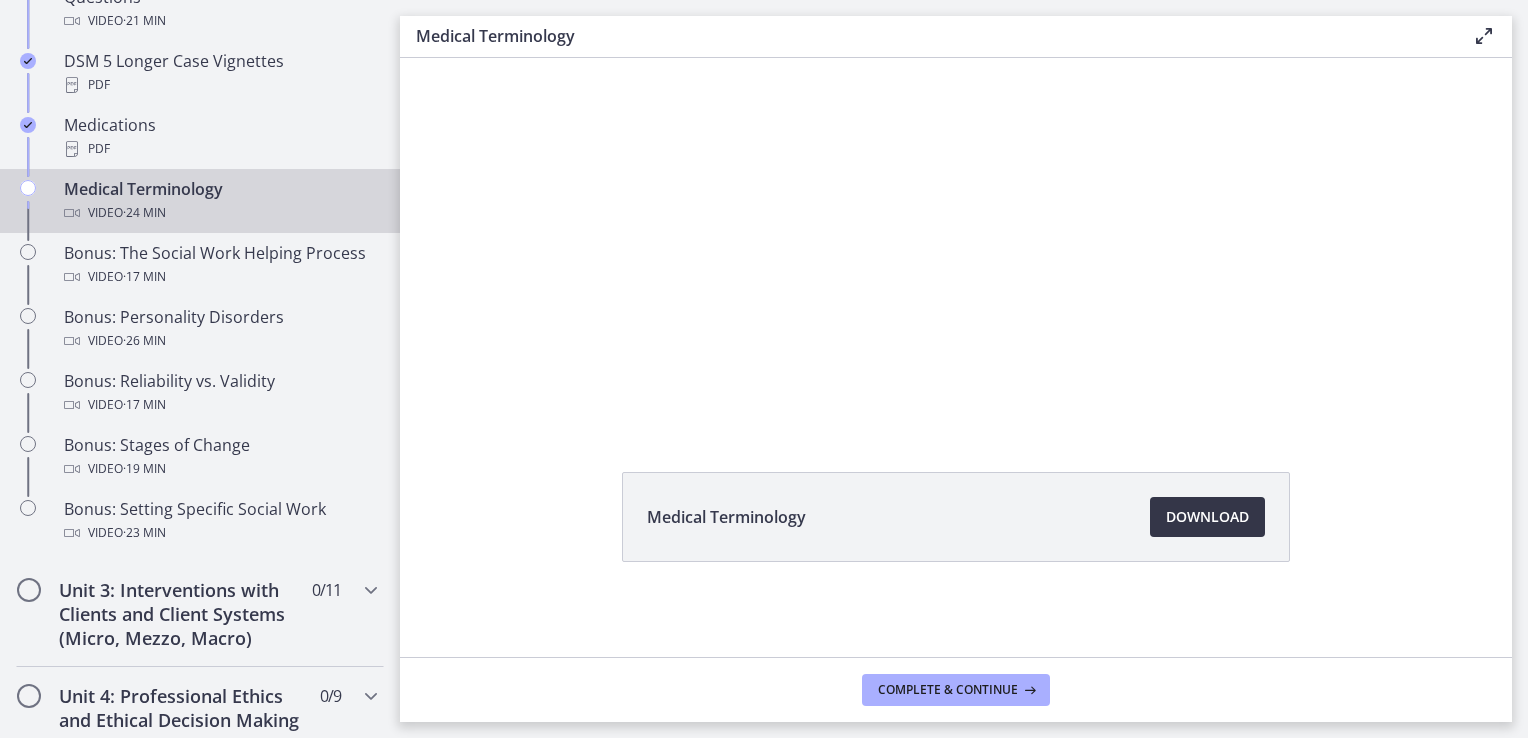 click on "Download
Opens in a new window" at bounding box center (1207, 517) 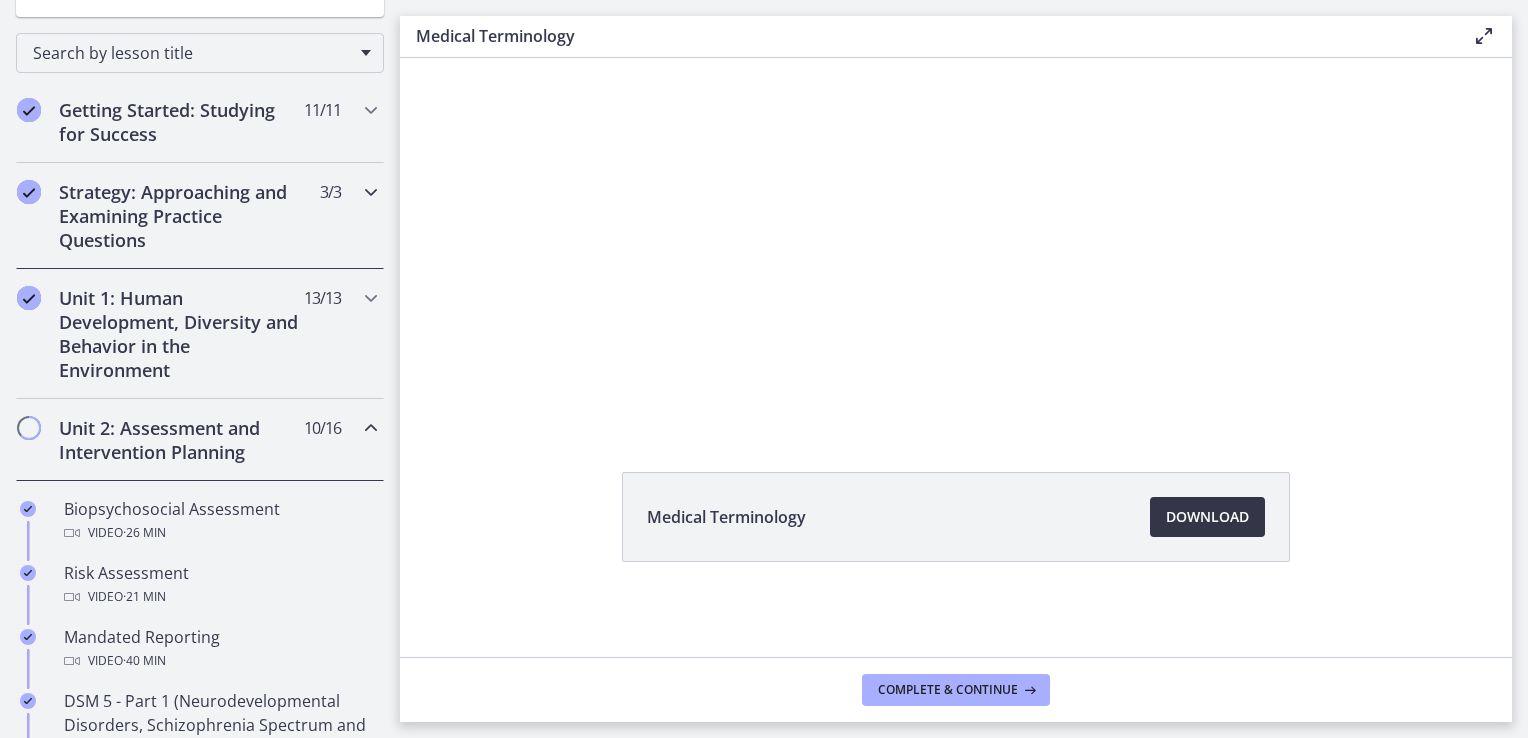 scroll, scrollTop: 600, scrollLeft: 0, axis: vertical 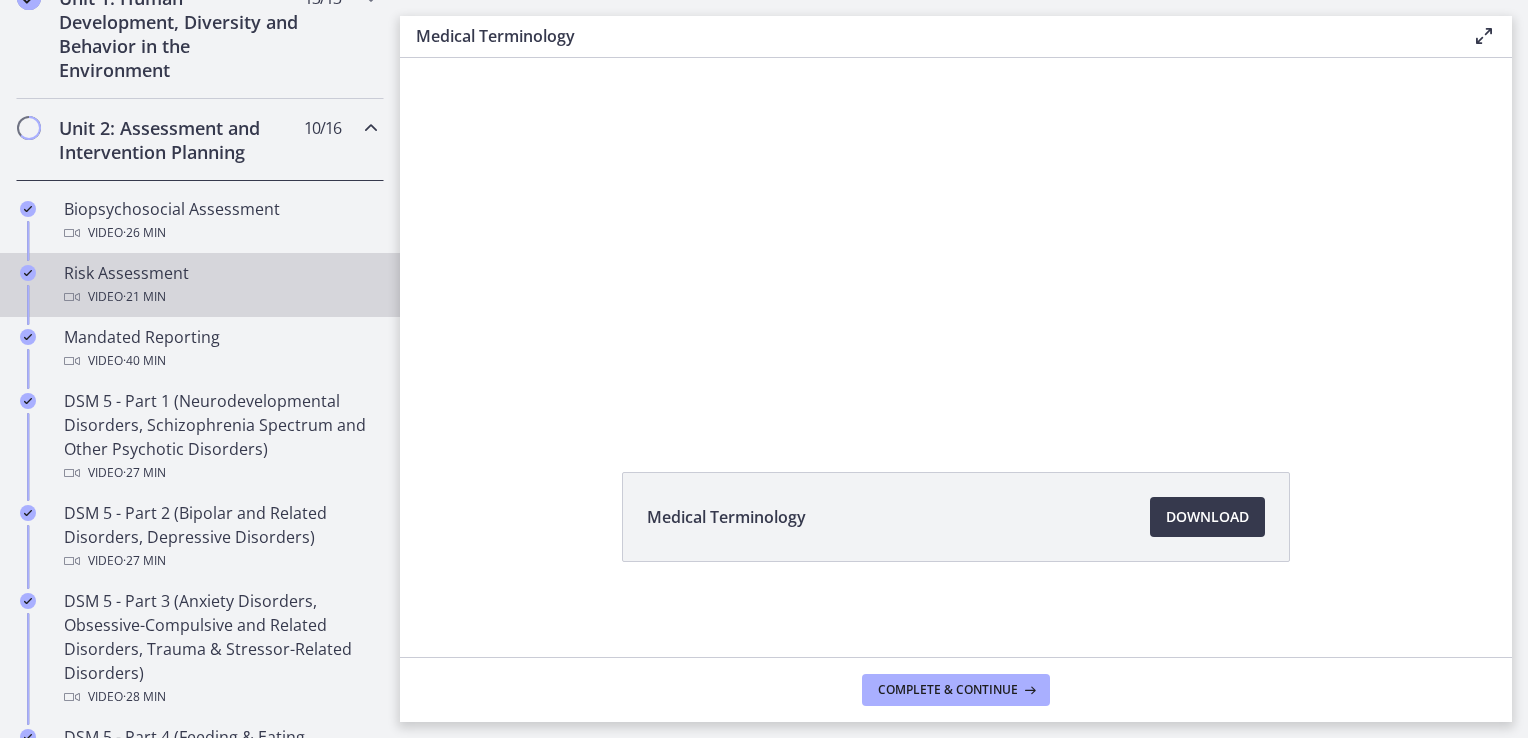 click on "·  21 min" at bounding box center [144, 297] 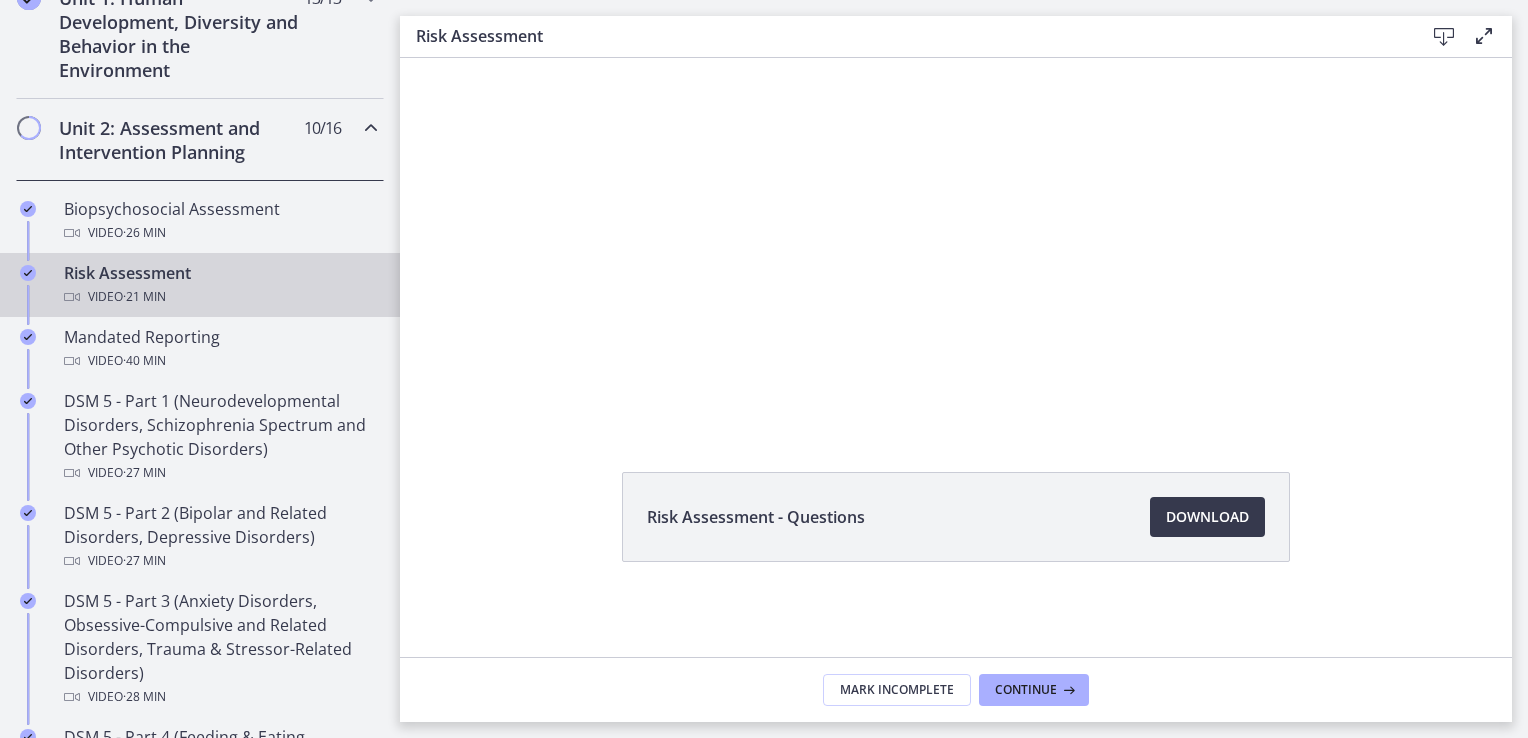scroll, scrollTop: 0, scrollLeft: 0, axis: both 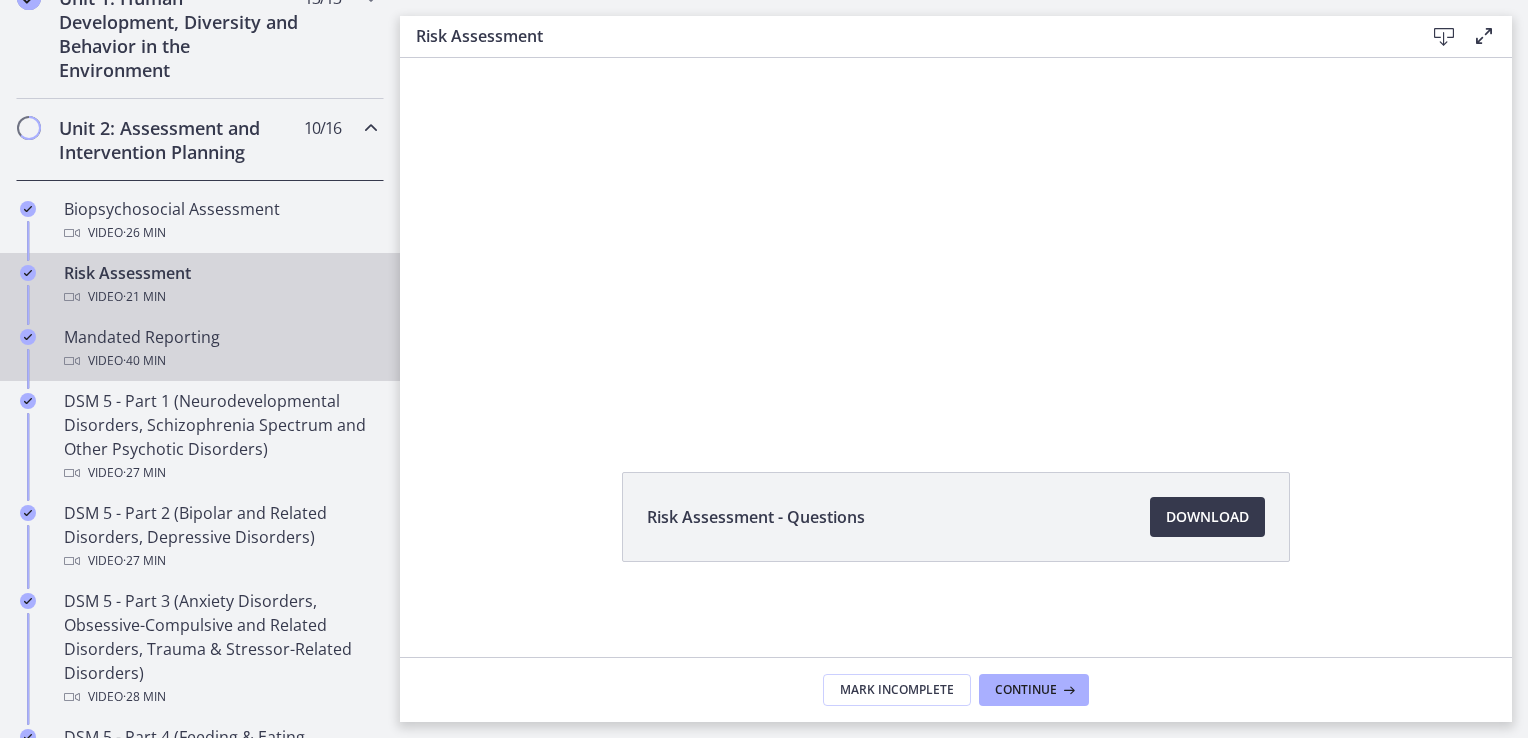 click on "·  40 min" at bounding box center [144, 361] 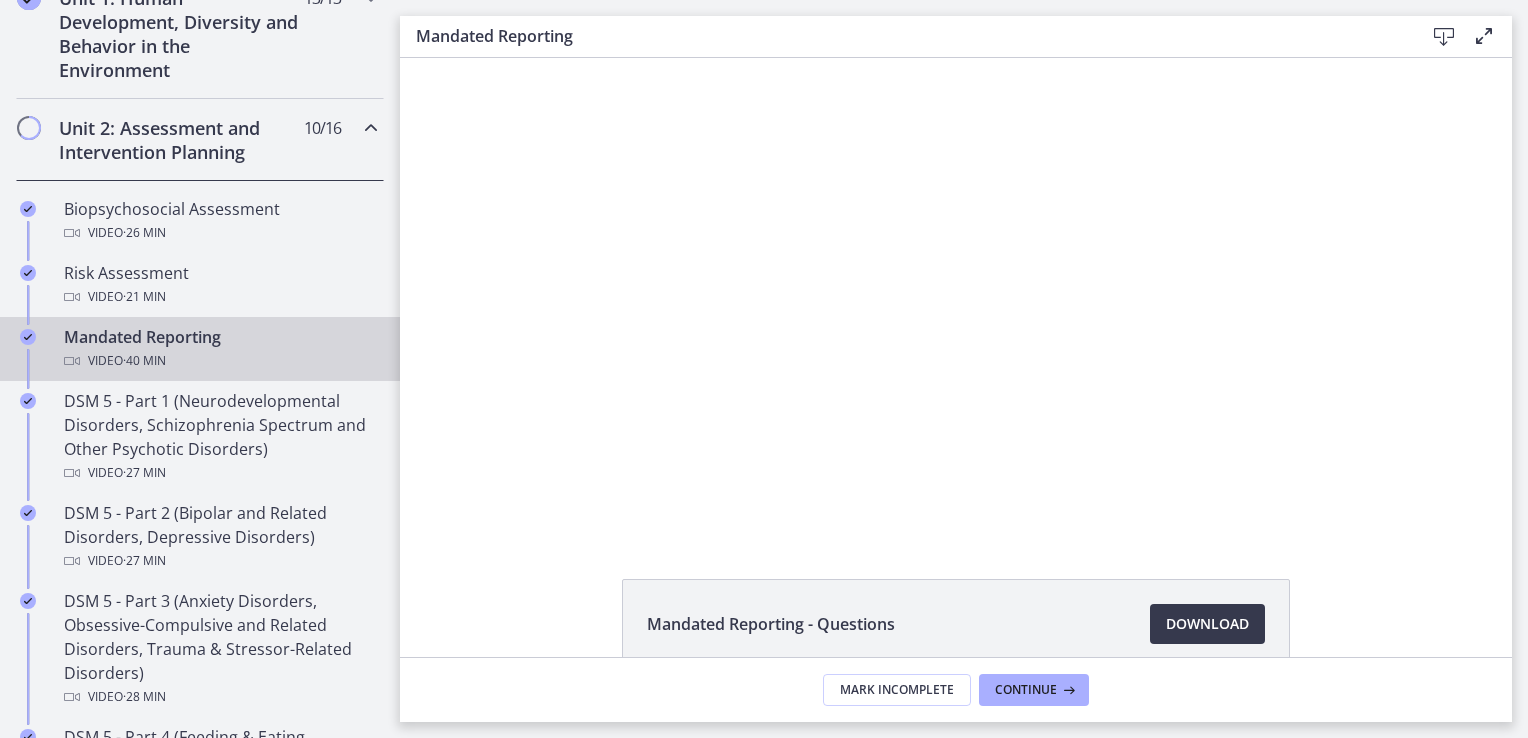 scroll, scrollTop: 0, scrollLeft: 0, axis: both 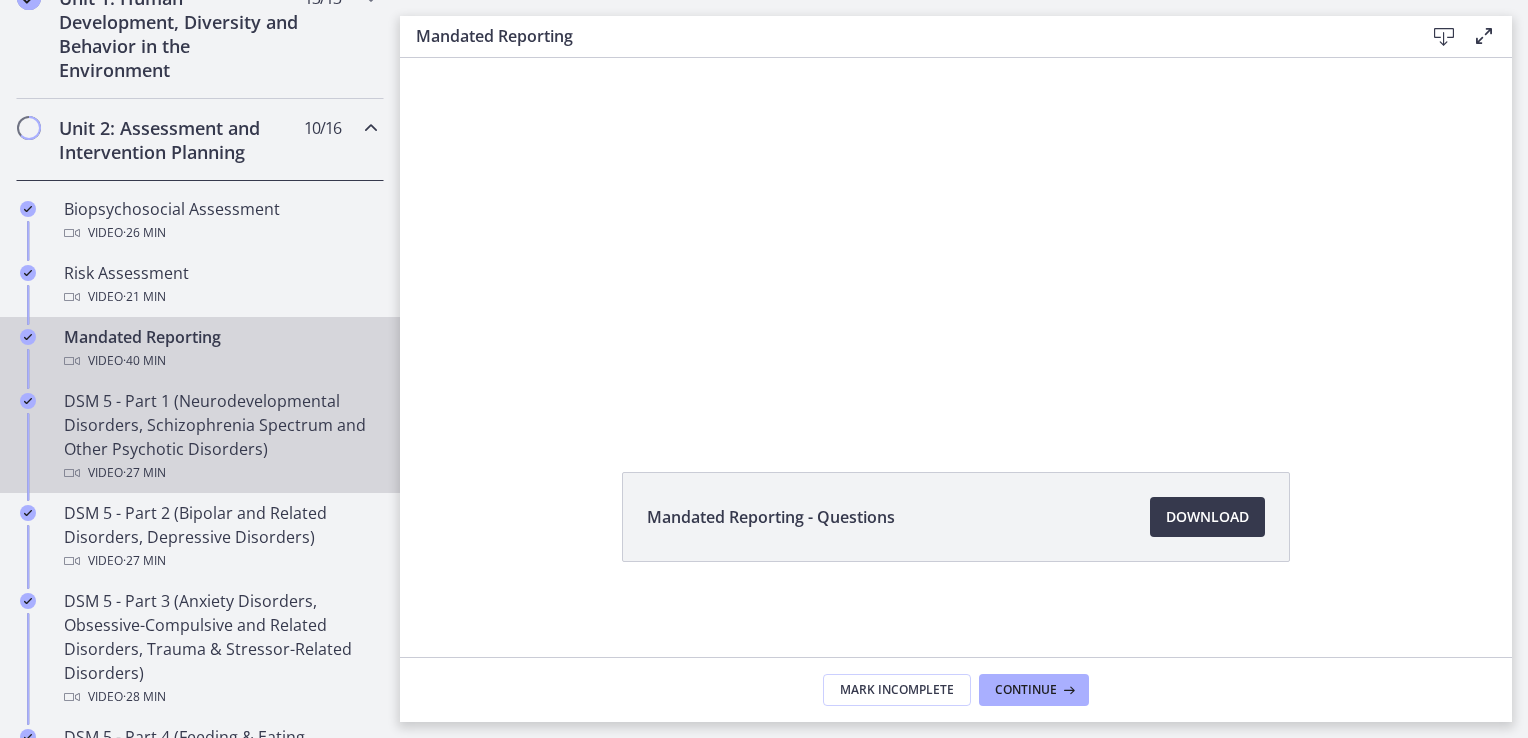click on "DSM 5 - Part 1 (Neurodevelopmental Disorders, Schizophrenia Spectrum and Other Psychotic Disorders)
Video
·  27 min" at bounding box center (220, 437) 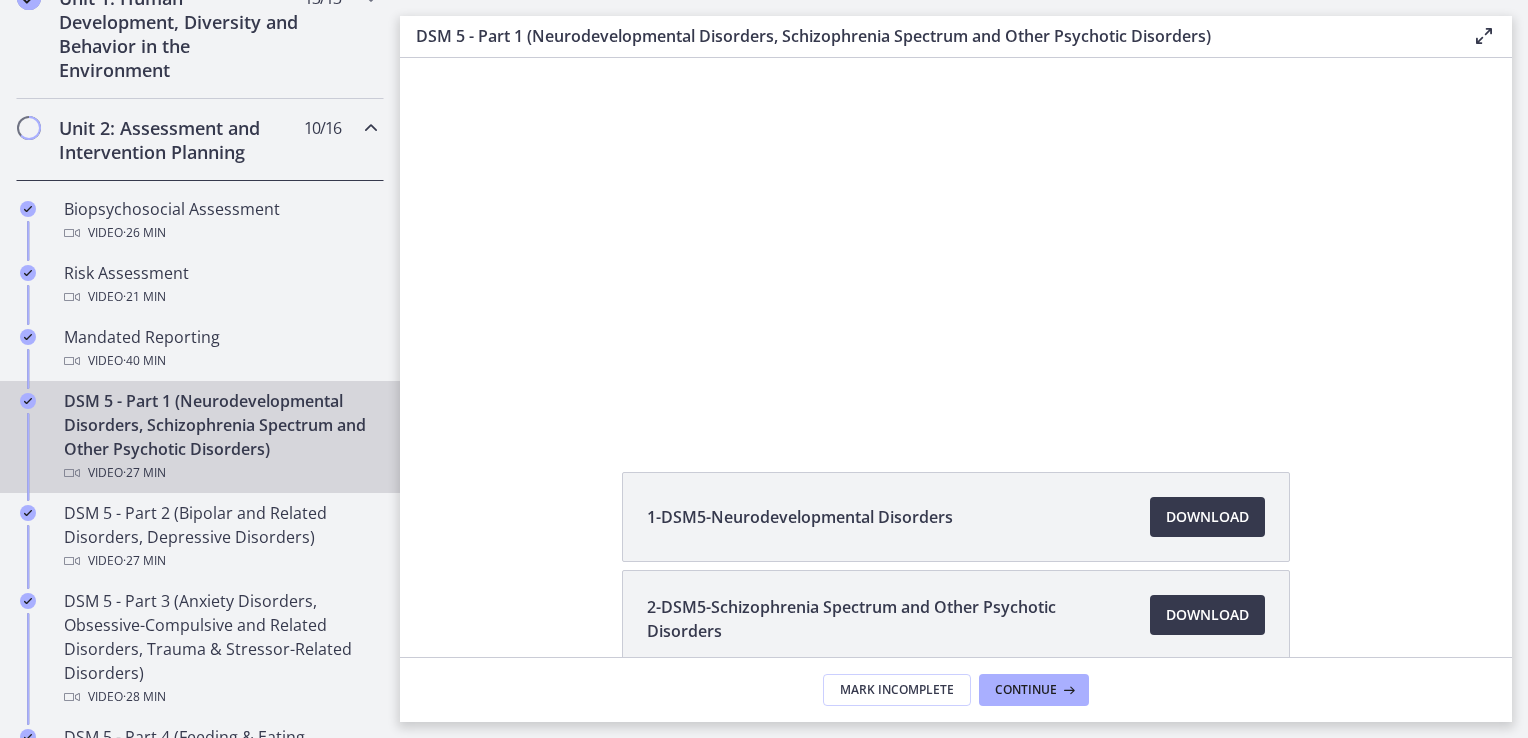scroll, scrollTop: 0, scrollLeft: 0, axis: both 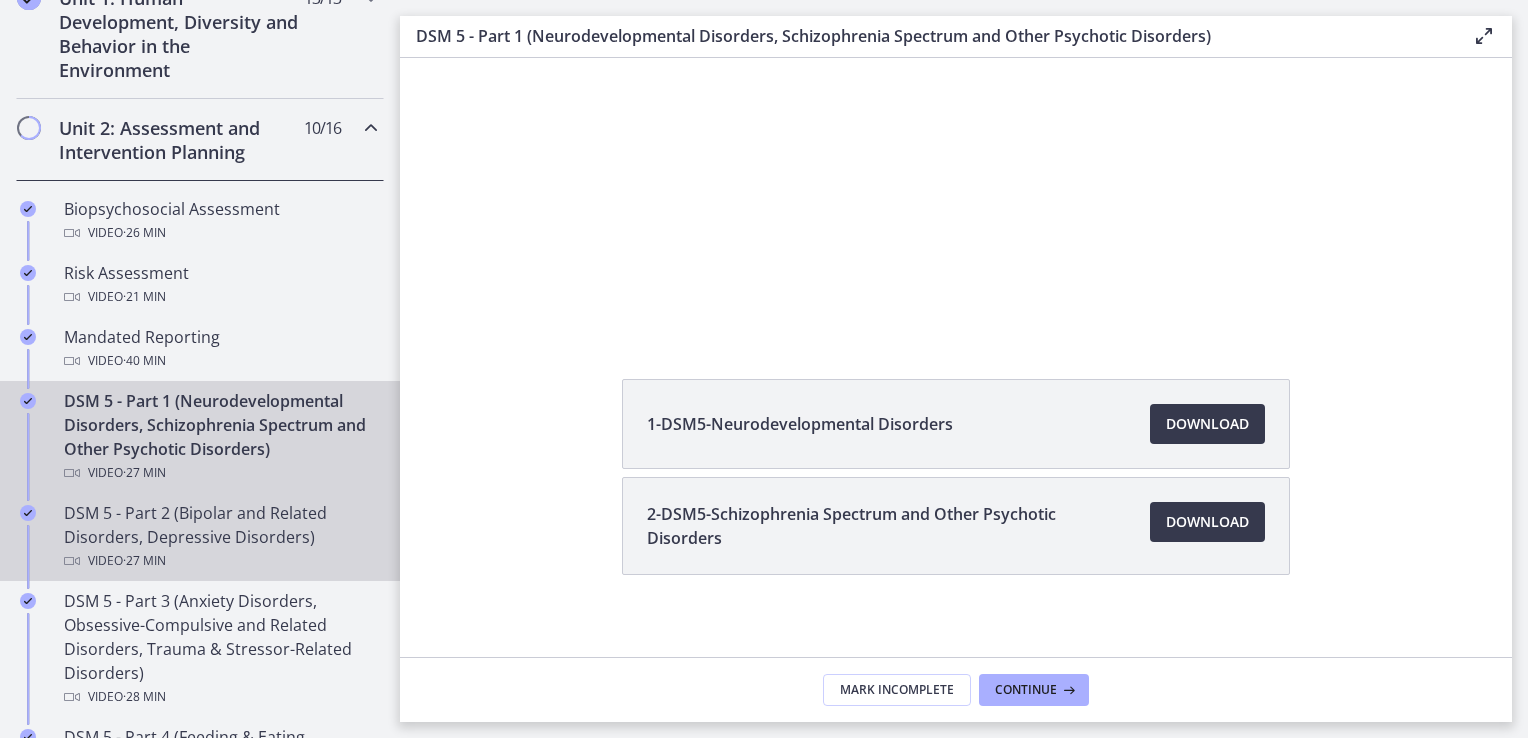 click on "DSM 5 - Part 2 (Bipolar and Related Disorders, Depressive Disorders)
Video
·  27 min" at bounding box center [220, 537] 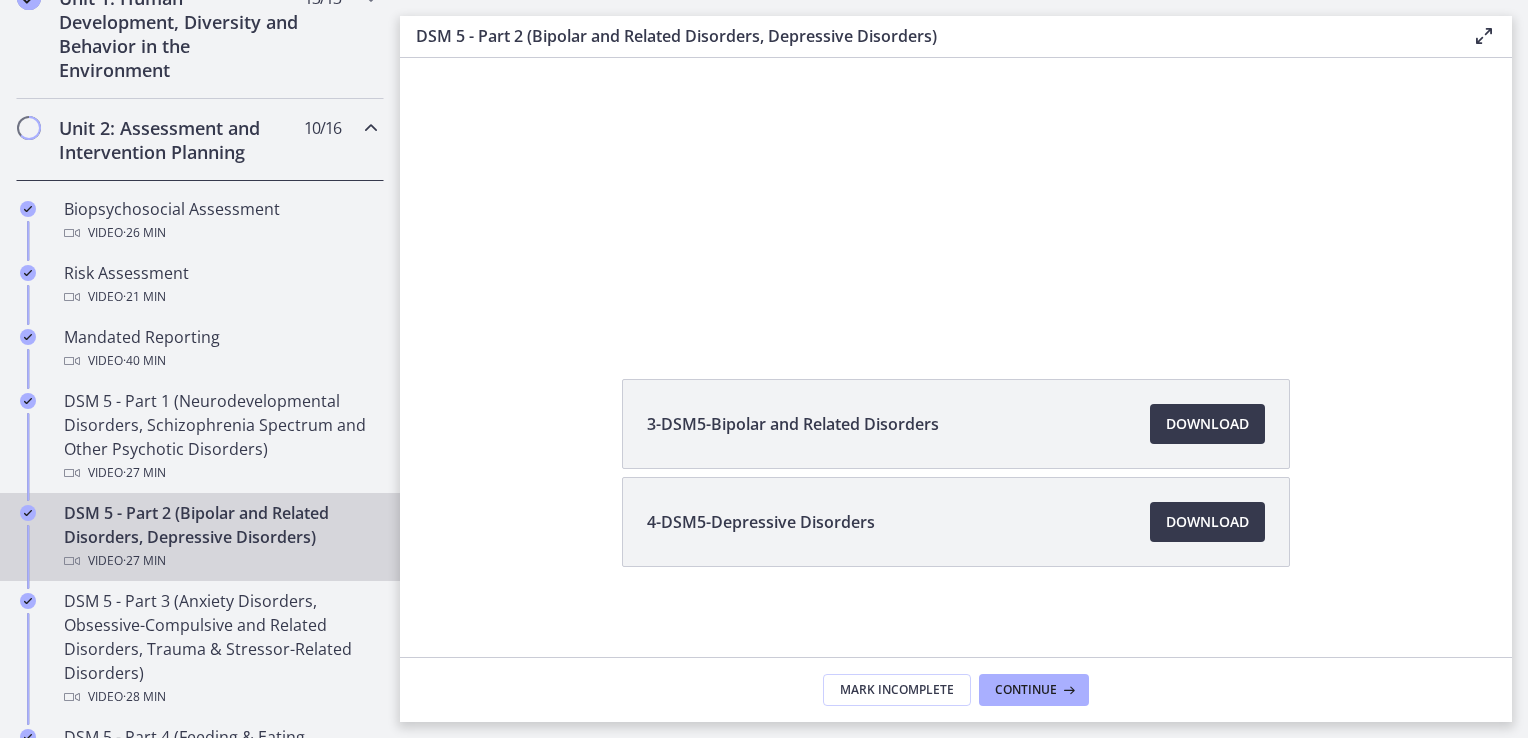 scroll, scrollTop: 0, scrollLeft: 0, axis: both 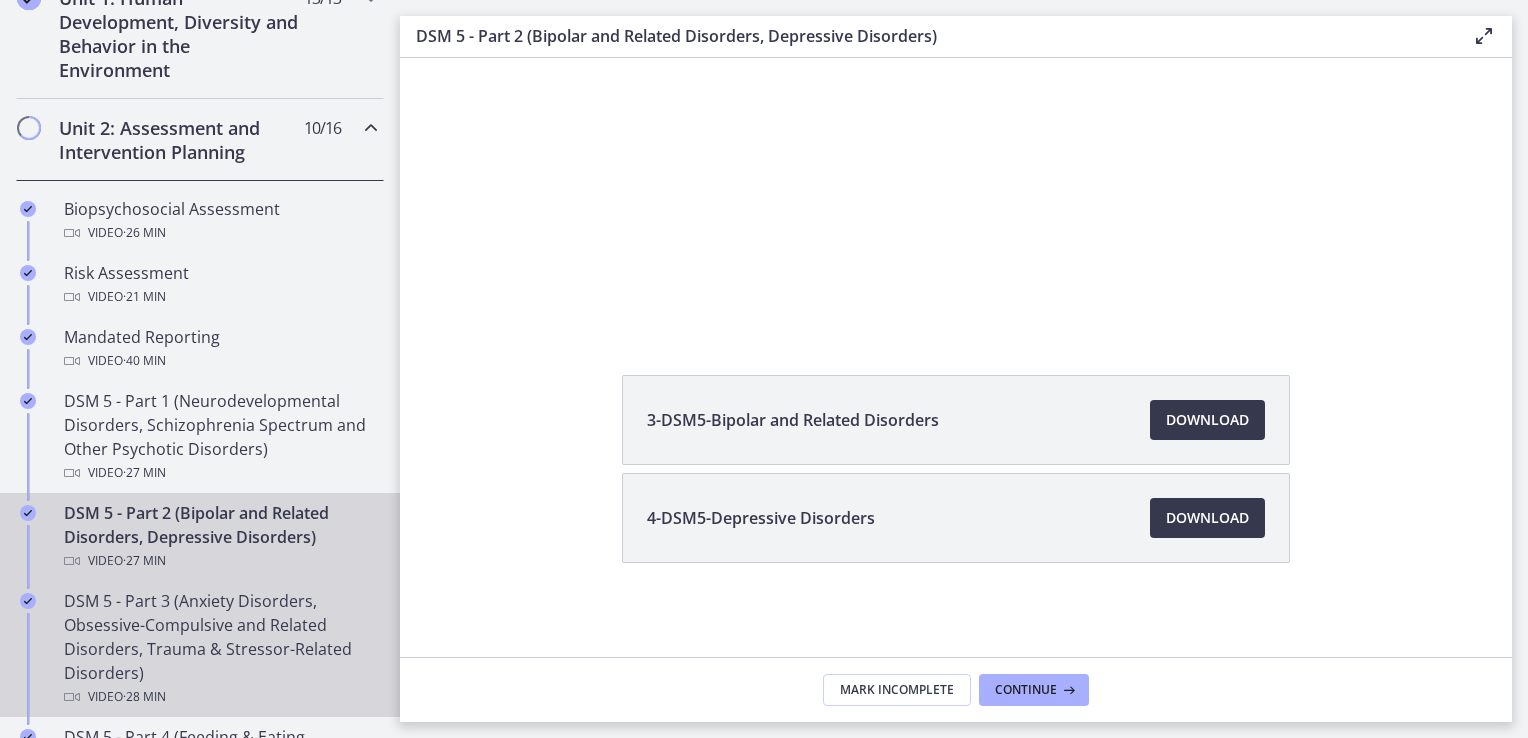 click on "DSM 5 - Part 3 (Anxiety Disorders, Obsessive-Compulsive and Related Disorders, Trauma & Stressor-Related Disorders)
Video
·  28 min" at bounding box center [220, 649] 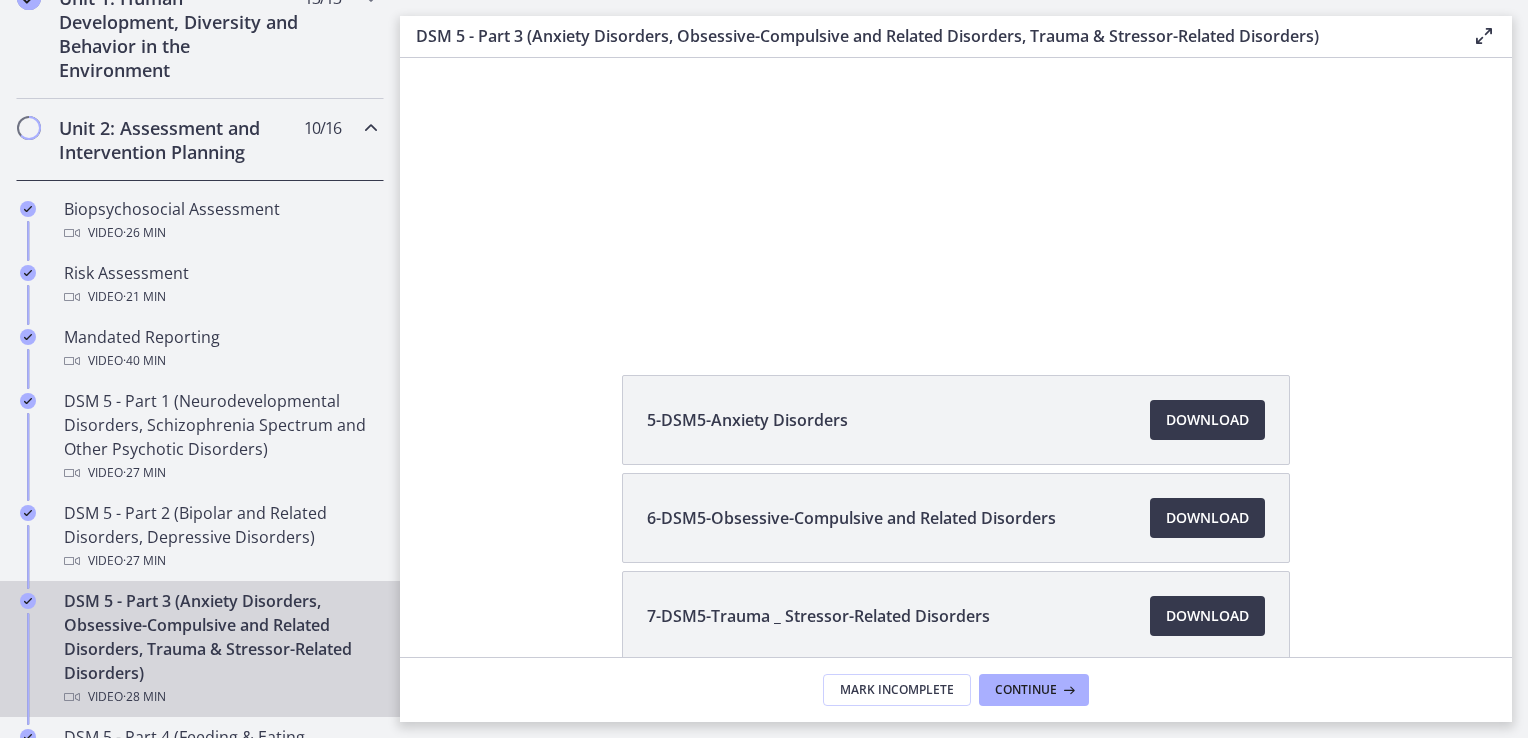 scroll, scrollTop: 0, scrollLeft: 0, axis: both 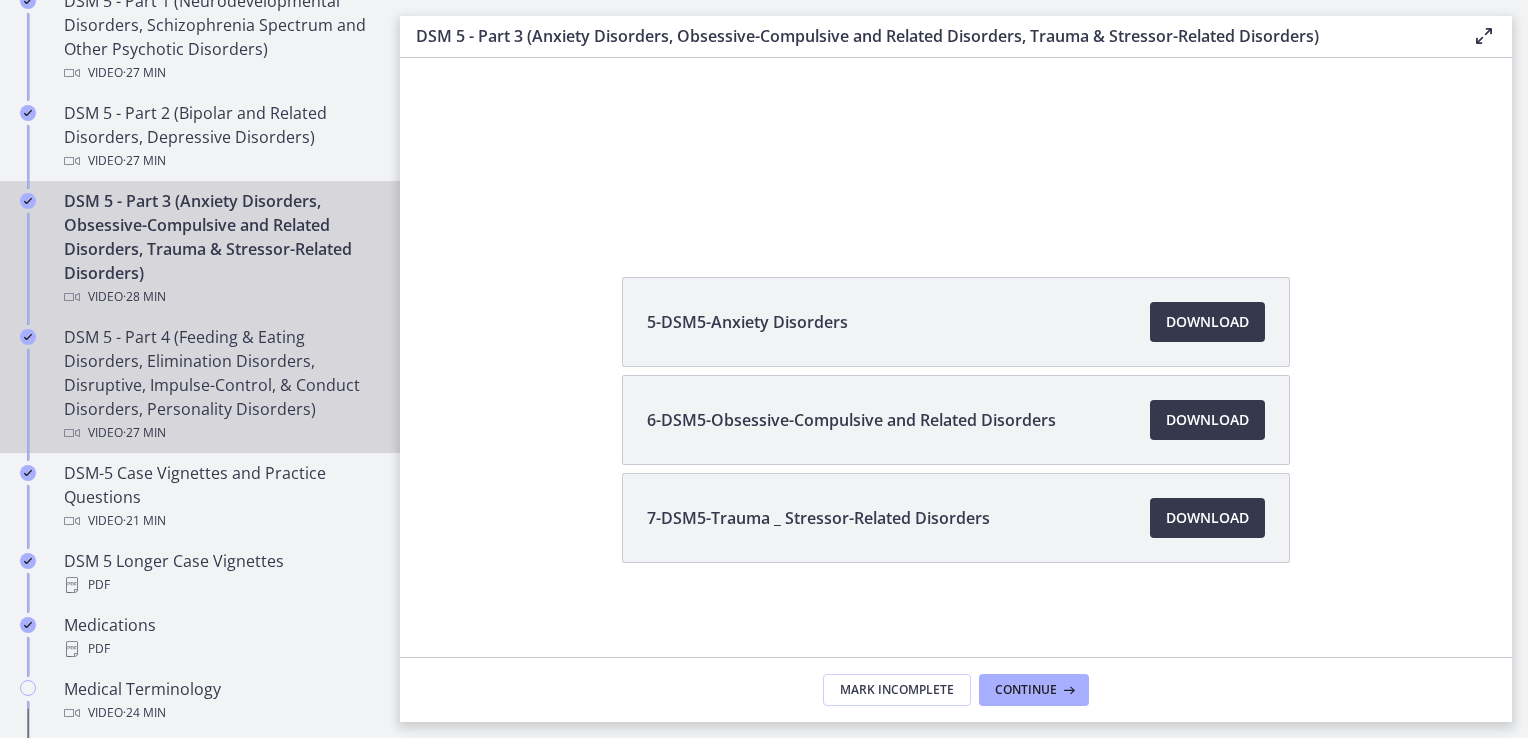 click on "DSM 5 - Part 4 (Feeding & Eating Disorders, Elimination Disorders, Disruptive, Impulse-Control, & Conduct Disorders, Personality Disorders)
Video
·  27 min" at bounding box center (220, 385) 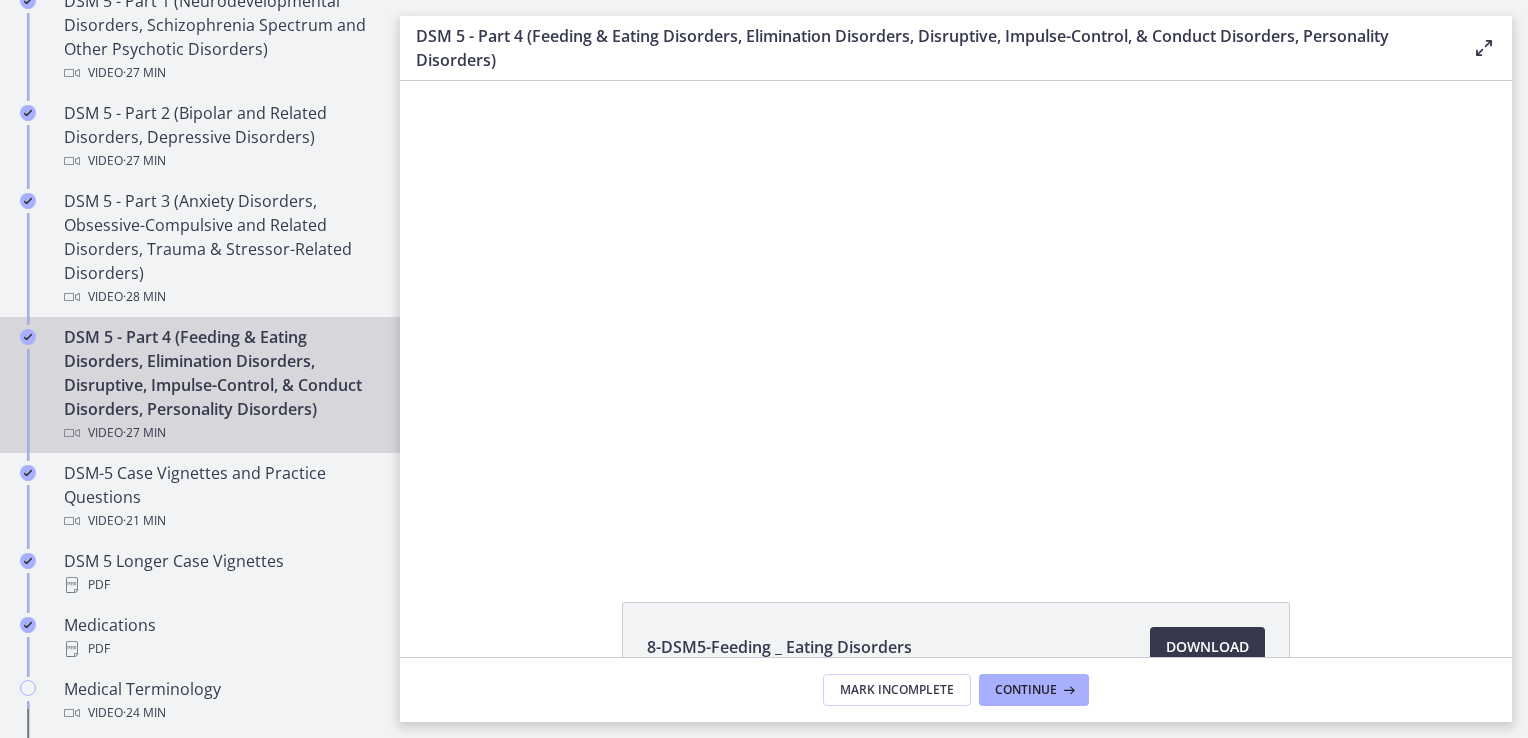 scroll, scrollTop: 0, scrollLeft: 0, axis: both 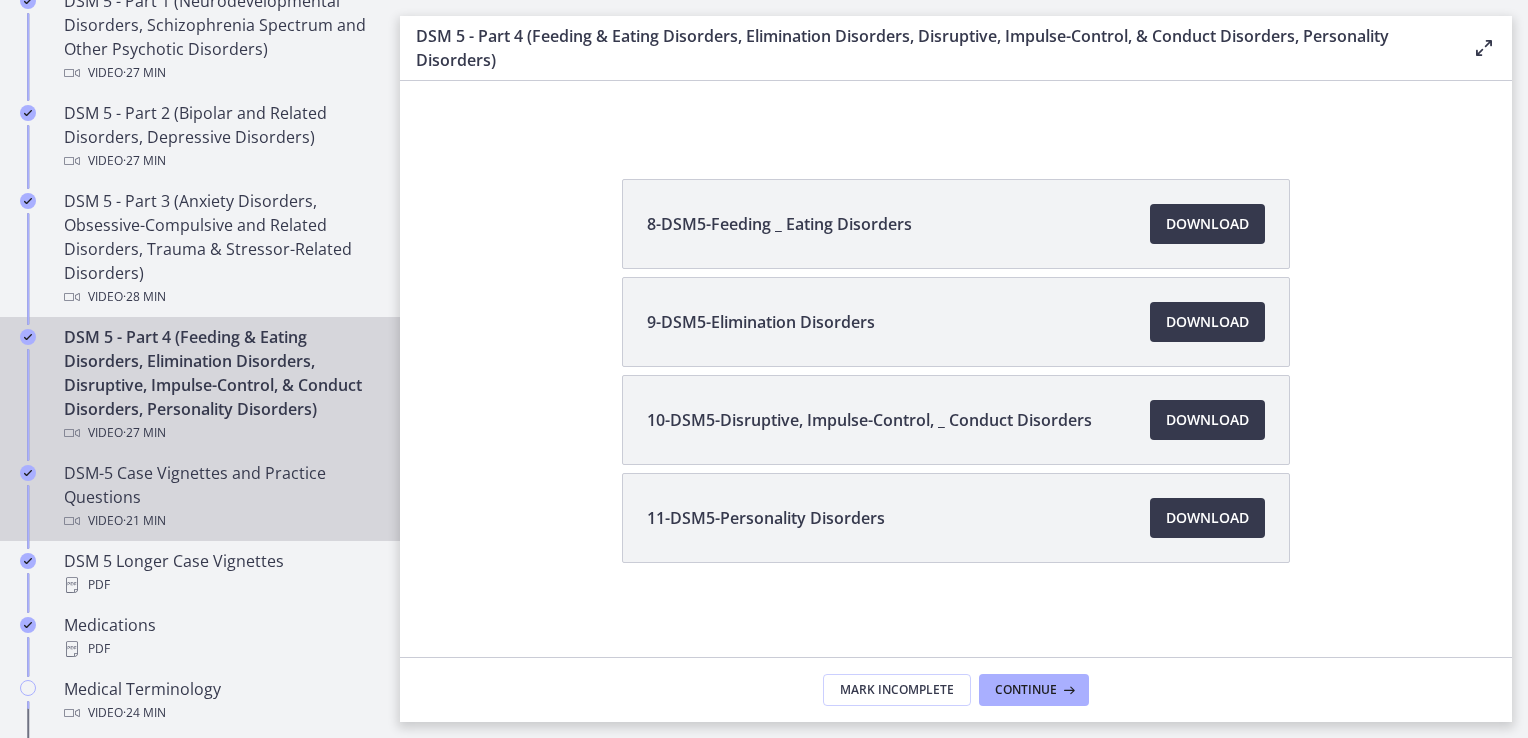 click on "·  21 min" at bounding box center [144, 521] 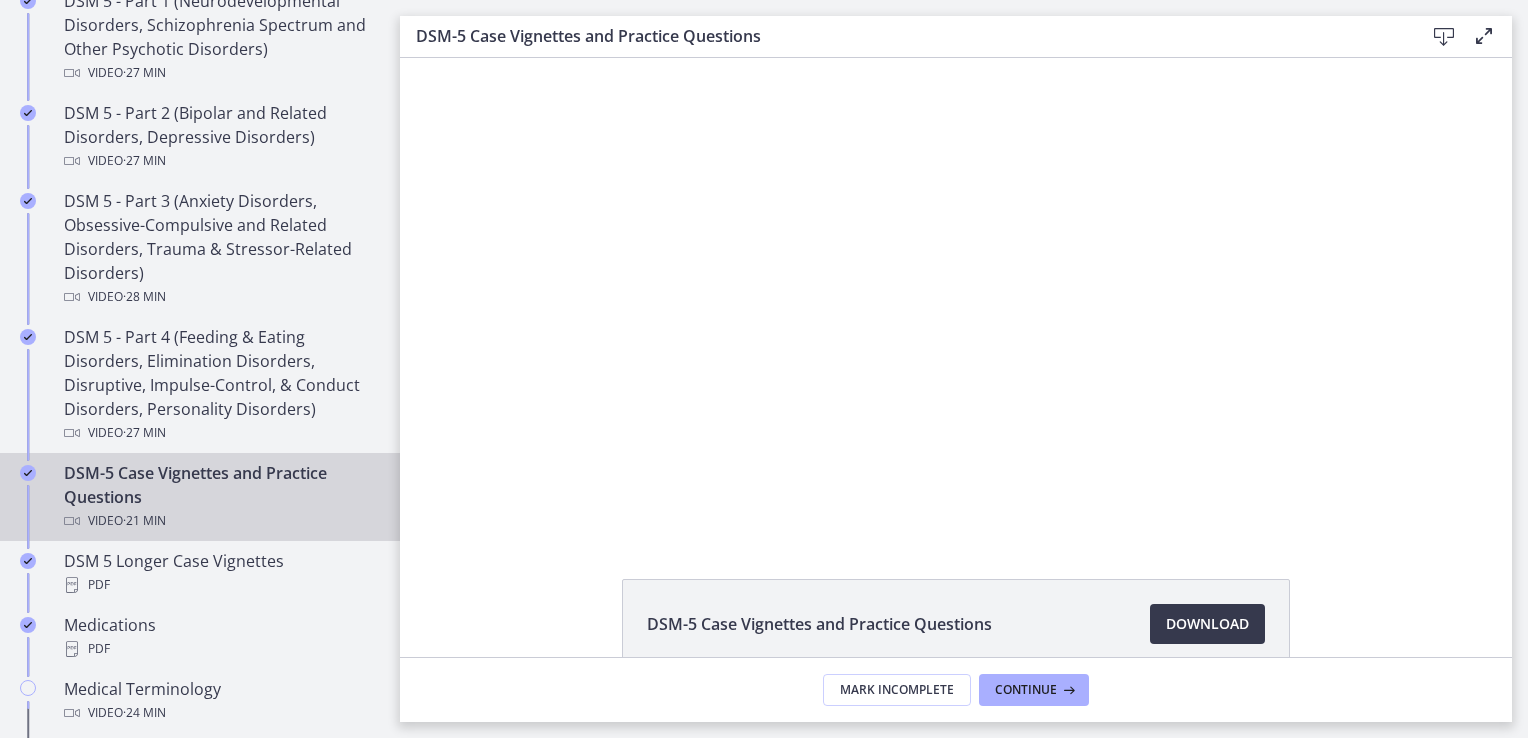 scroll, scrollTop: 0, scrollLeft: 0, axis: both 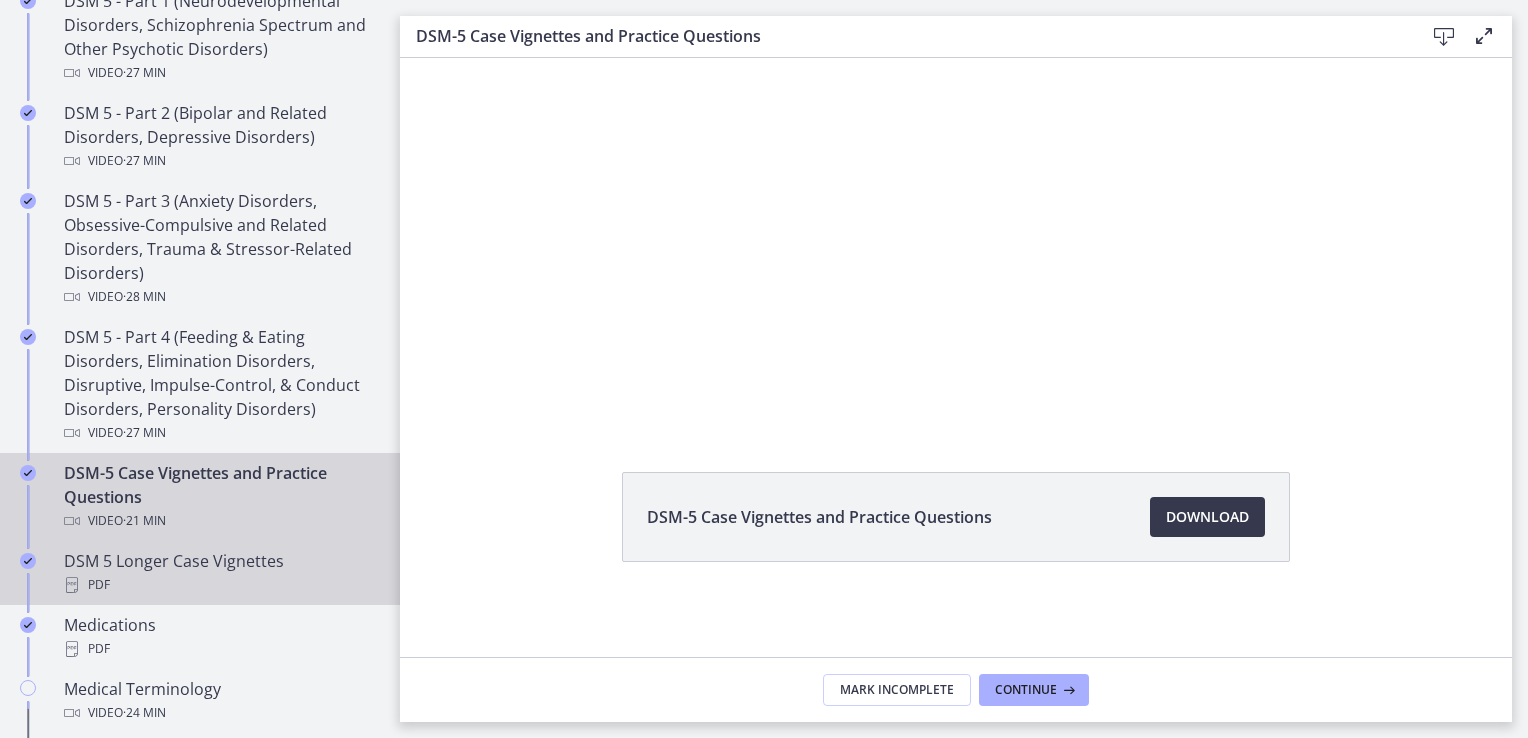 click on "DSM 5 Longer Case Vignettes
PDF" at bounding box center [220, 573] 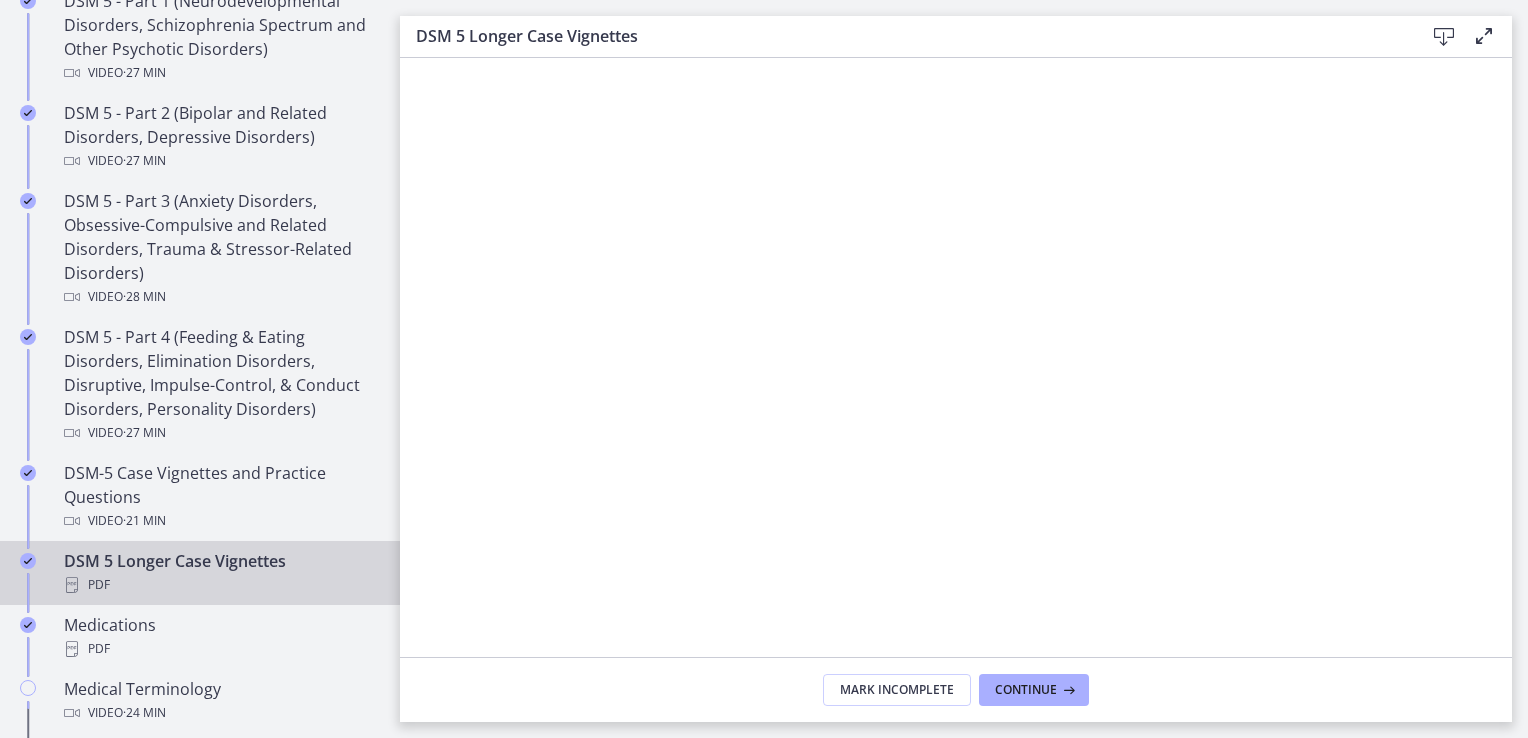 scroll, scrollTop: 0, scrollLeft: 0, axis: both 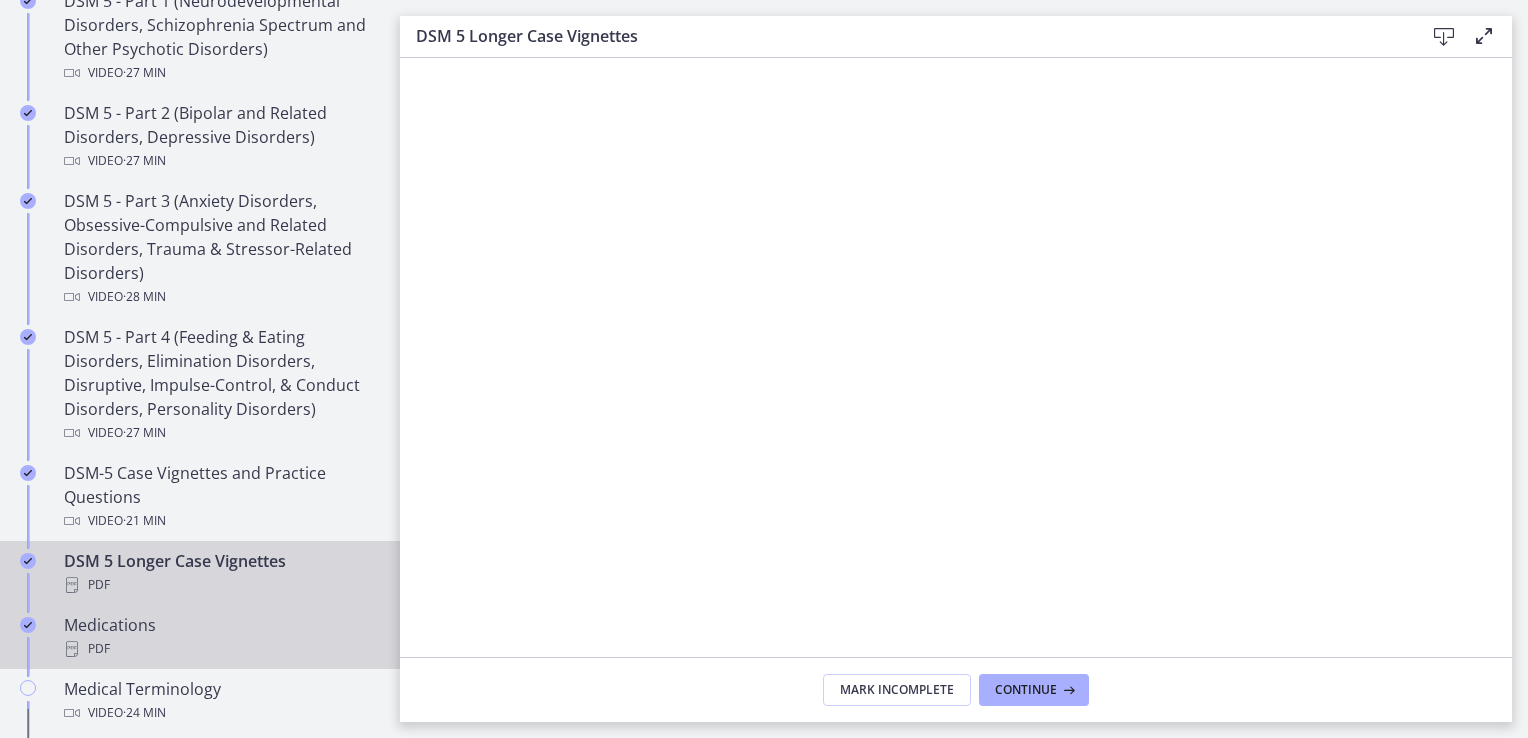 click on "PDF" at bounding box center [220, 649] 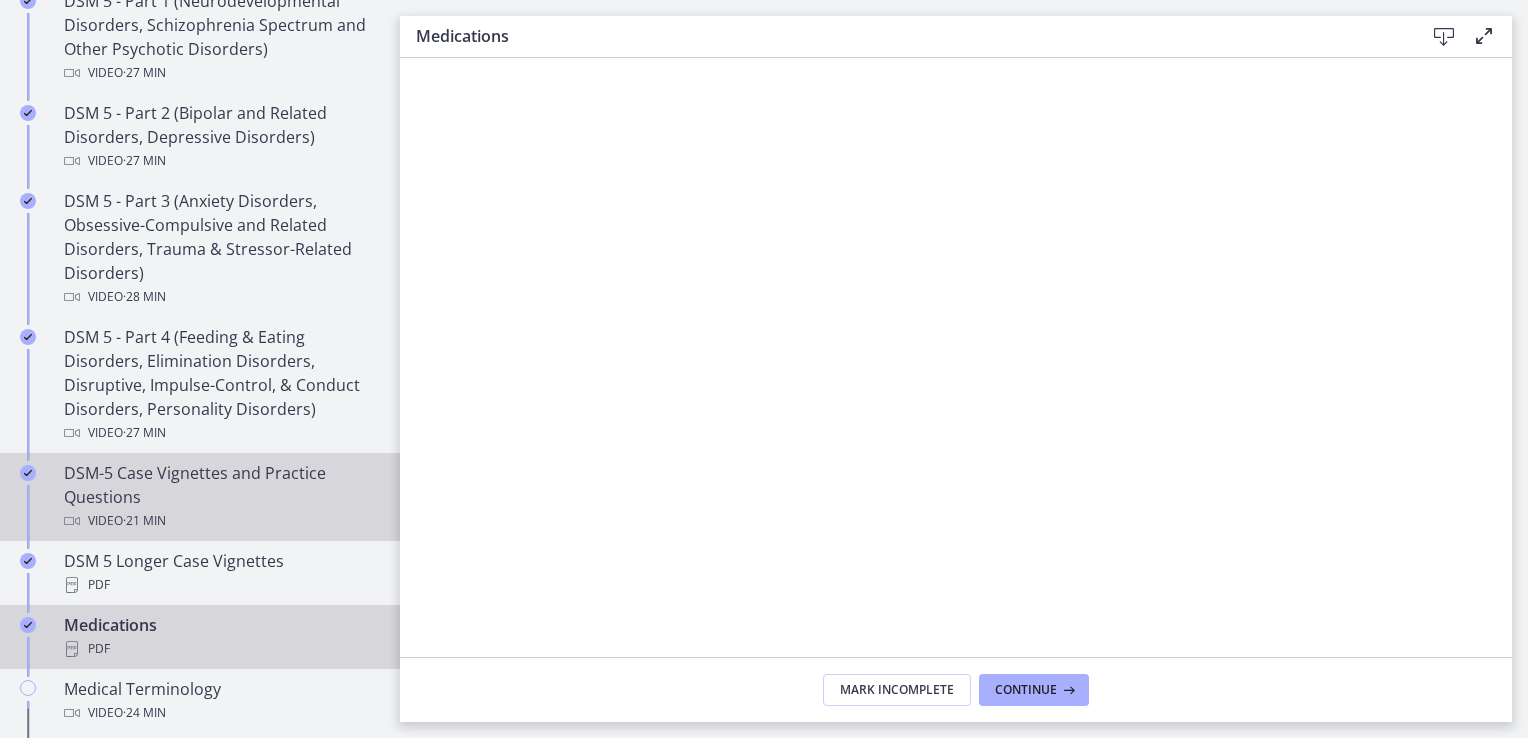 scroll, scrollTop: 1200, scrollLeft: 0, axis: vertical 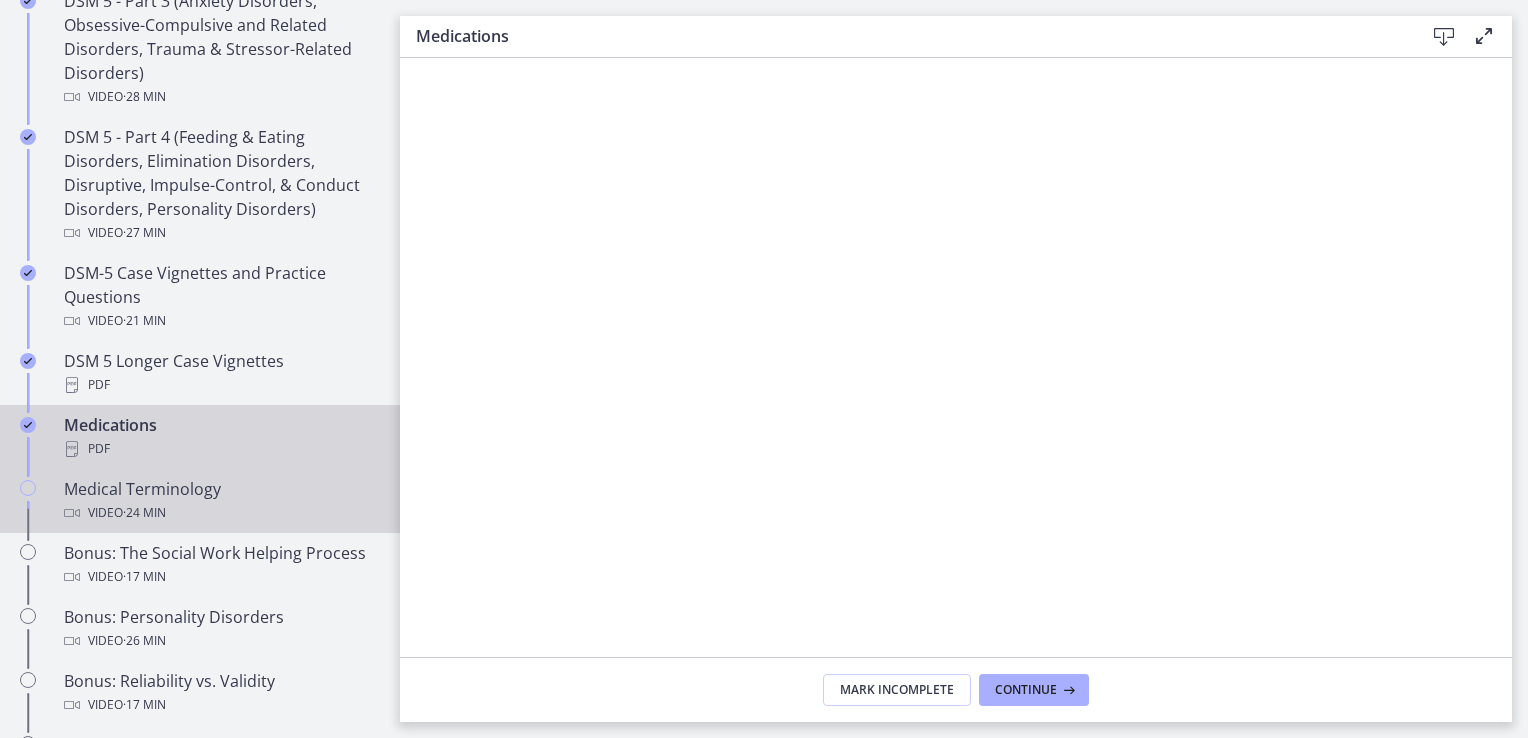 click on "Video
·  24 min" at bounding box center (220, 513) 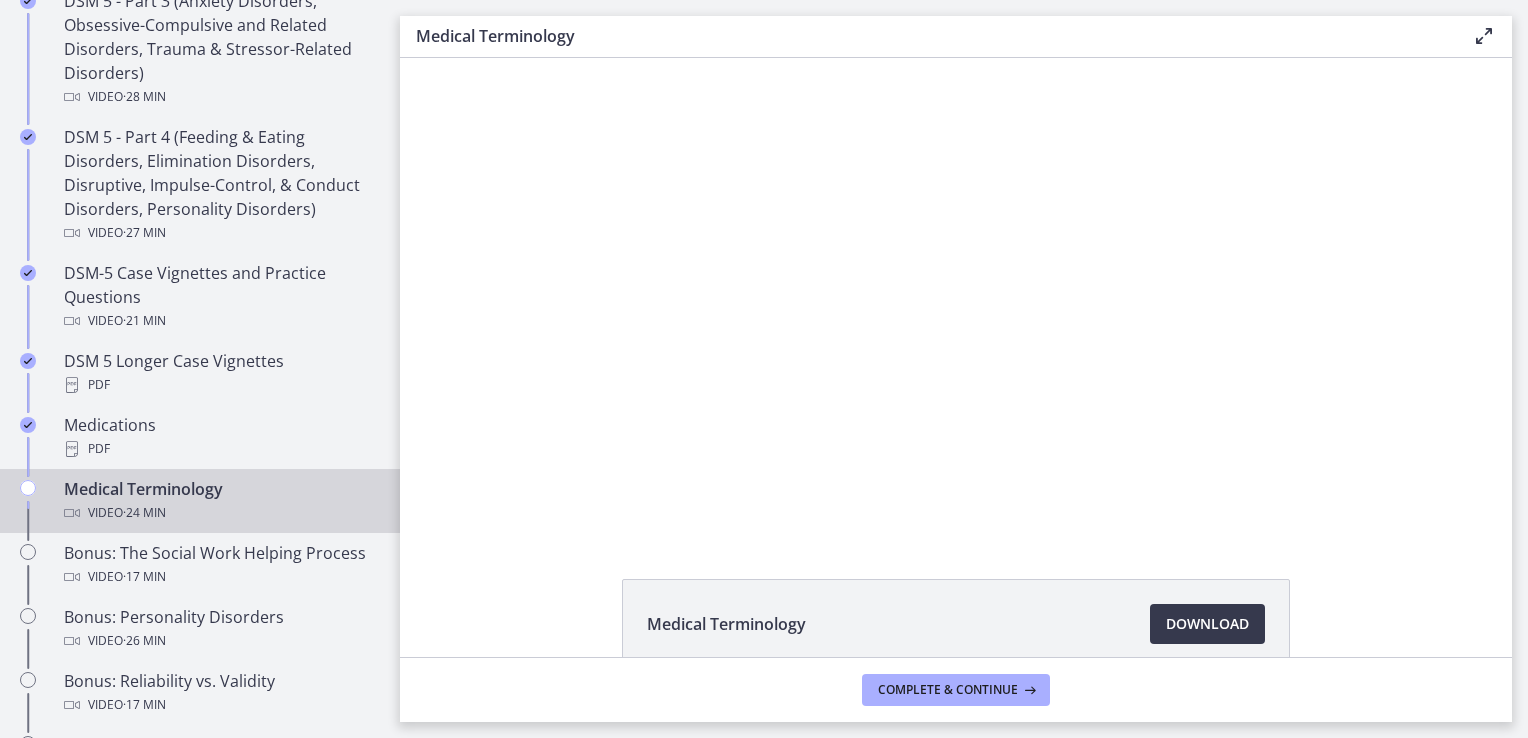 scroll, scrollTop: 0, scrollLeft: 0, axis: both 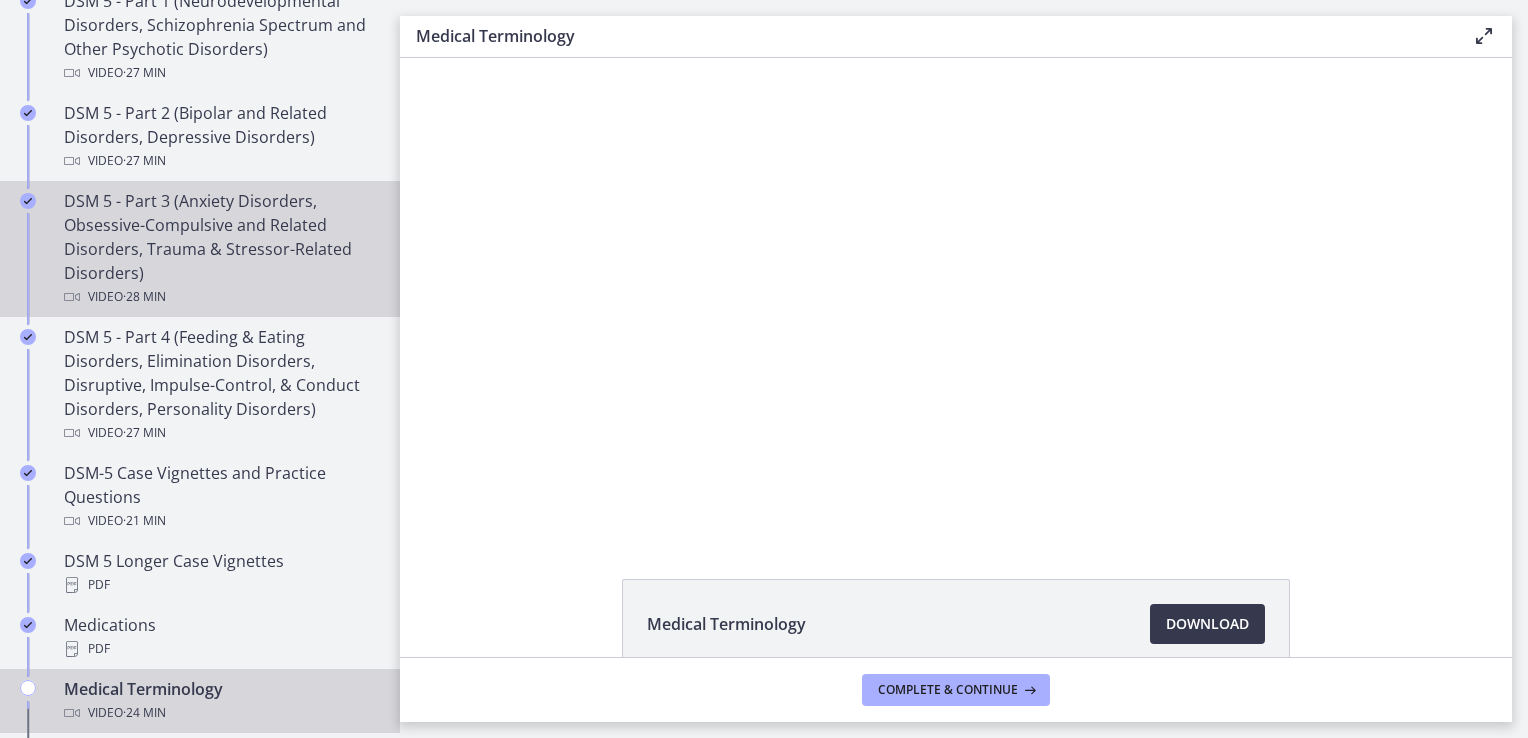 click on "DSM 5 - Part 3 (Anxiety Disorders, Obsessive-Compulsive and Related Disorders, Trauma & Stressor-Related Disorders)
Video
·  28 min" at bounding box center (220, 249) 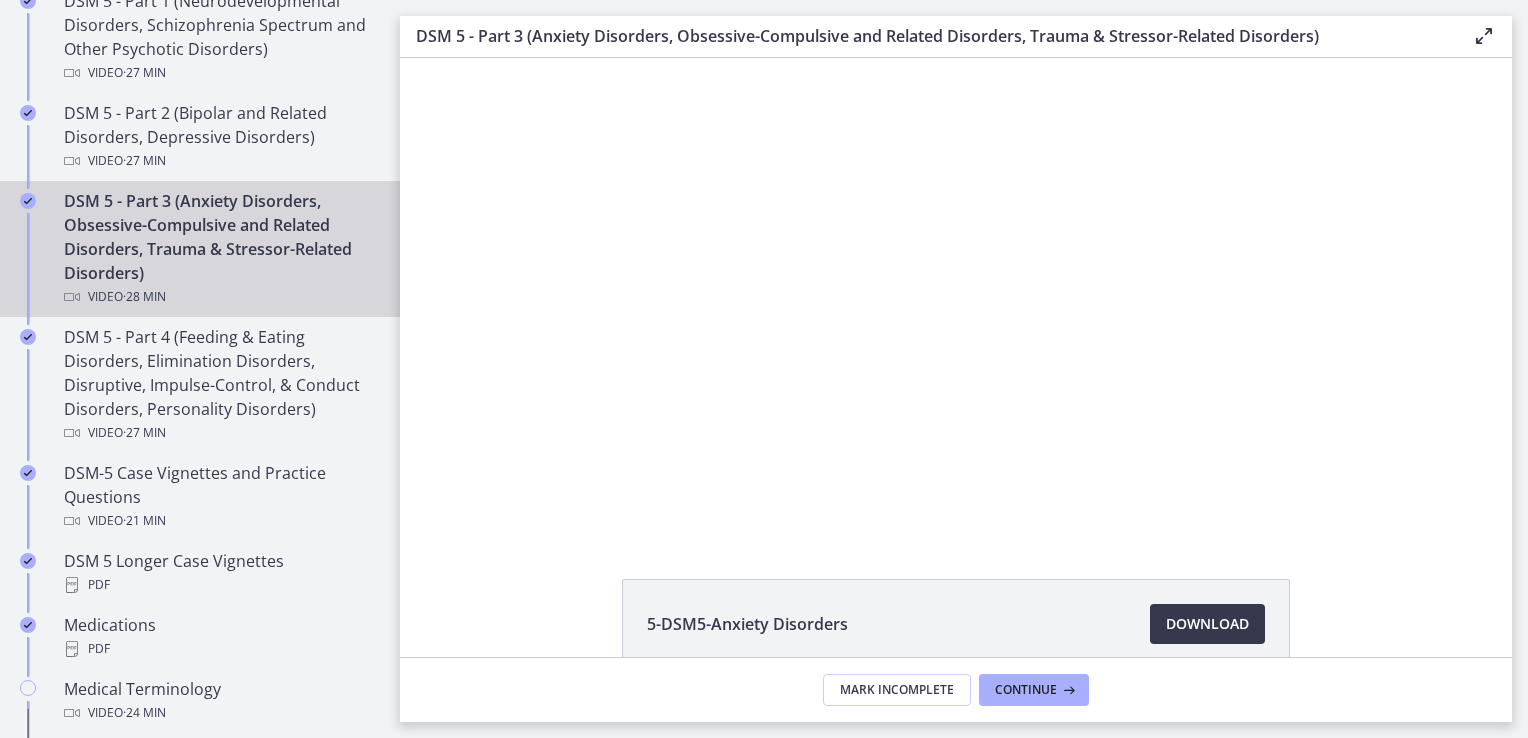 scroll, scrollTop: 0, scrollLeft: 0, axis: both 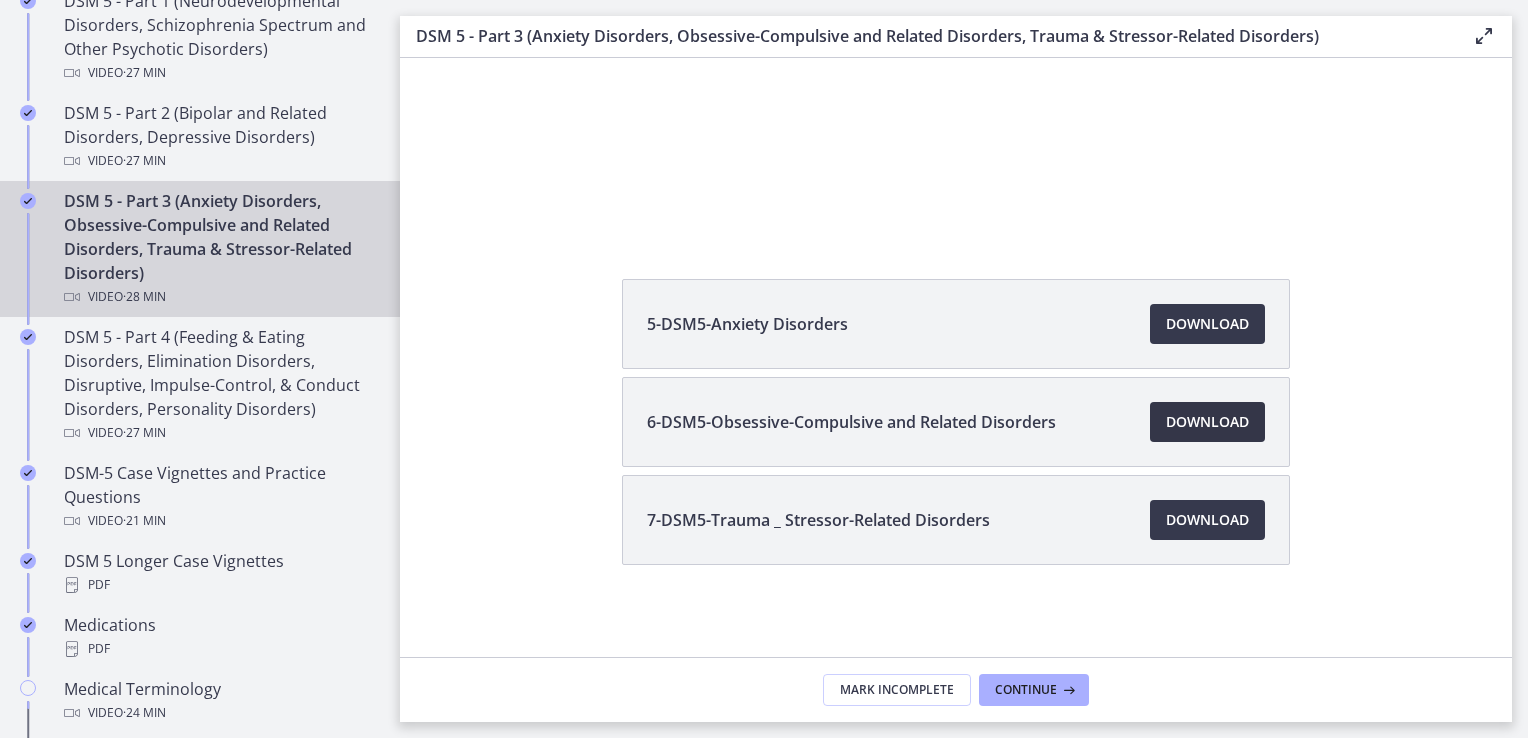 click on "Download
Opens in a new window" at bounding box center (1207, 422) 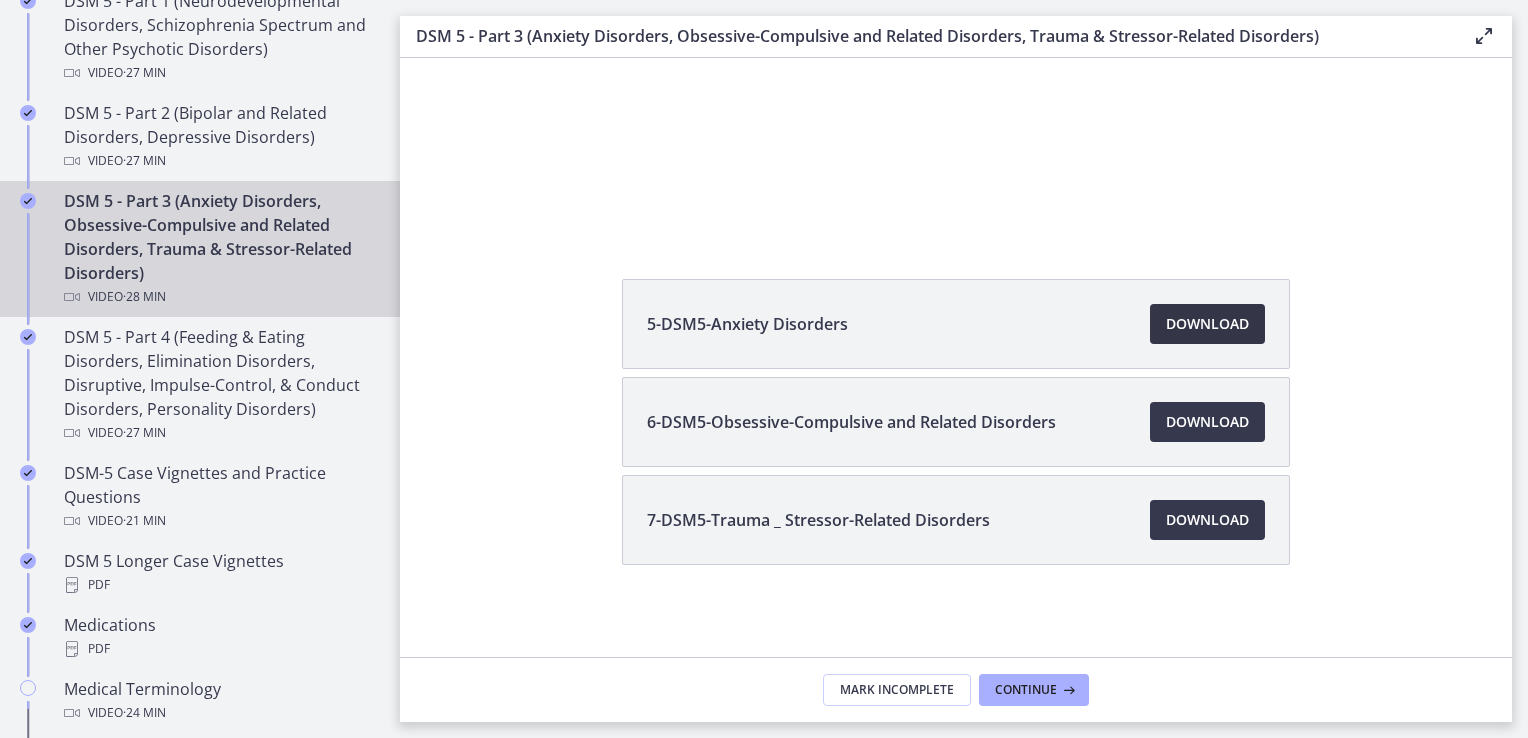click on "Download
Opens in a new window" at bounding box center (1207, 324) 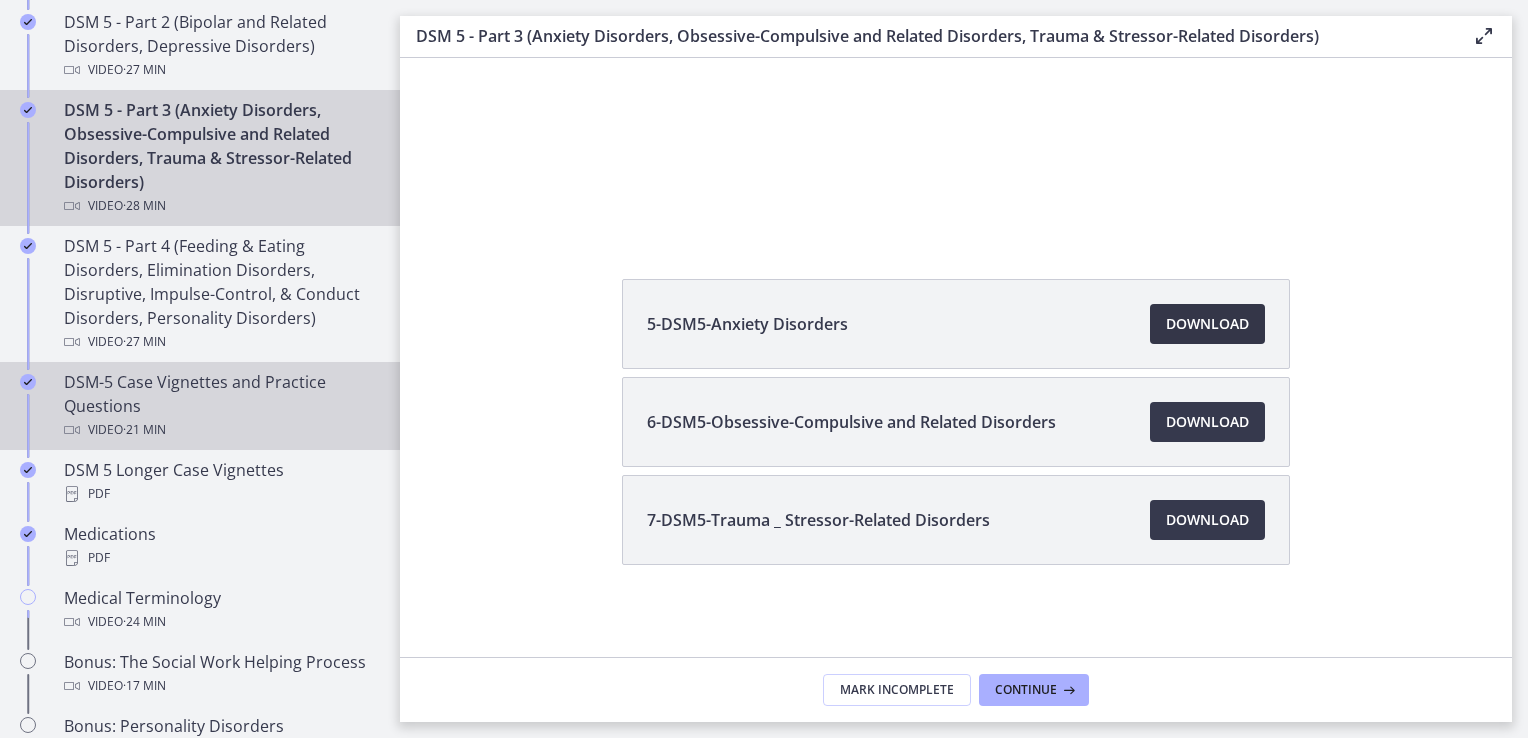 scroll, scrollTop: 1200, scrollLeft: 0, axis: vertical 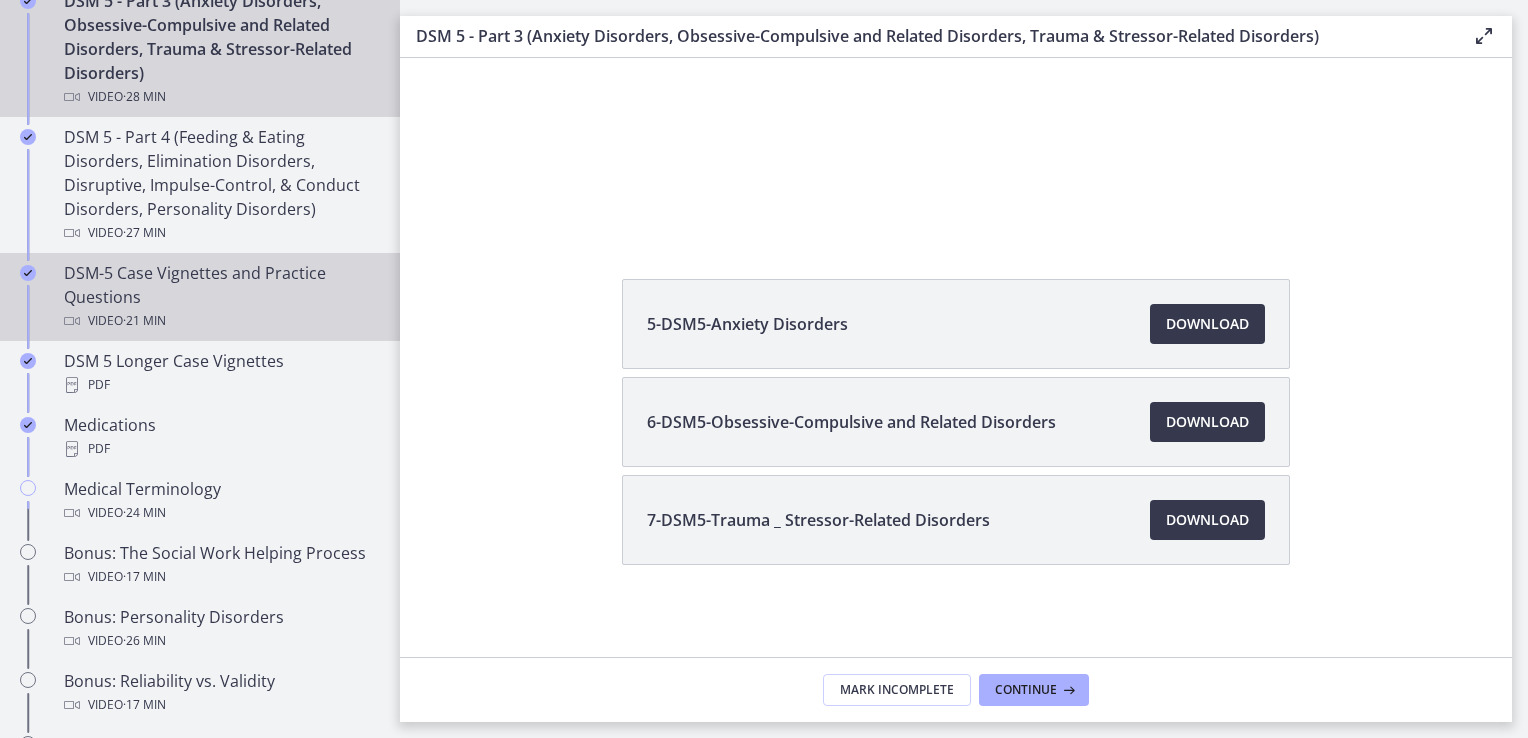 click on "DSM-5 Case Vignettes and Practice Questions
Video
·  21 min" at bounding box center [220, 297] 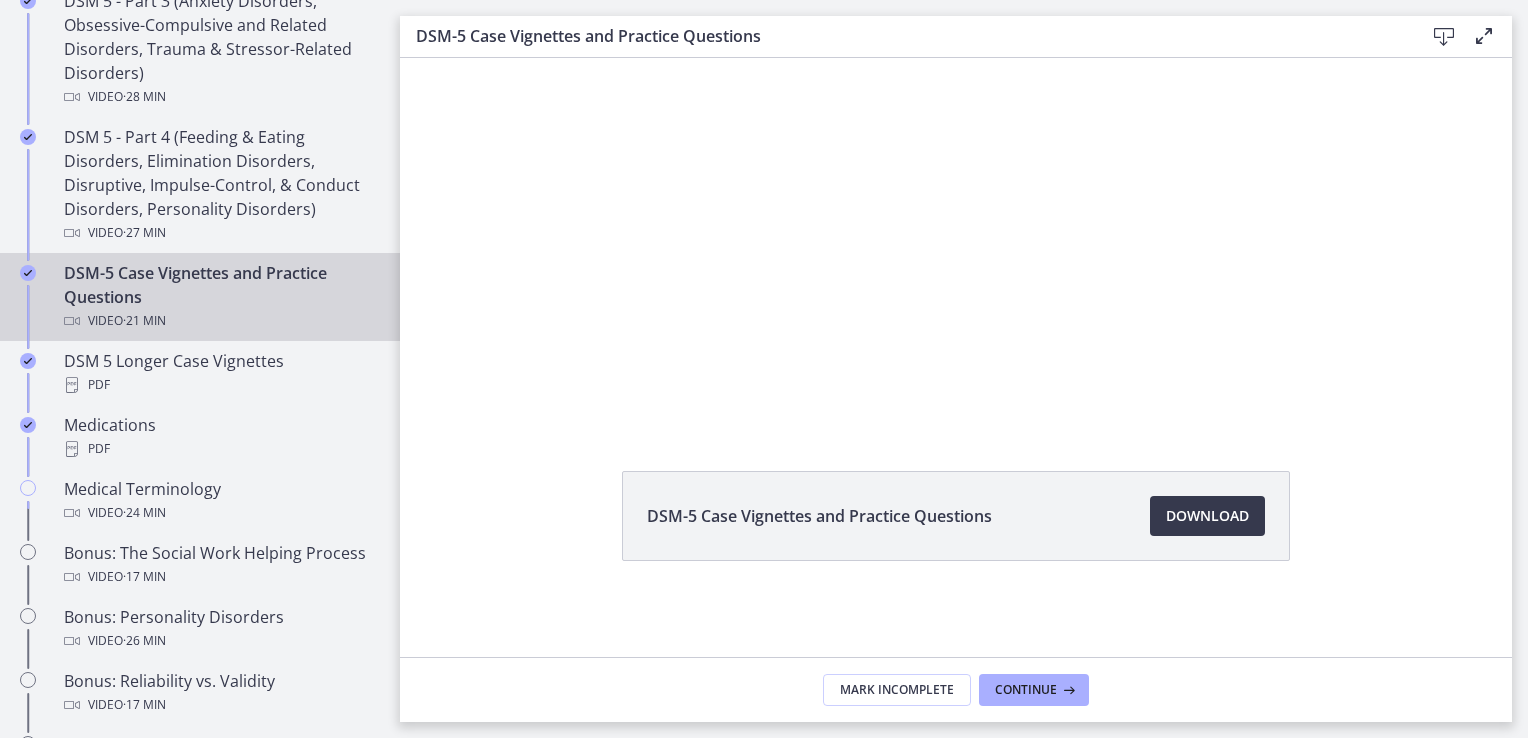 scroll, scrollTop: 0, scrollLeft: 0, axis: both 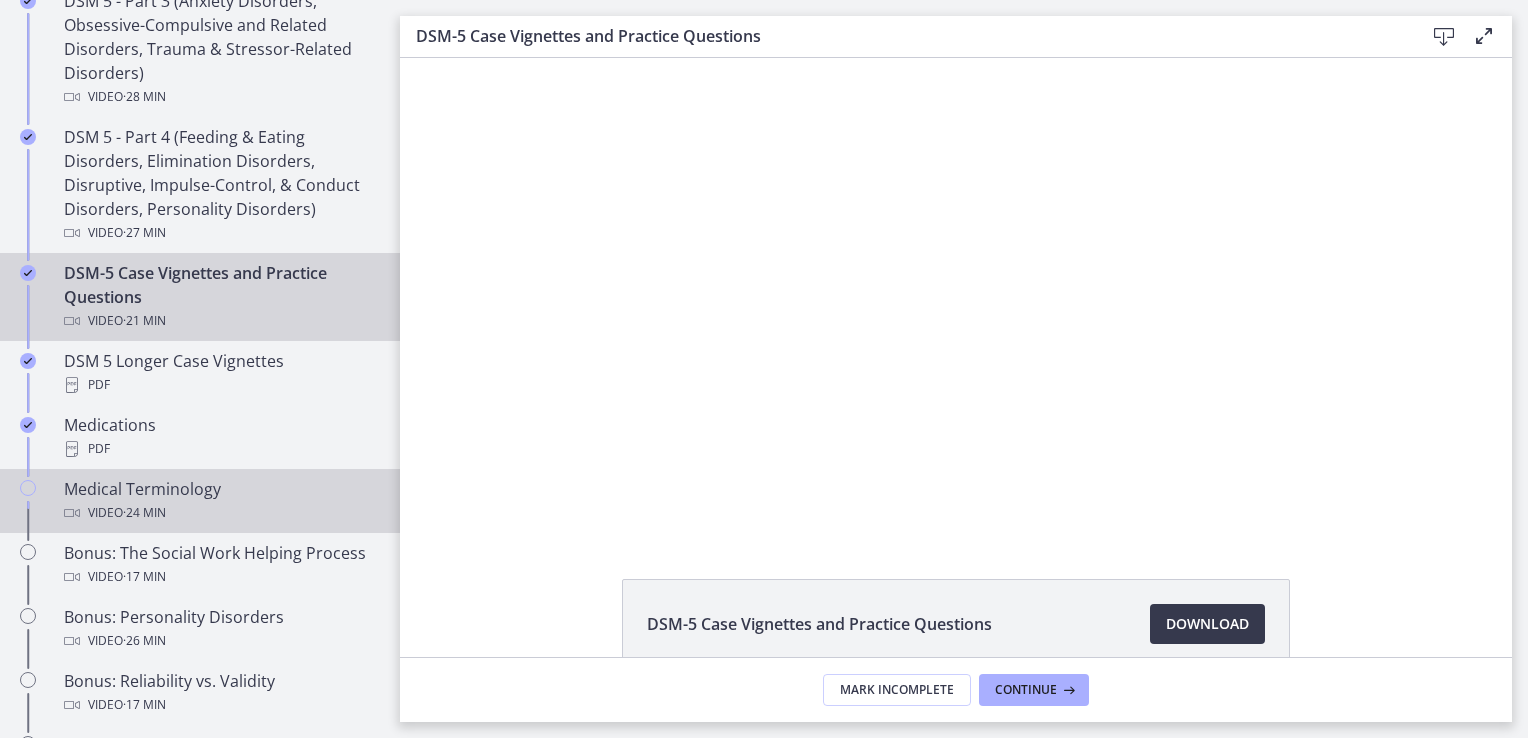 click on "Medical Terminology
Video
·  24 min" at bounding box center (220, 501) 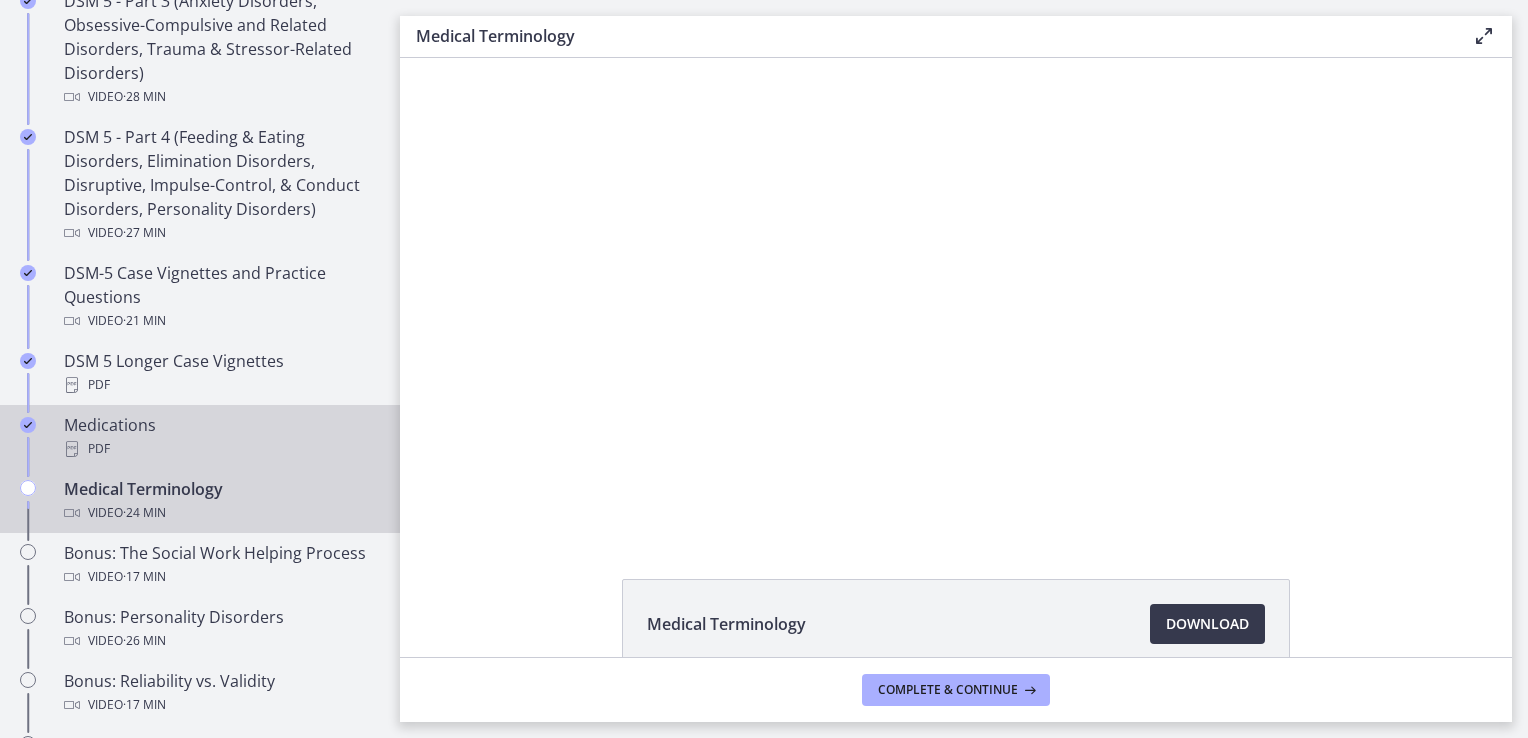 scroll, scrollTop: 0, scrollLeft: 0, axis: both 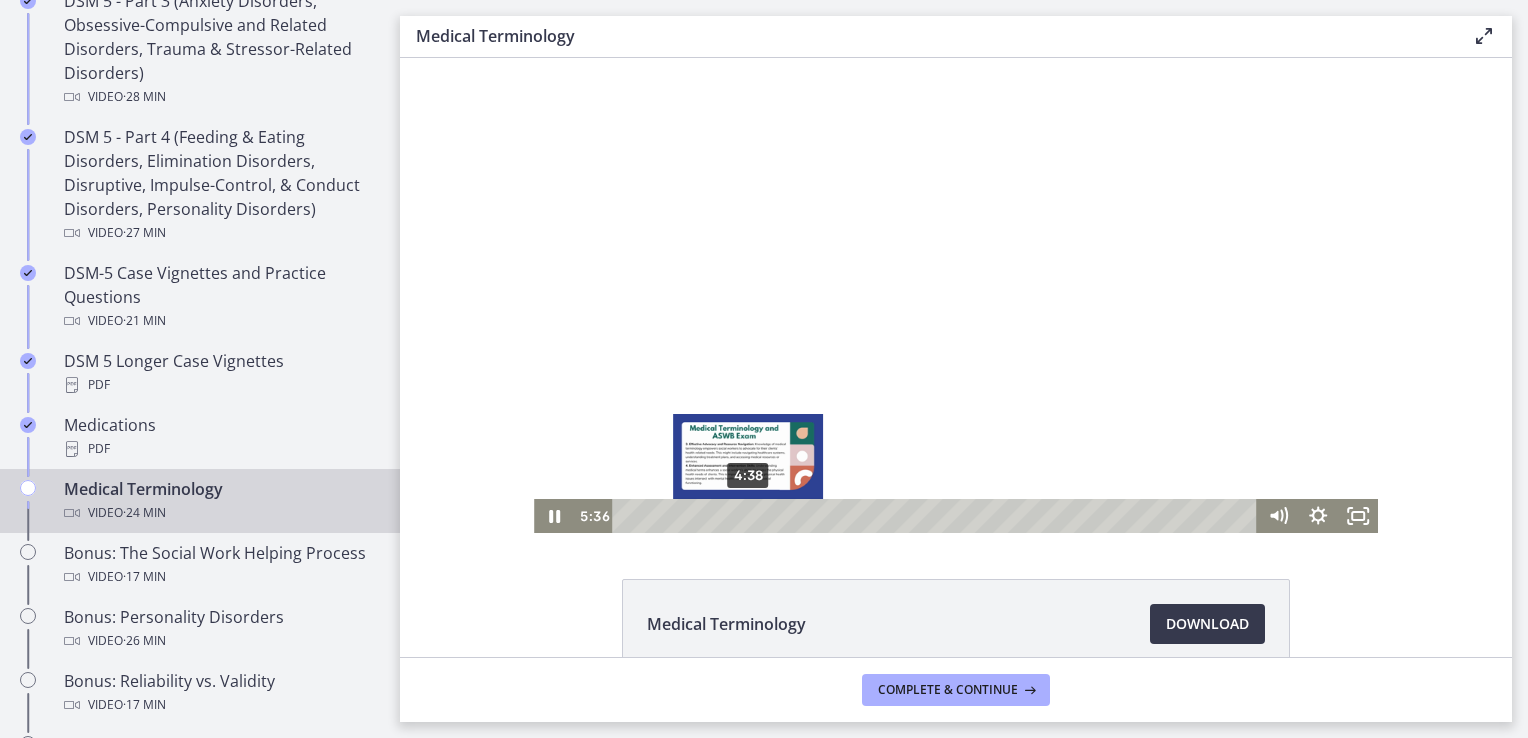 click on "4:38" at bounding box center [937, 516] 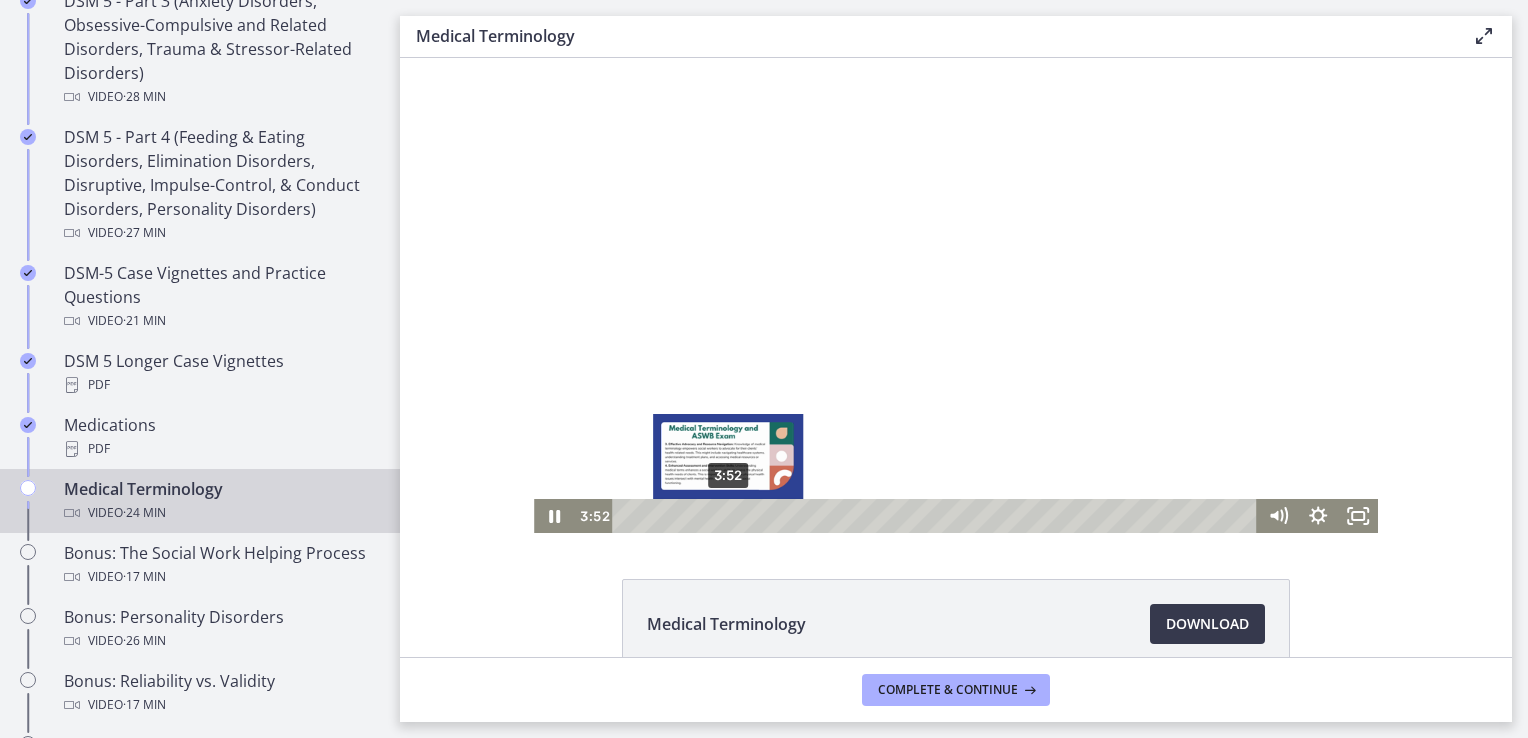 click on "3:52" at bounding box center (937, 516) 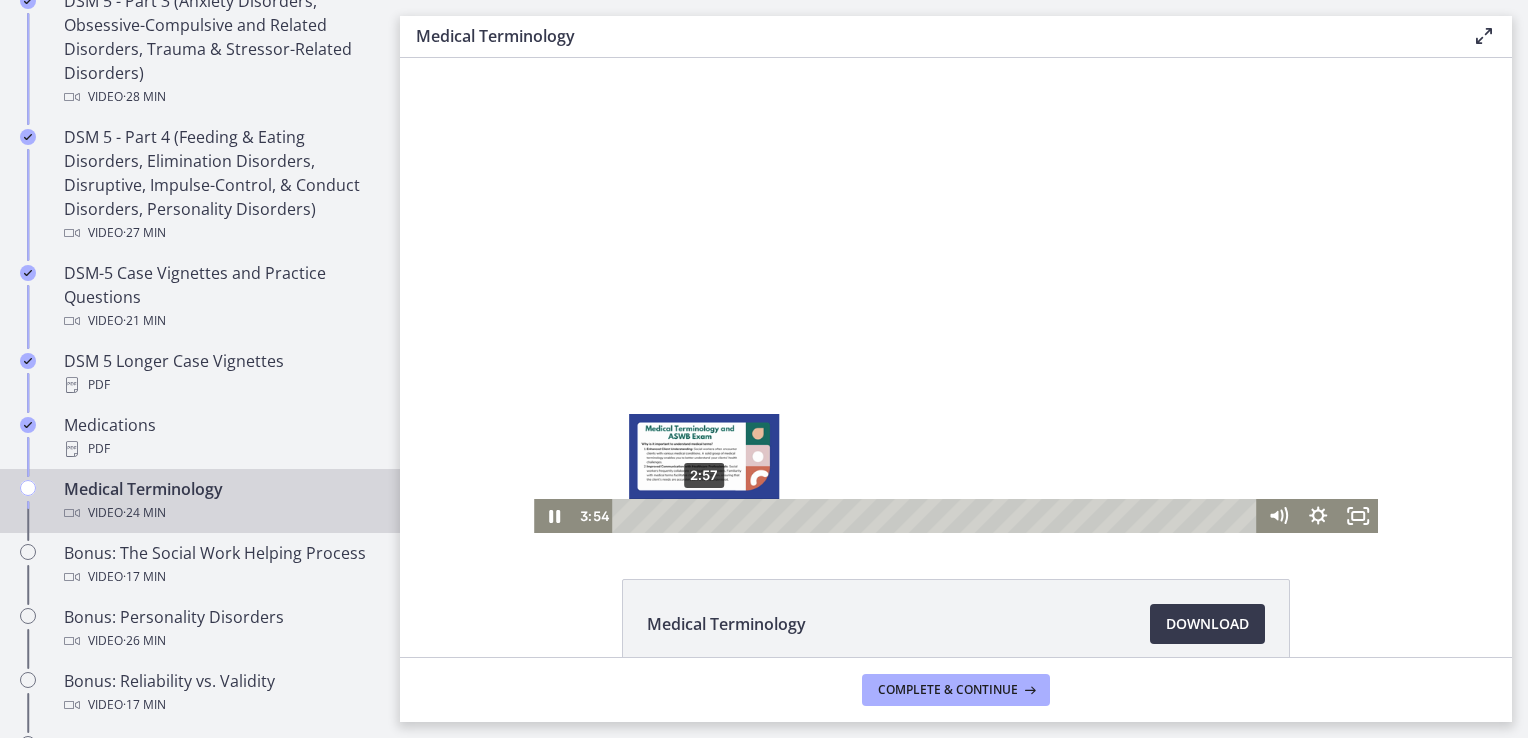 click on "2:57" at bounding box center (937, 516) 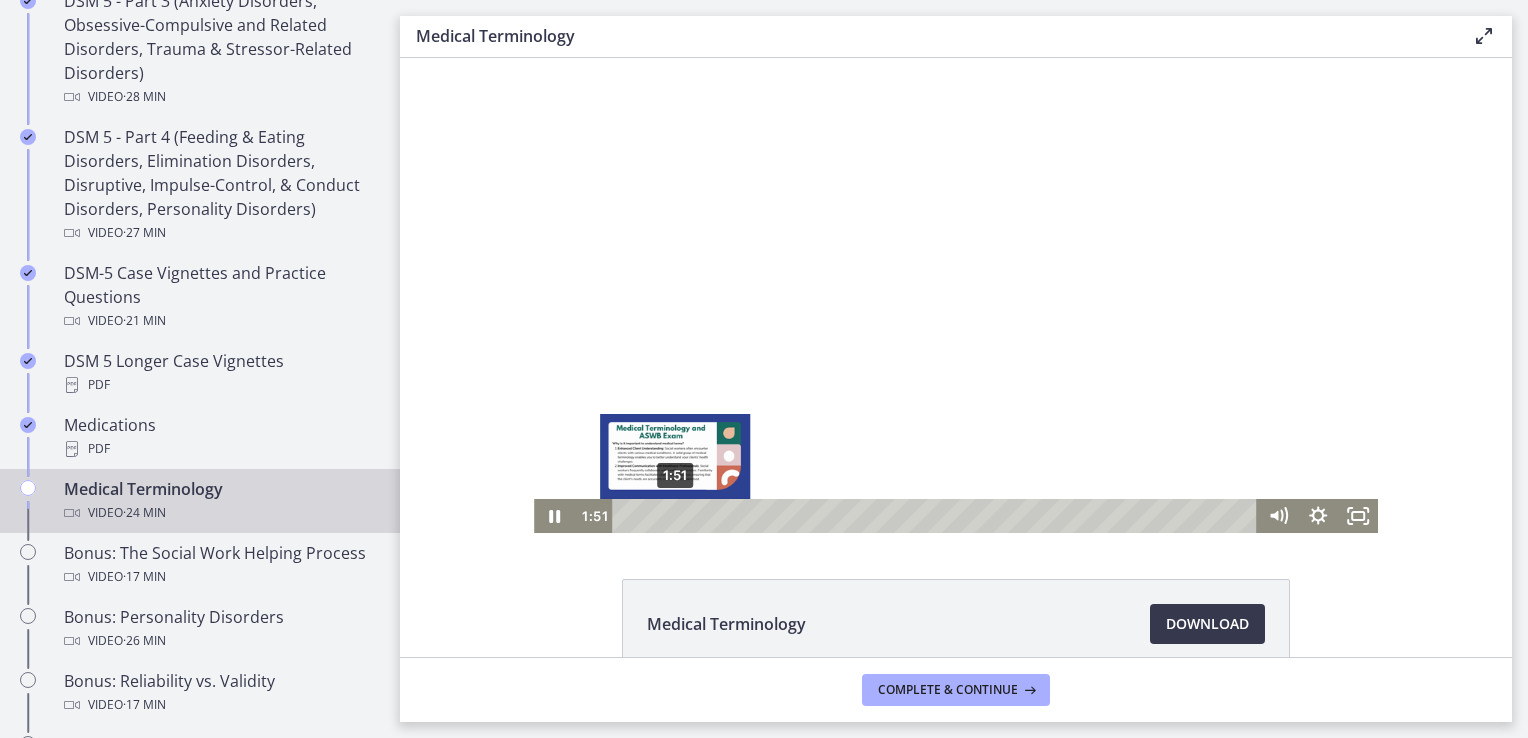 click on "1:51" at bounding box center [937, 516] 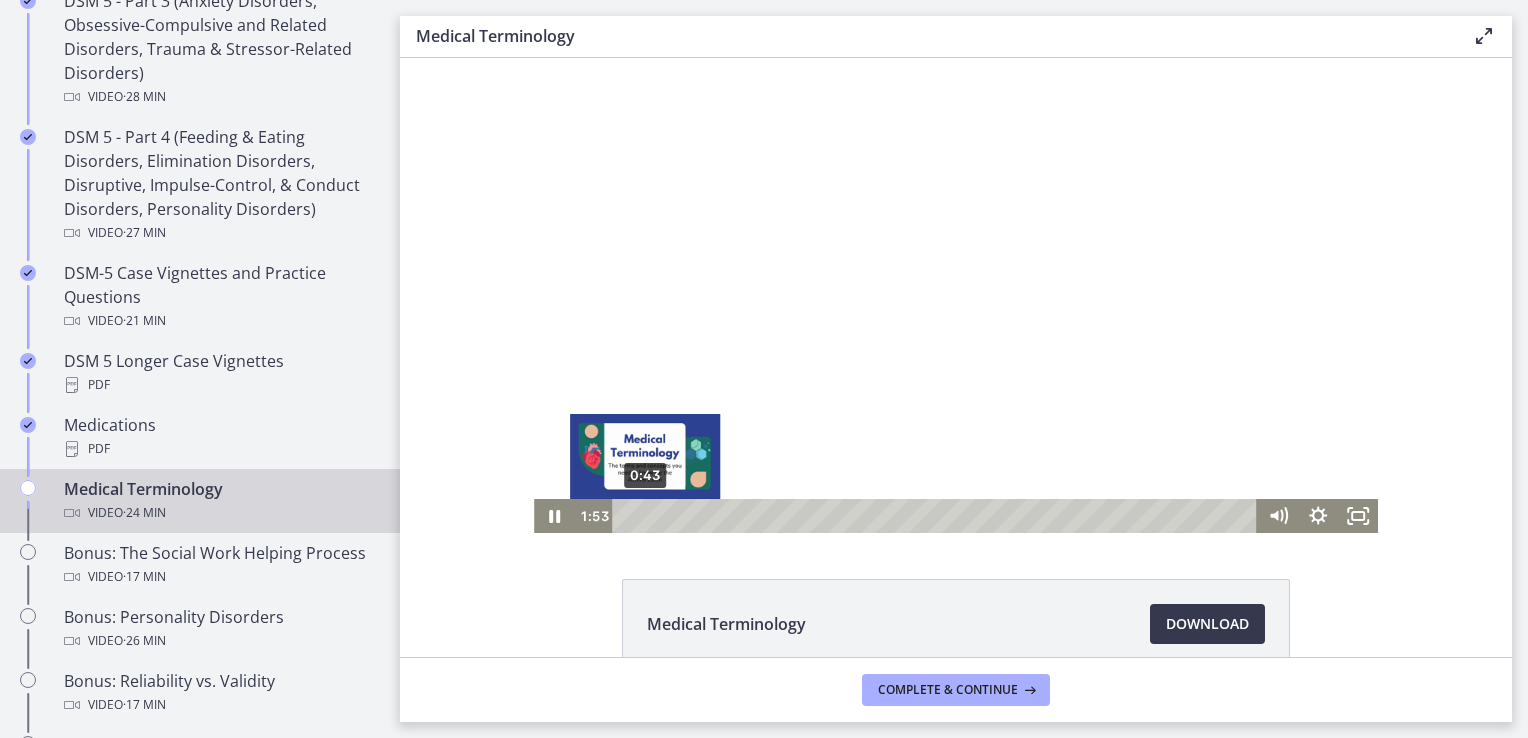 click on "0:43" at bounding box center [937, 516] 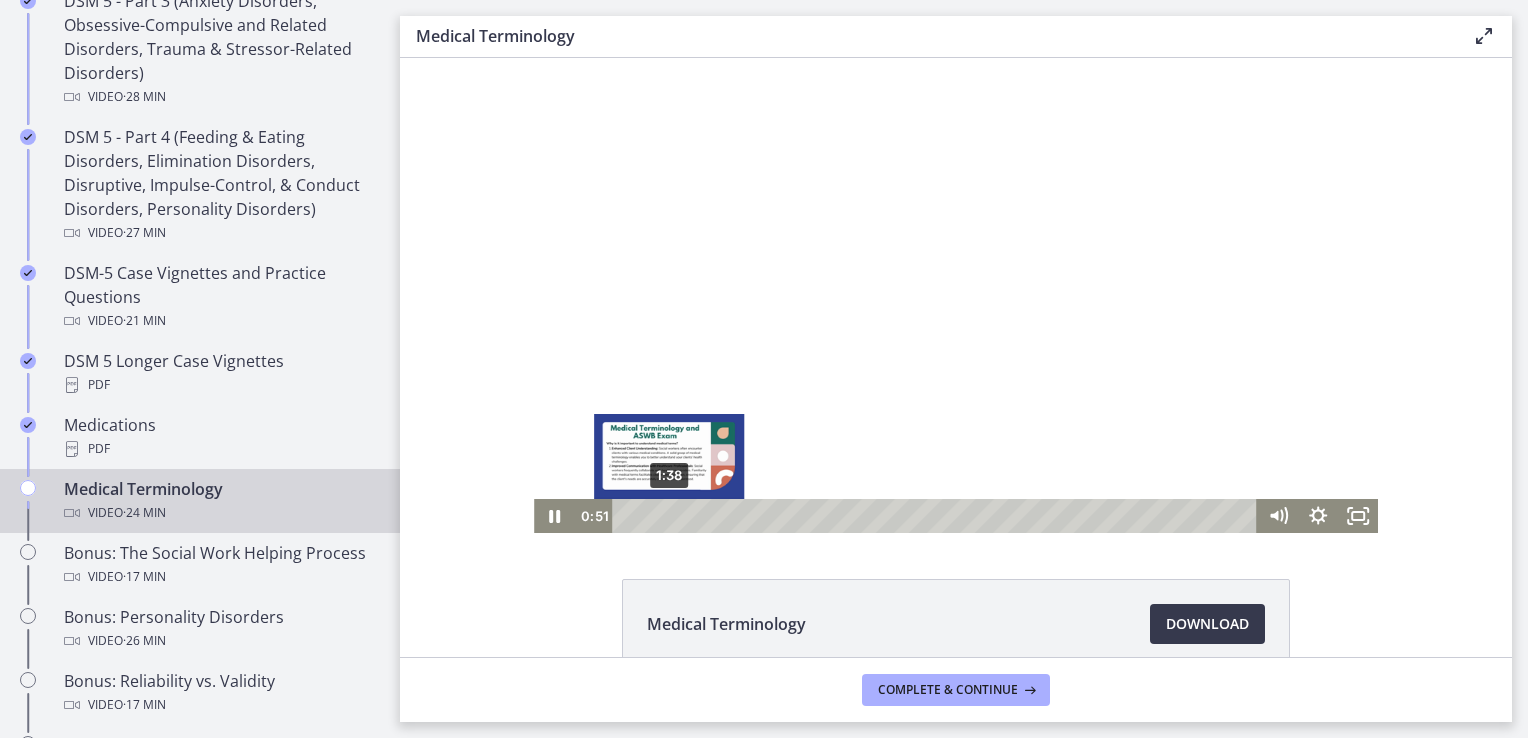 click on "1:38" at bounding box center [937, 516] 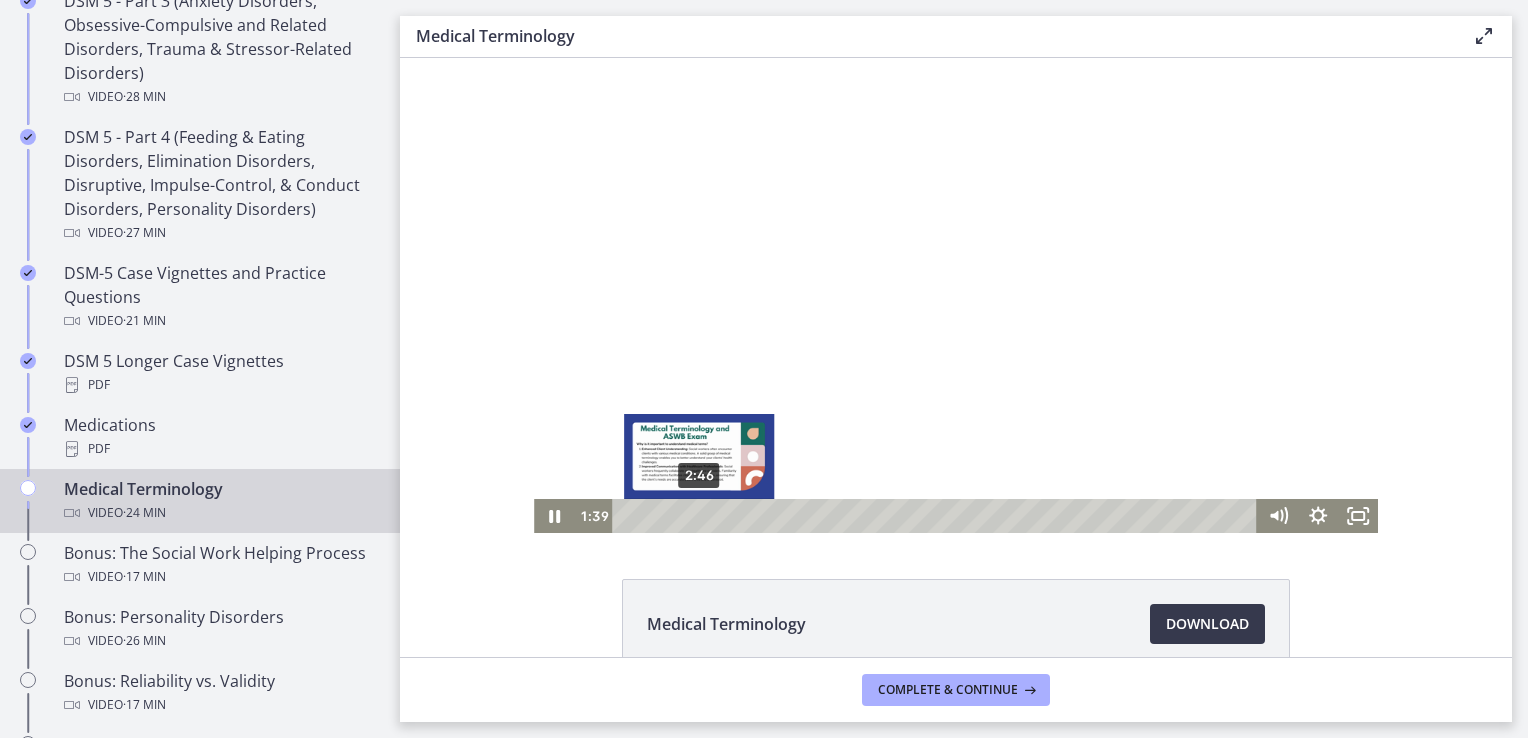 click on "2:46" at bounding box center (937, 516) 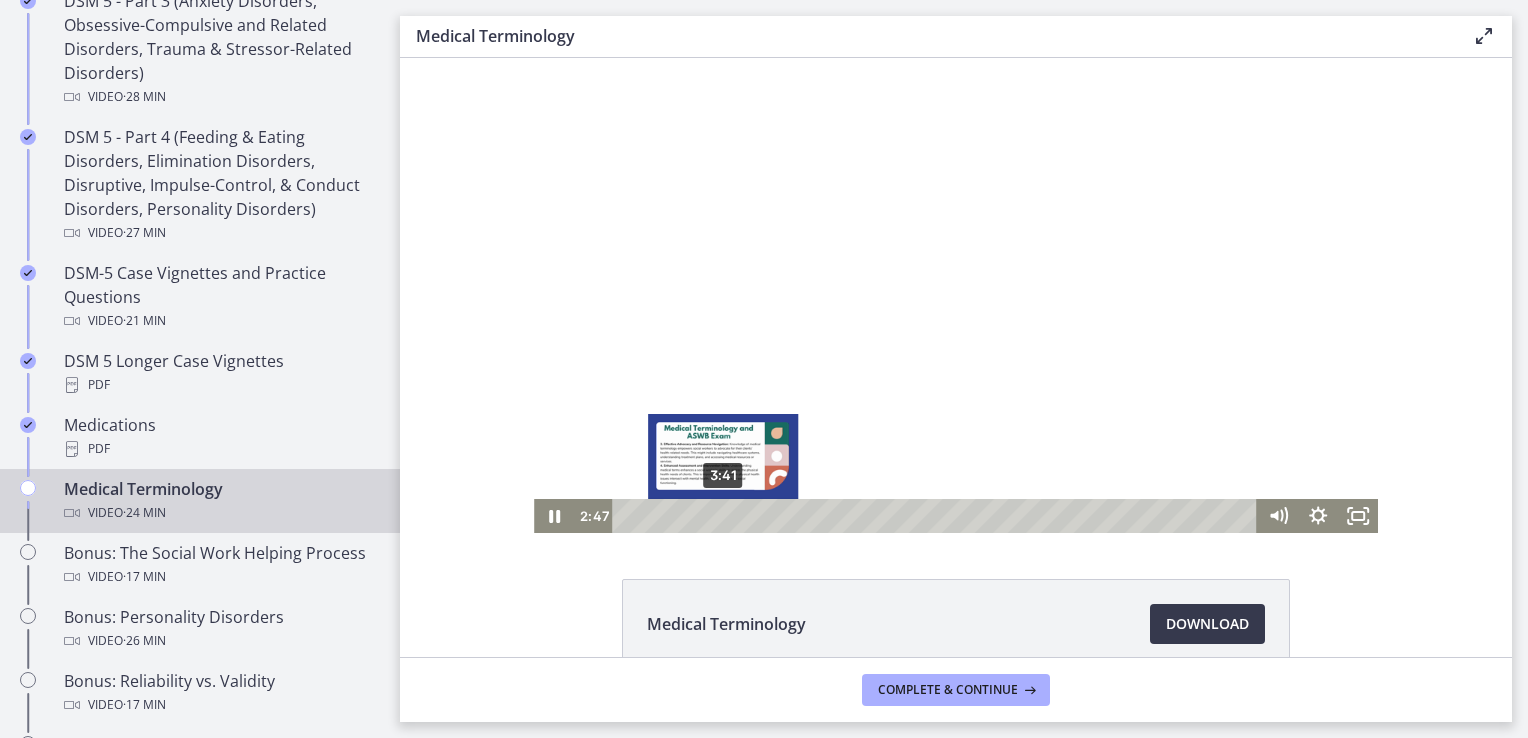 click on "3:41" at bounding box center [937, 516] 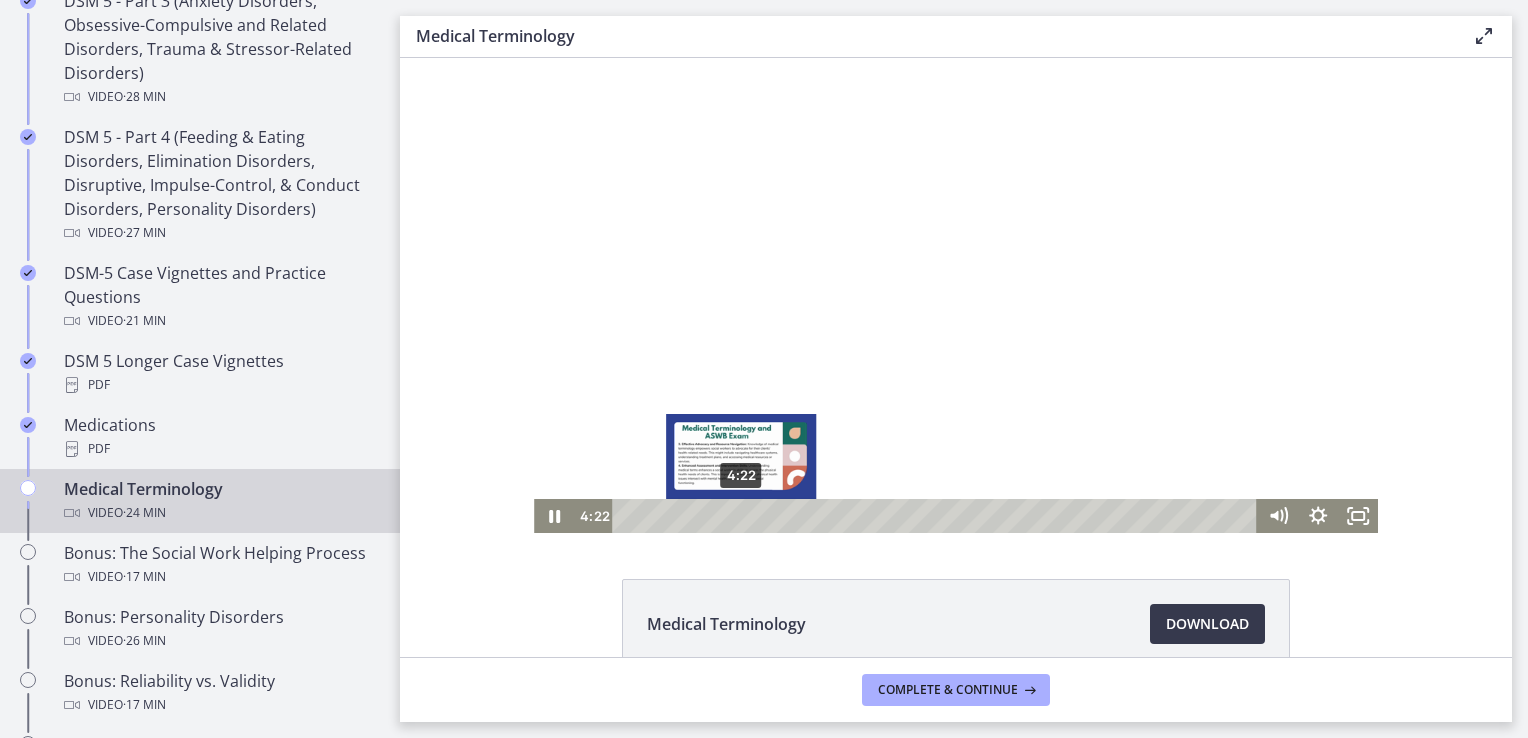 click on "4:22" at bounding box center (937, 516) 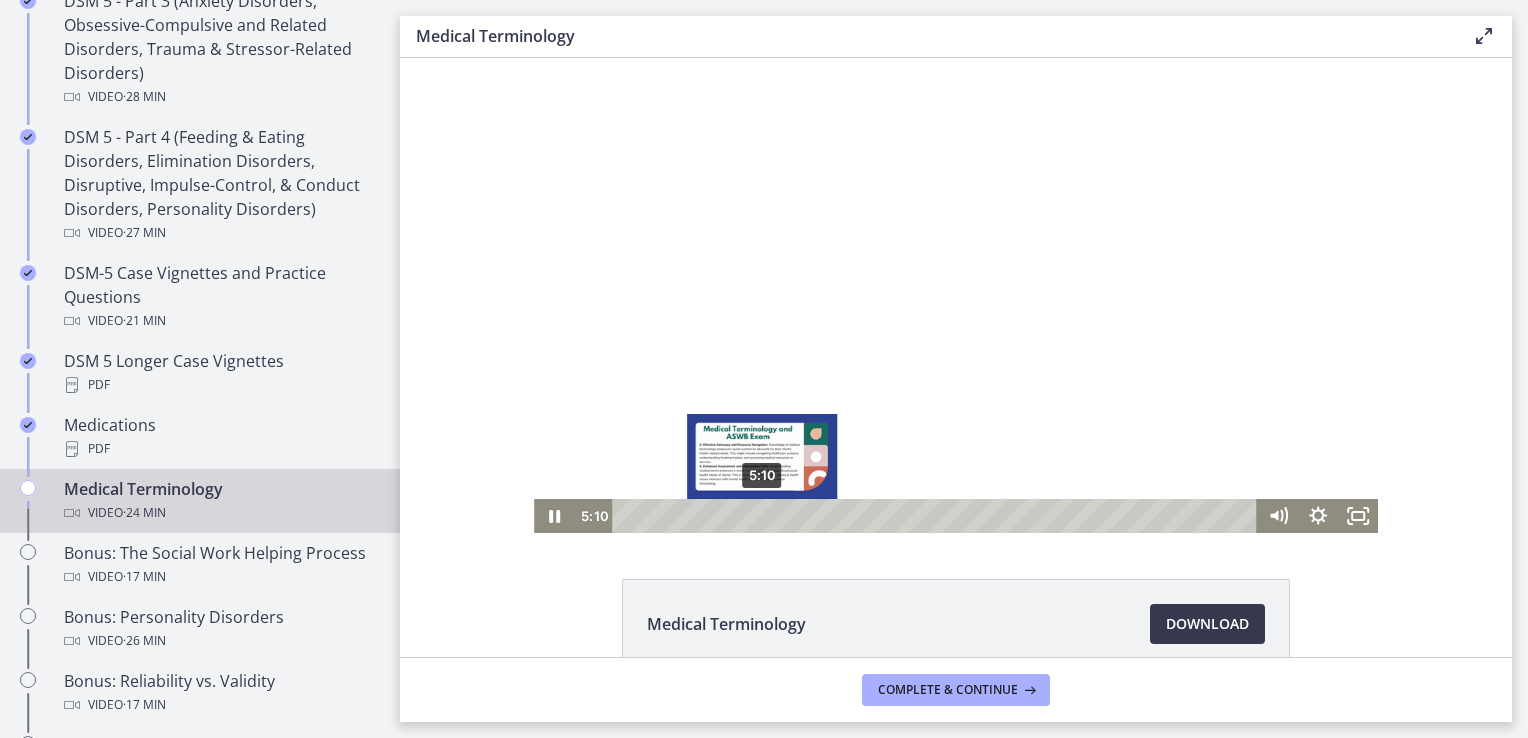 click on "5:10" at bounding box center [937, 516] 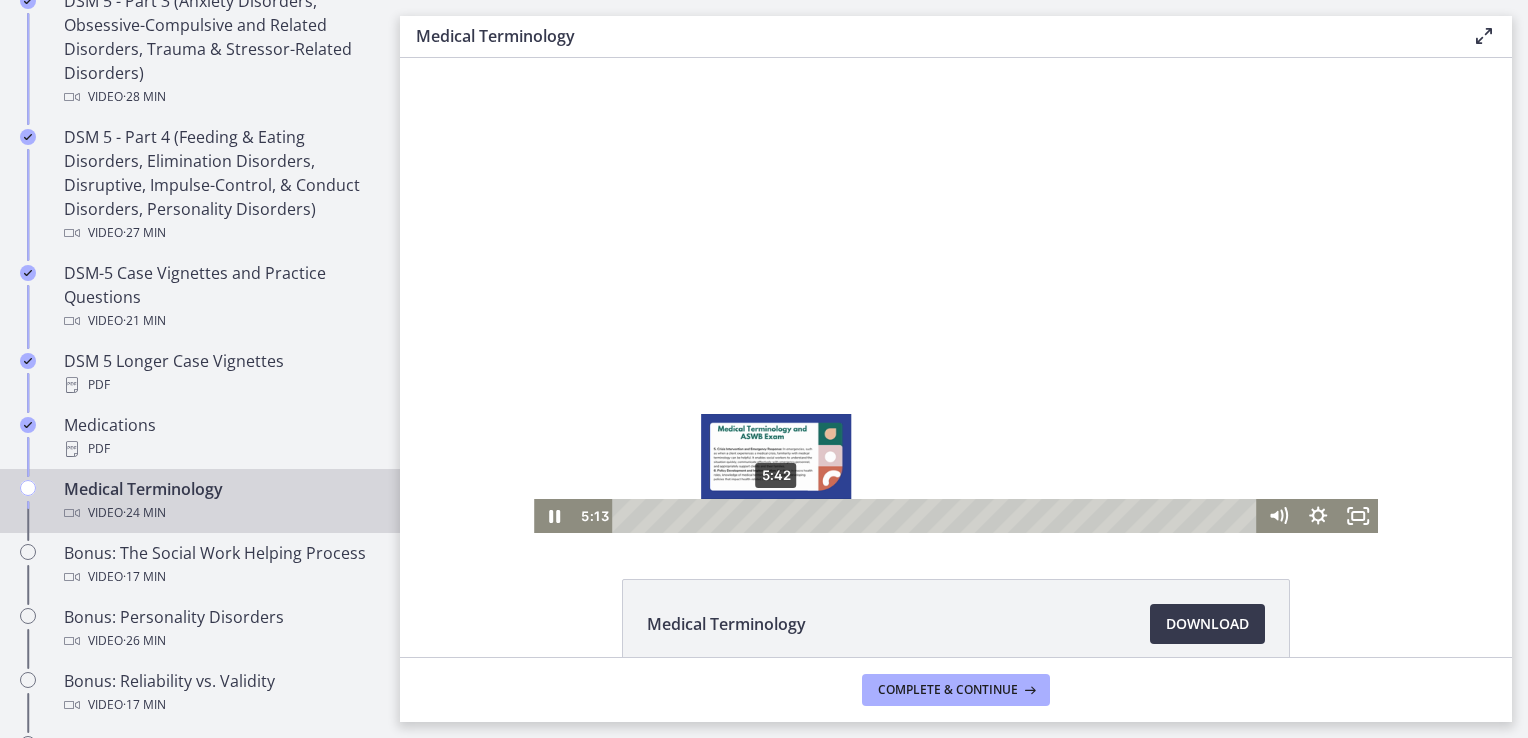 click on "5:42" at bounding box center (937, 516) 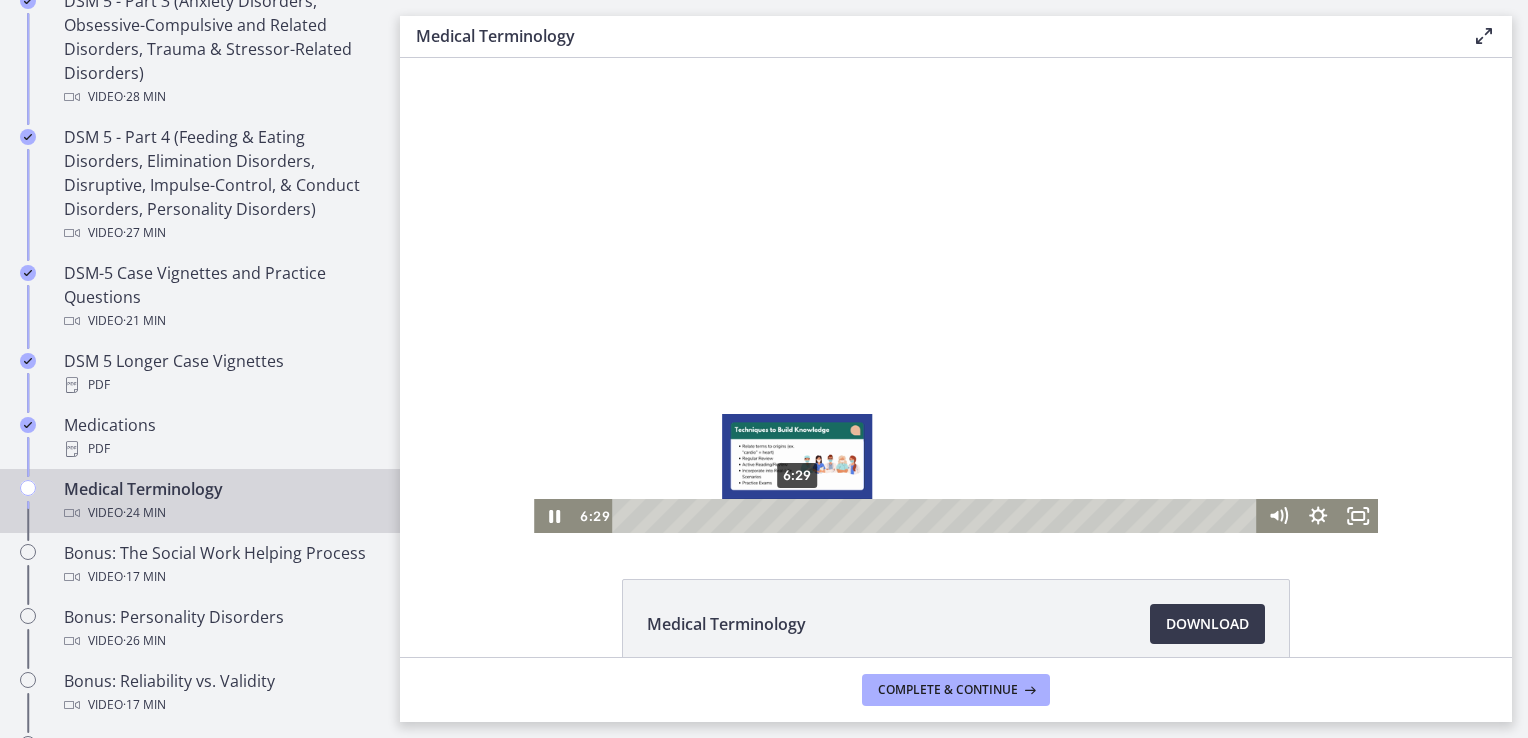 click on "6:29" at bounding box center [937, 516] 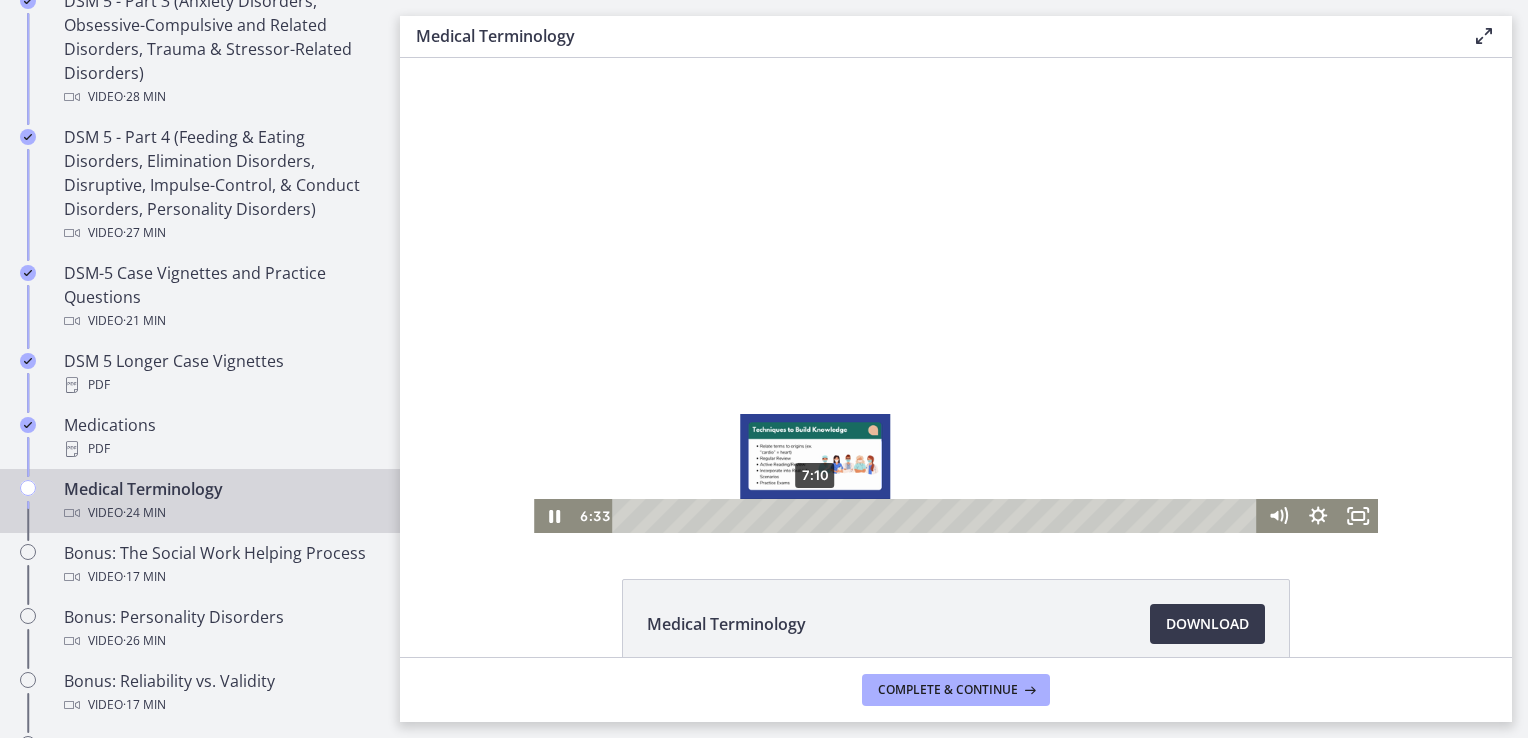 click on "7:10" at bounding box center [937, 516] 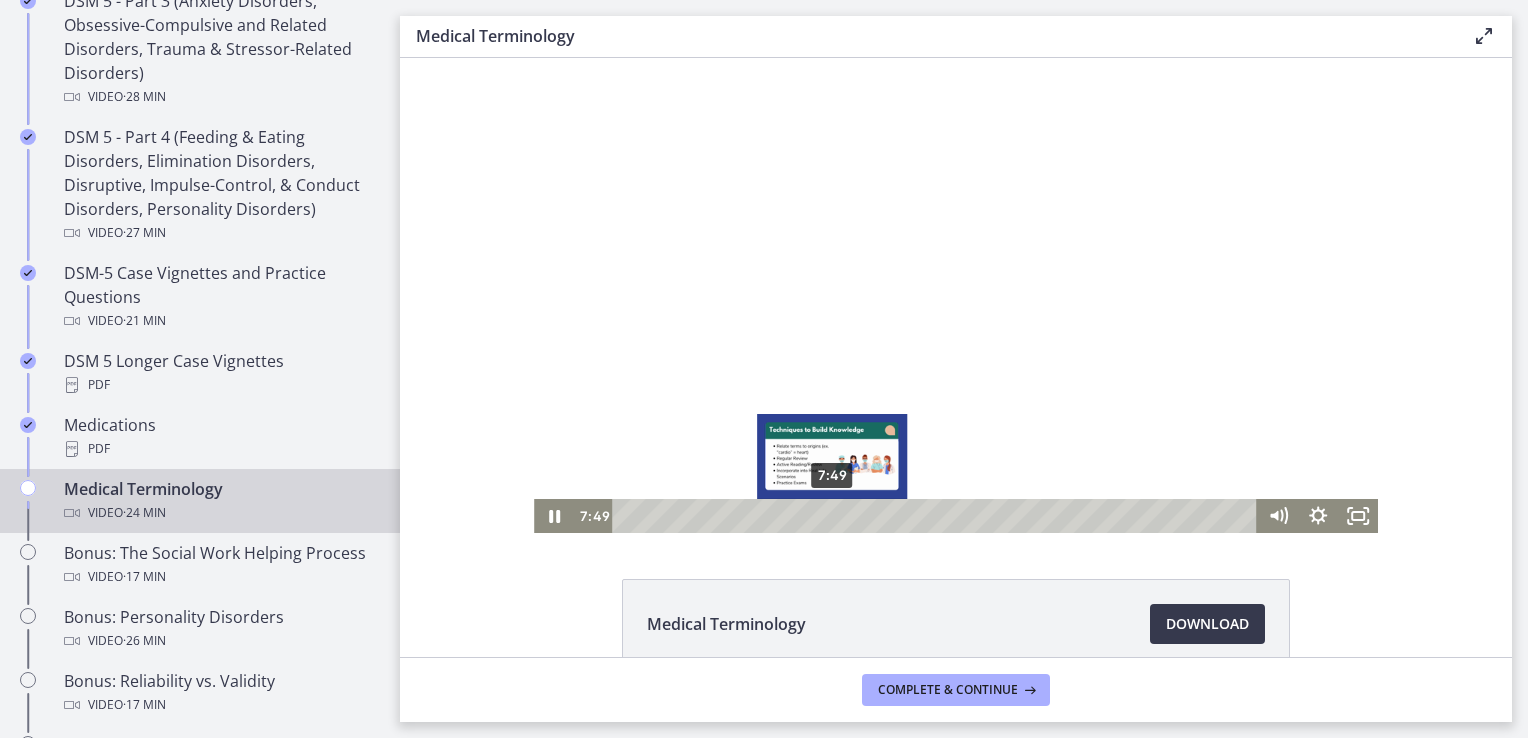 click on "7:49" at bounding box center [937, 516] 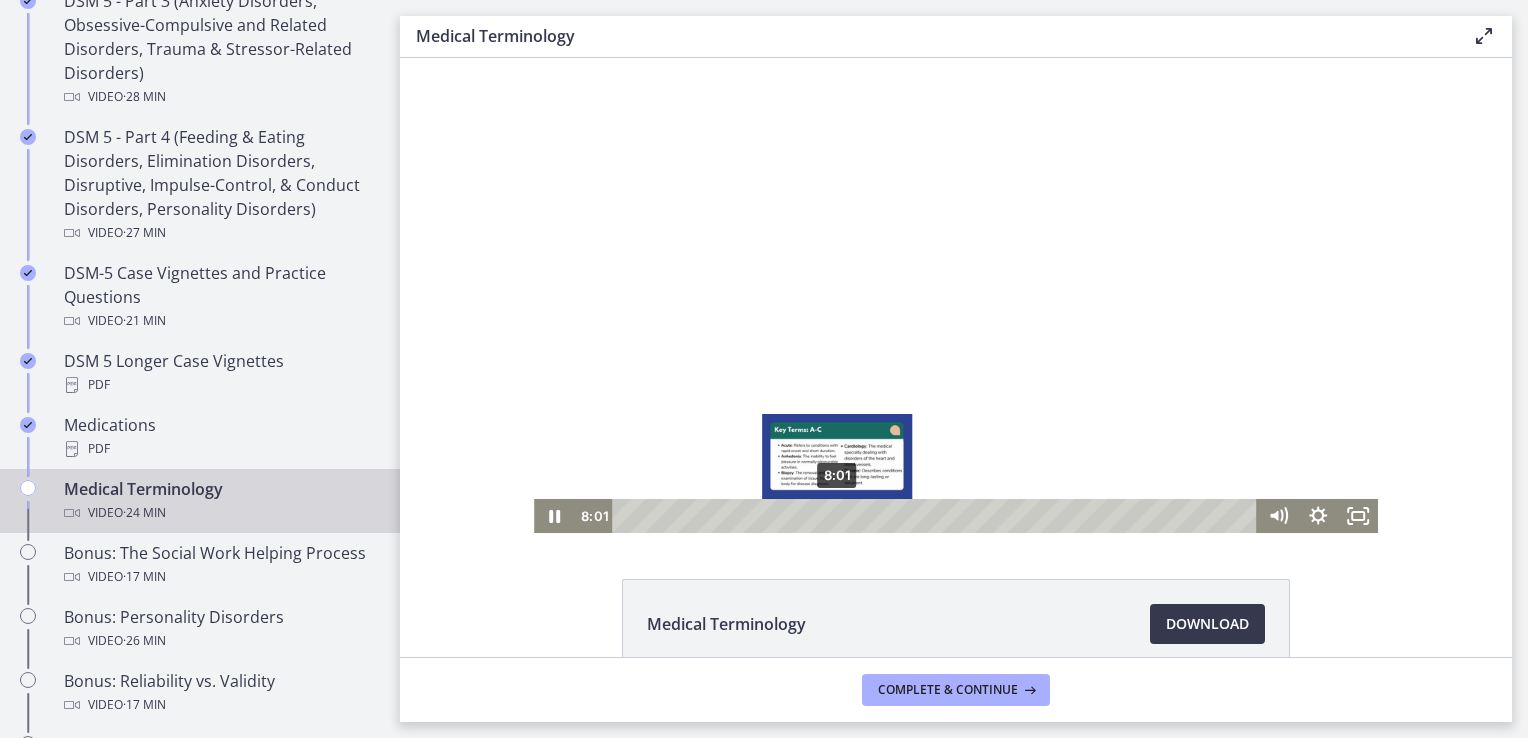 click on "8:01" at bounding box center (937, 516) 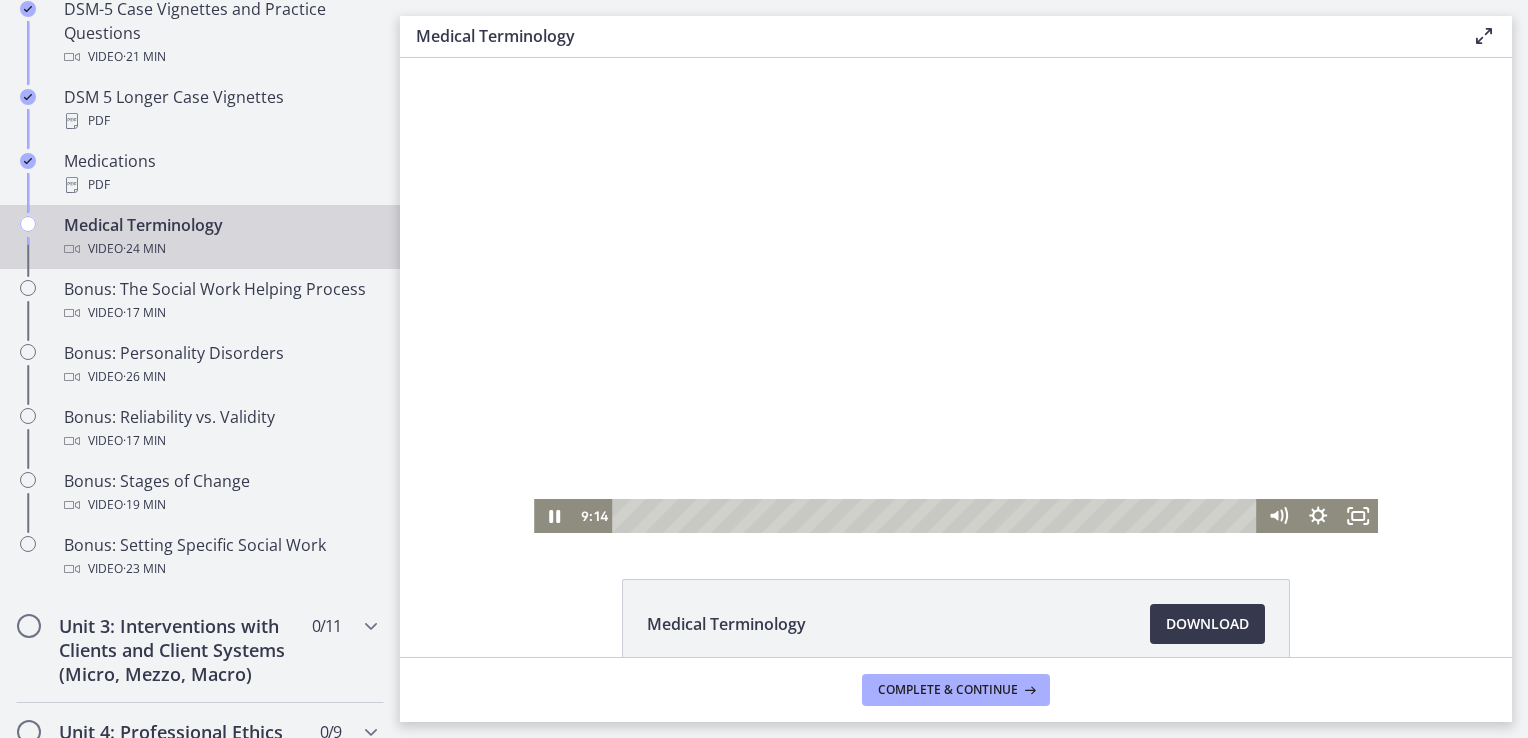 scroll, scrollTop: 1500, scrollLeft: 0, axis: vertical 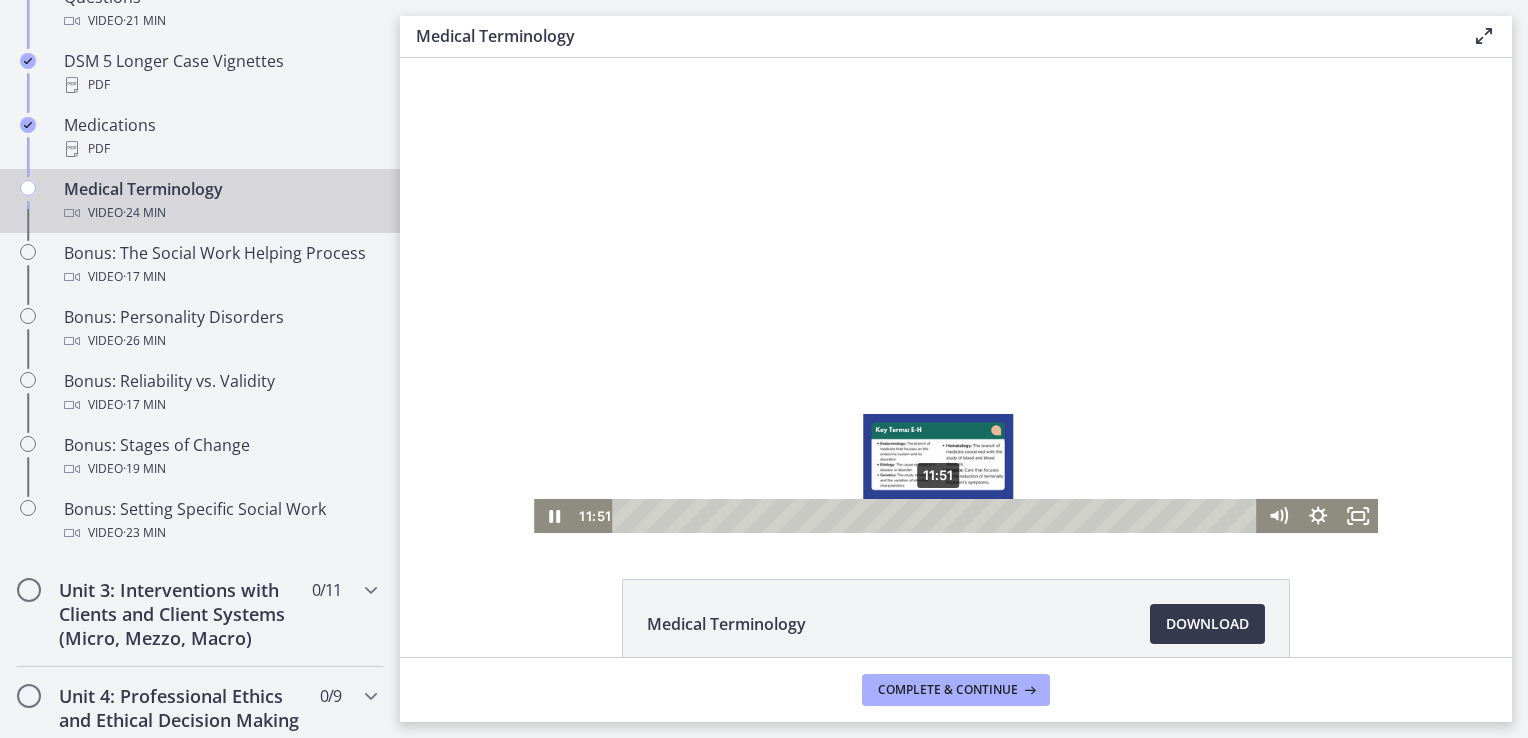 click on "11:51" at bounding box center [937, 516] 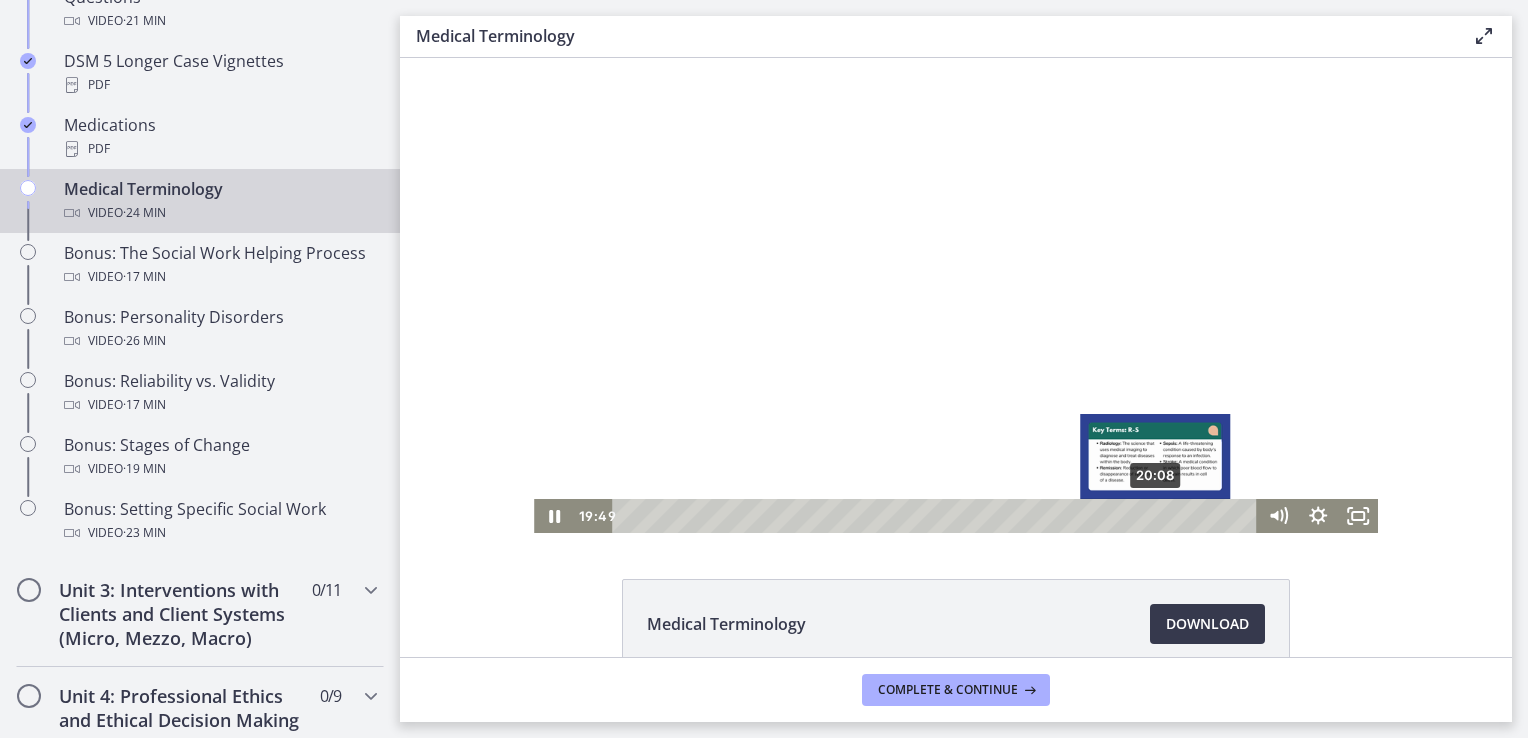 click on "20:08" at bounding box center [937, 516] 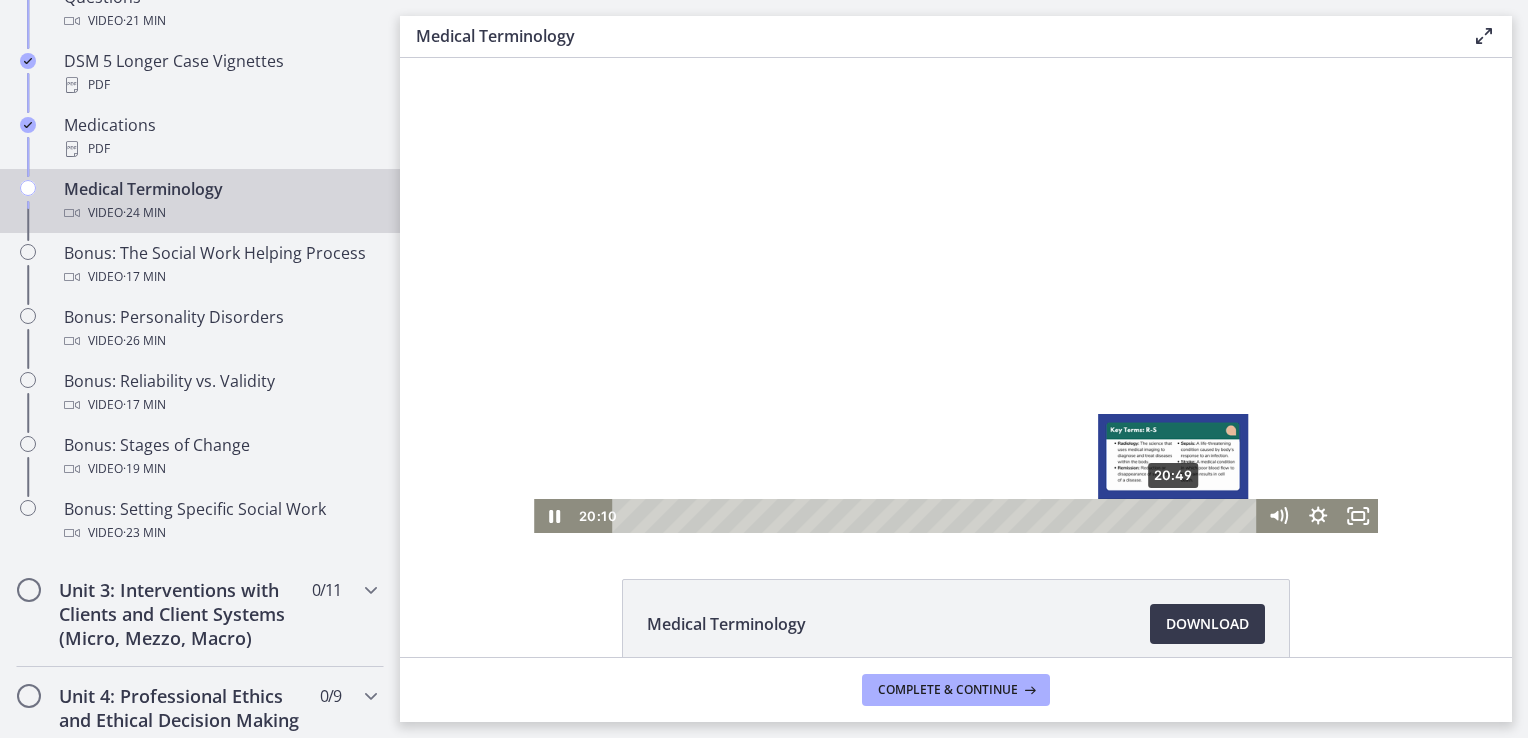 click on "20:49" at bounding box center [937, 516] 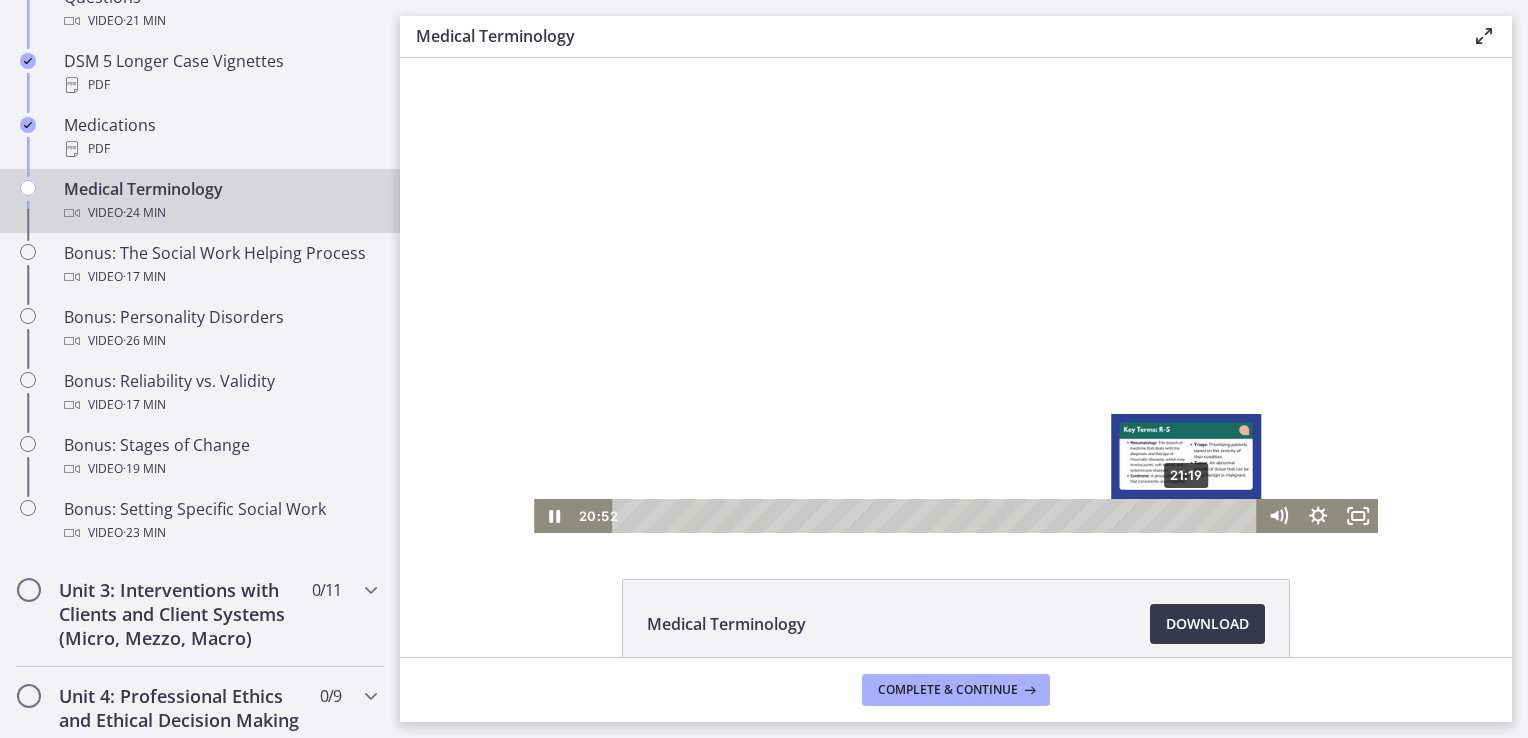 click on "21:19" at bounding box center (937, 516) 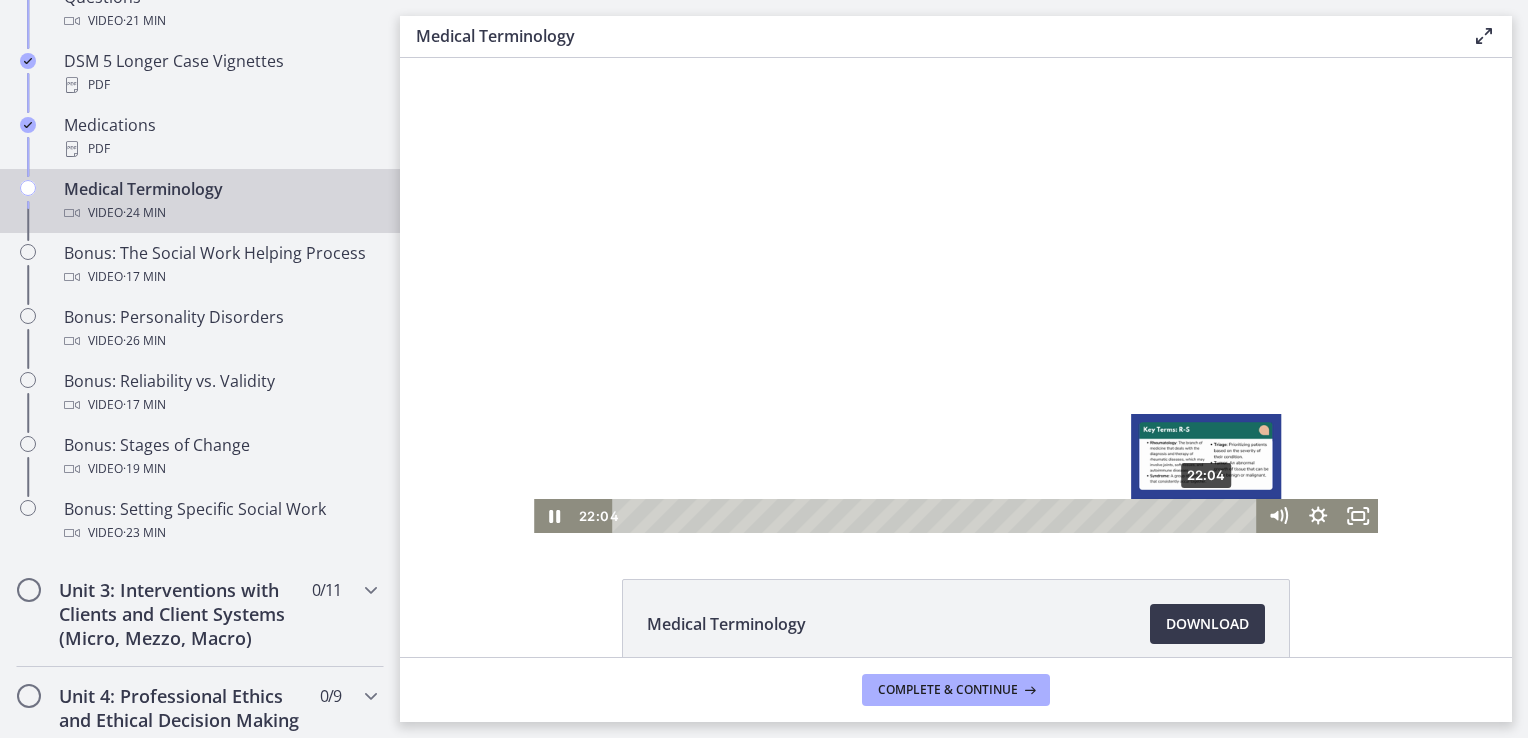 click on "22:04" at bounding box center [937, 516] 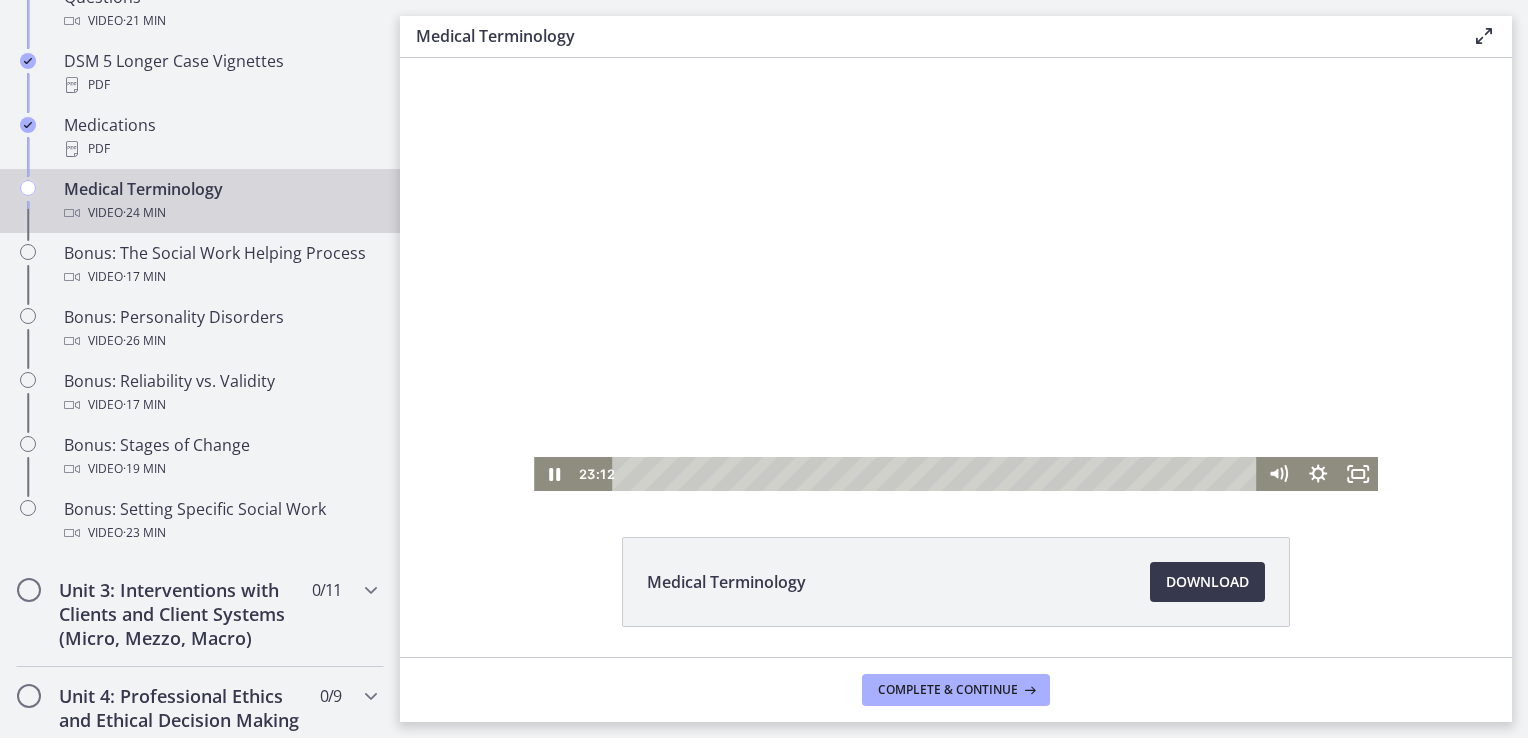scroll, scrollTop: 7, scrollLeft: 0, axis: vertical 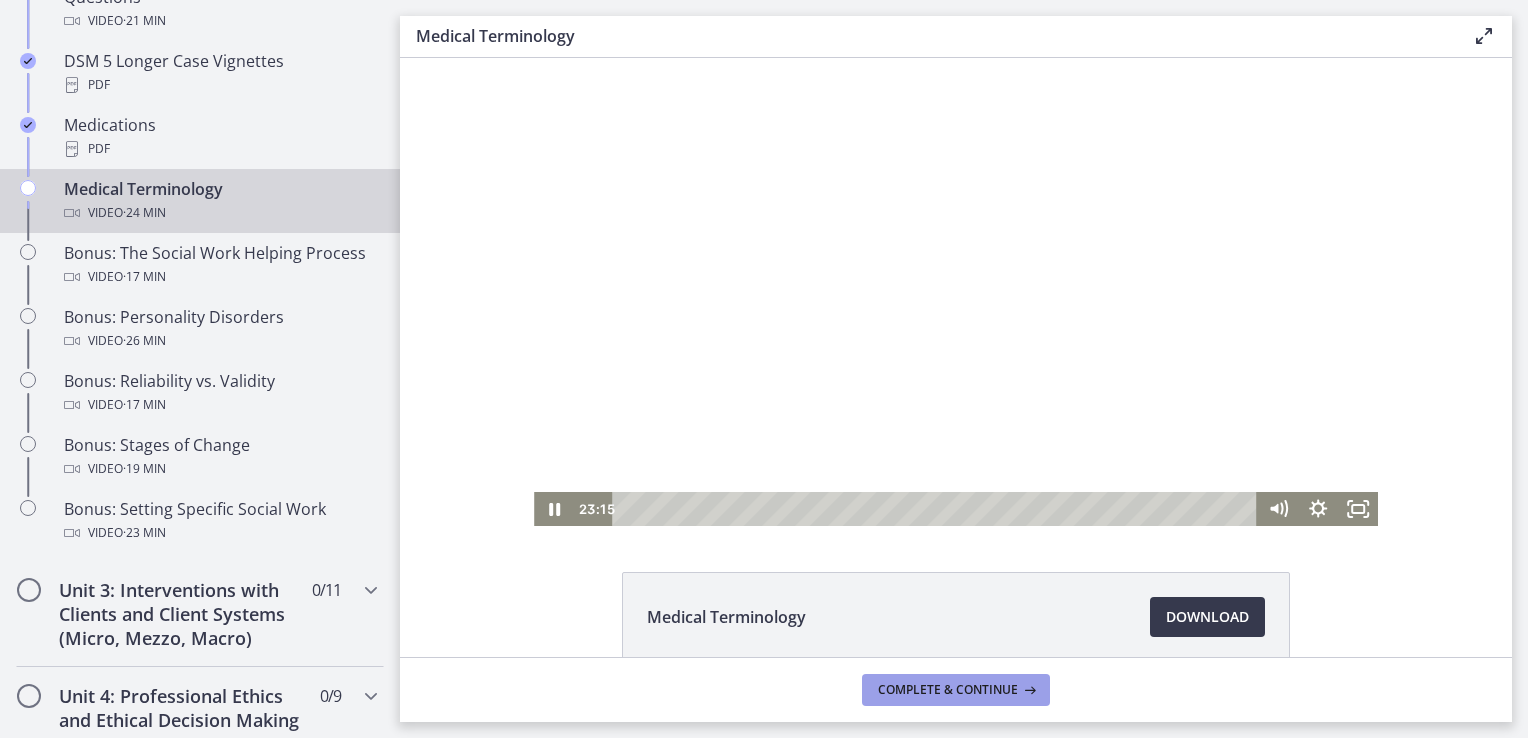 click on "Complete & continue" at bounding box center [948, 690] 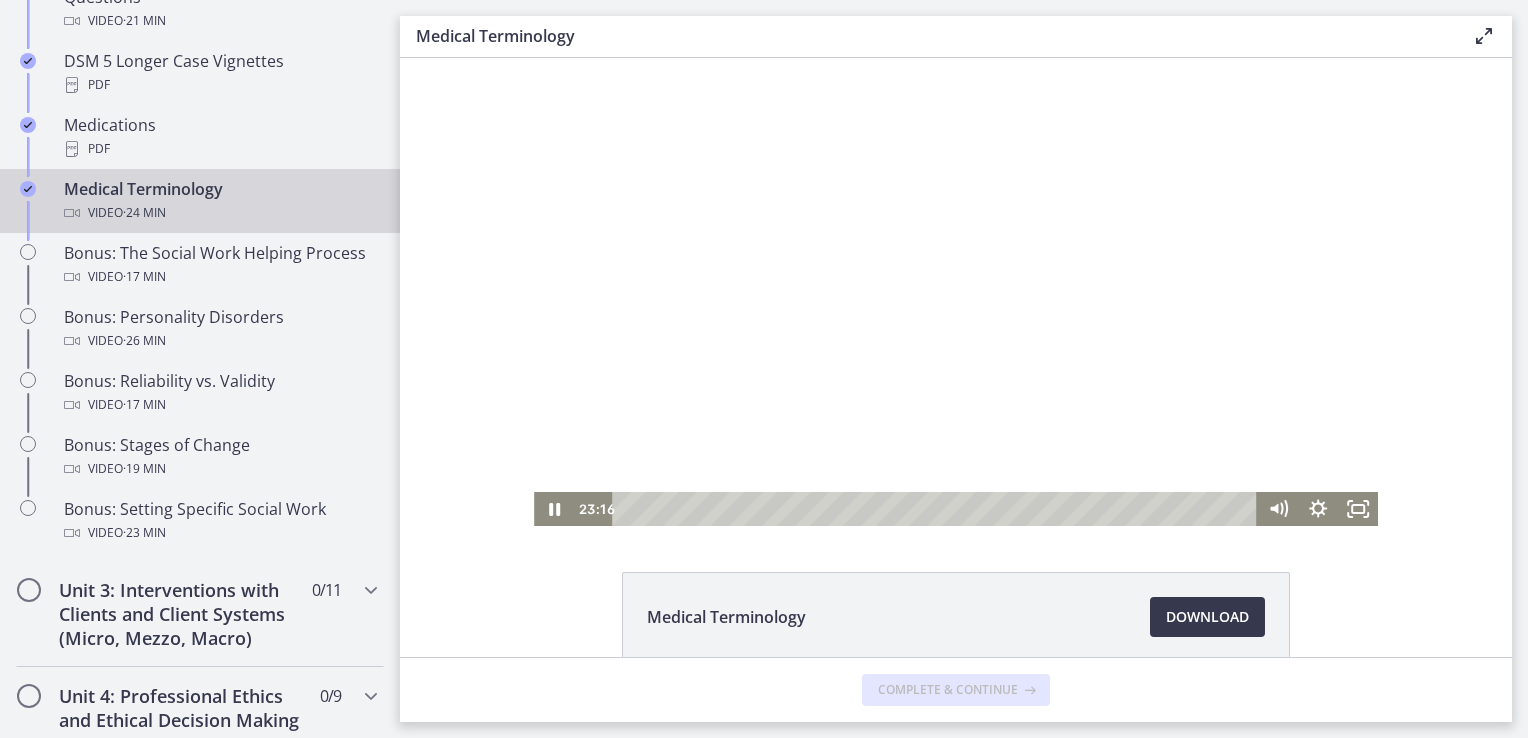 scroll, scrollTop: 0, scrollLeft: 0, axis: both 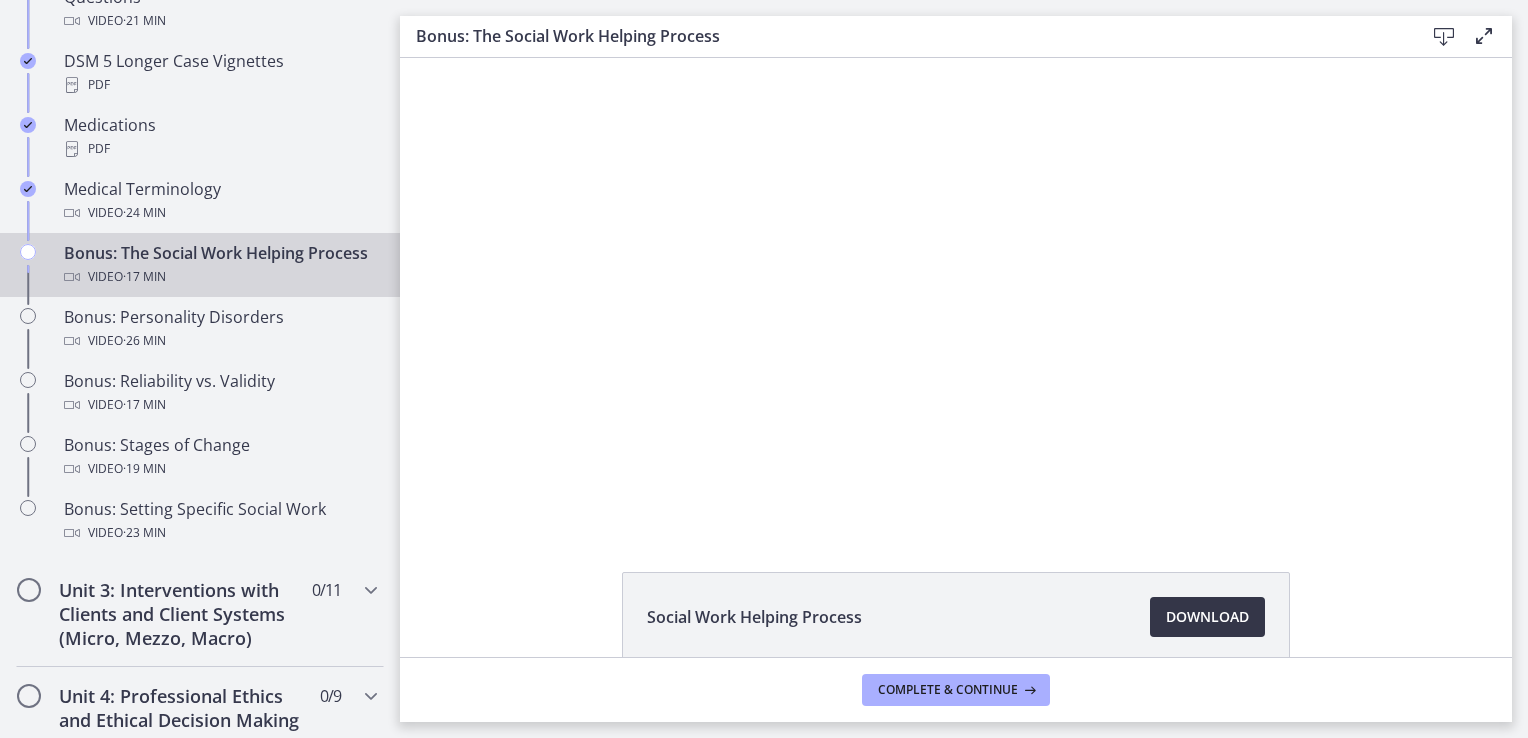 click on "Download
Opens in a new window" at bounding box center (1207, 617) 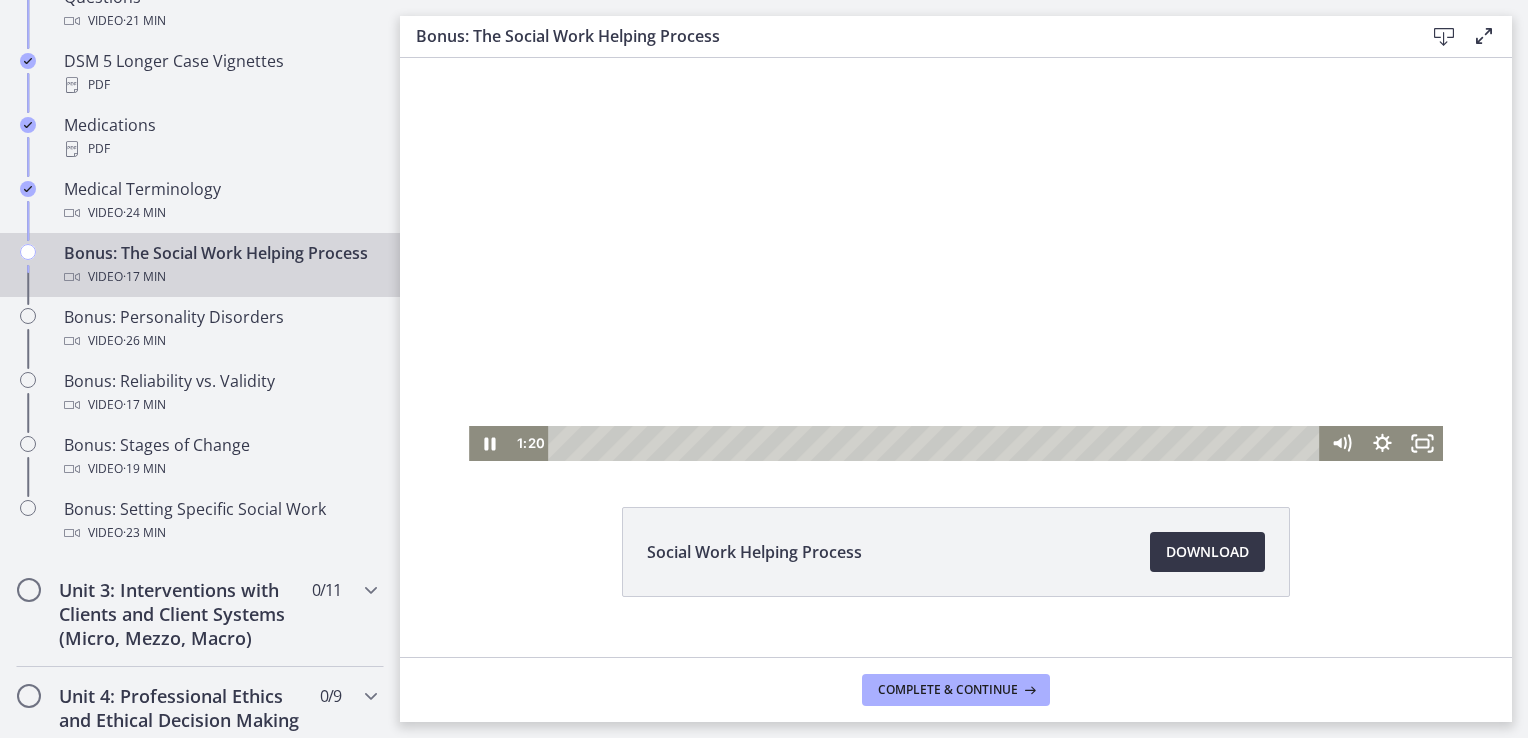 scroll, scrollTop: 107, scrollLeft: 0, axis: vertical 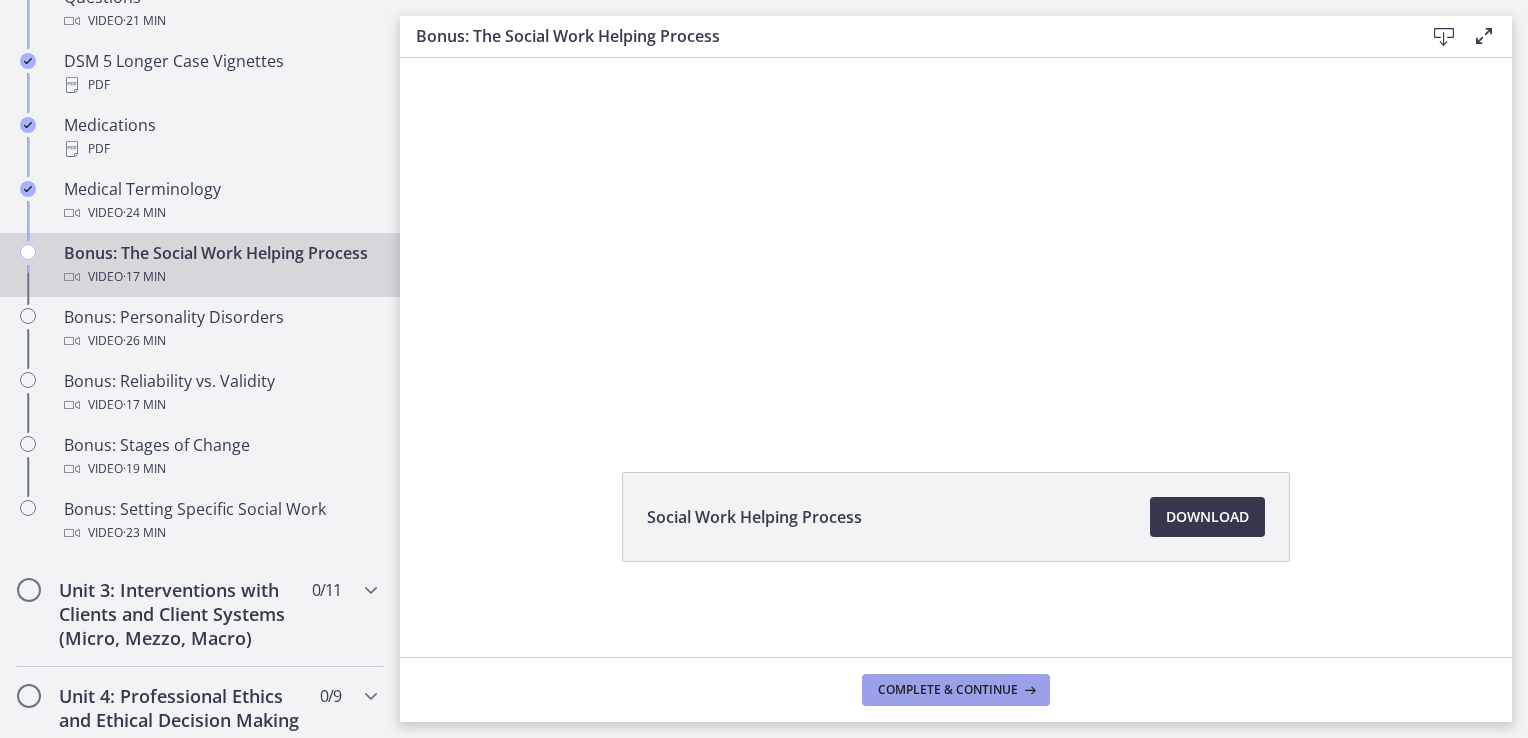 click on "Complete & continue" at bounding box center (948, 690) 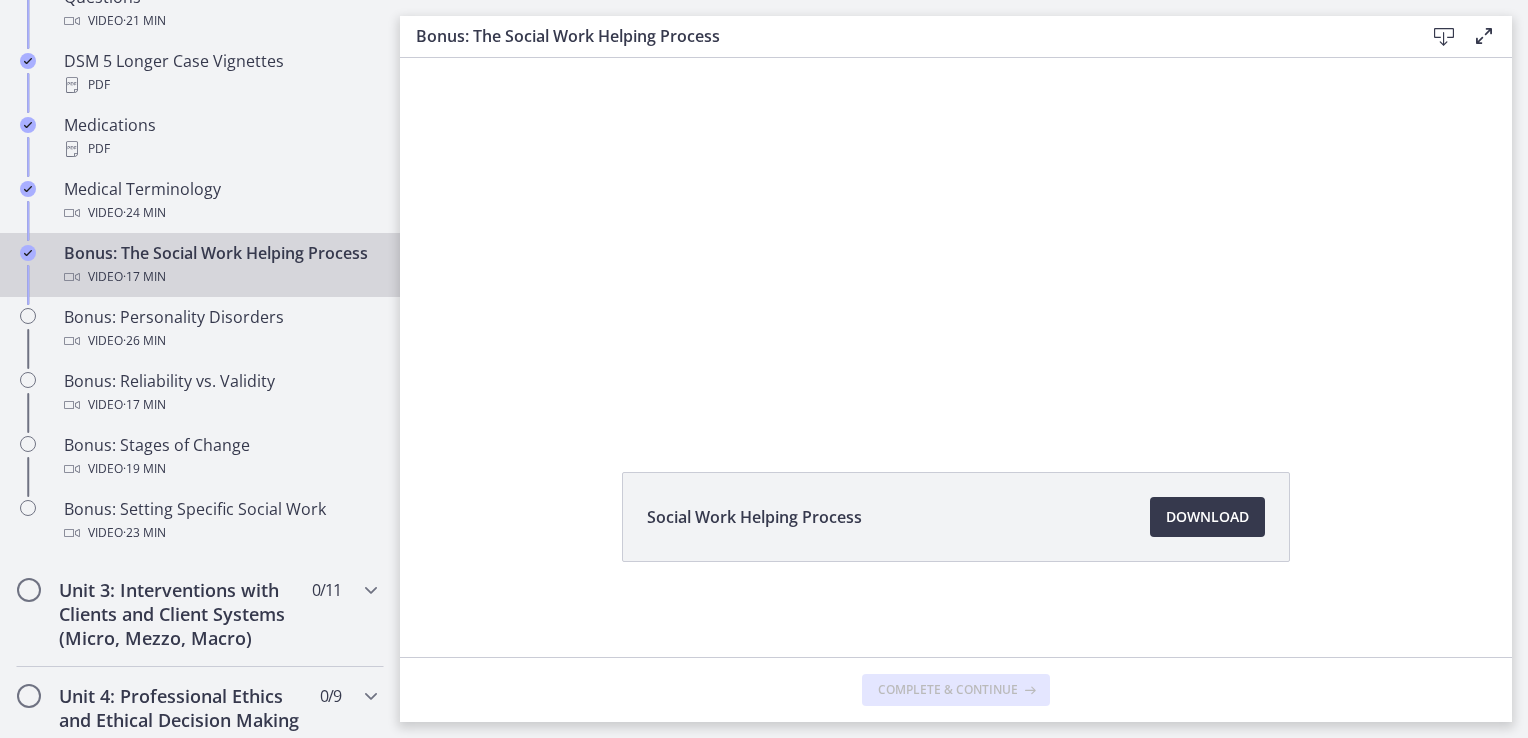 scroll, scrollTop: 0, scrollLeft: 0, axis: both 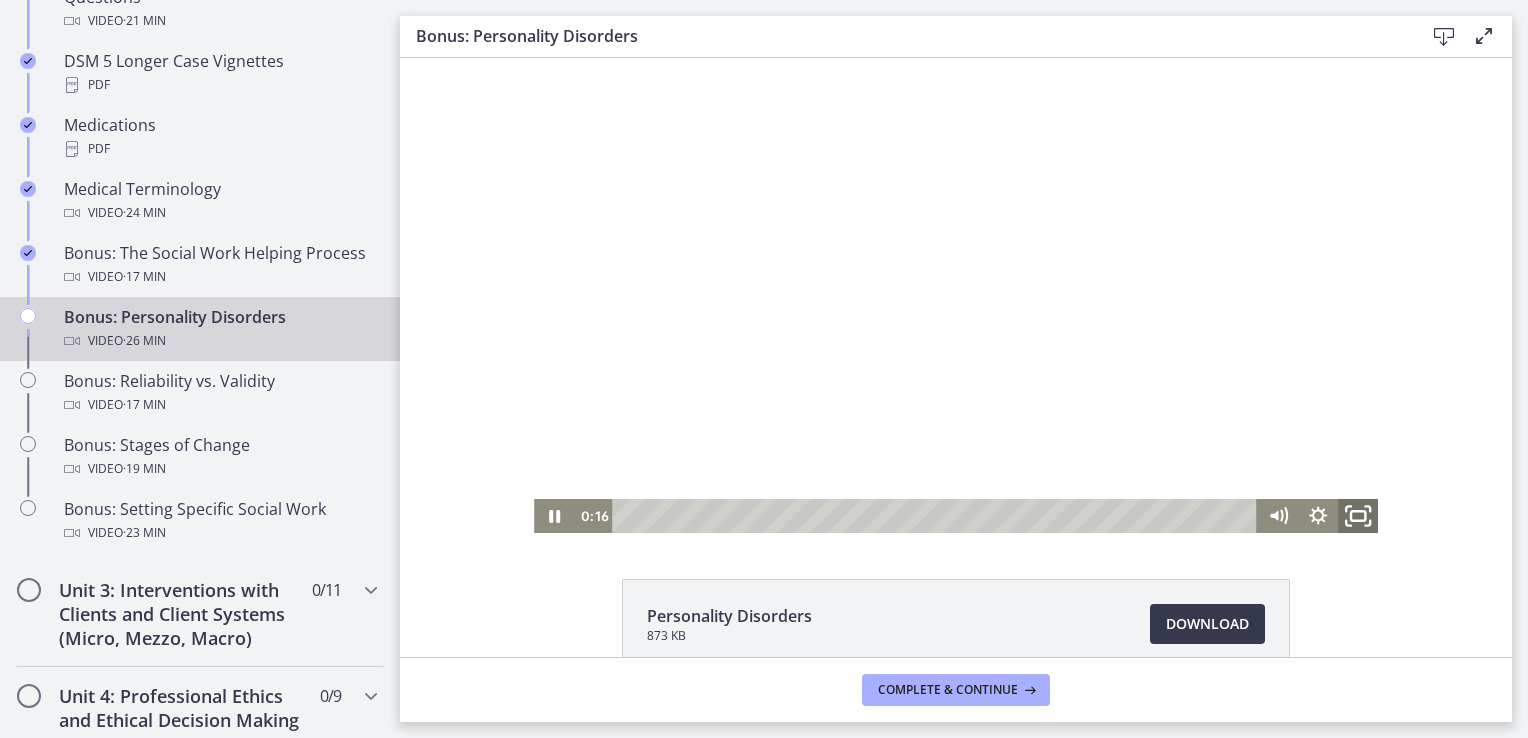 click 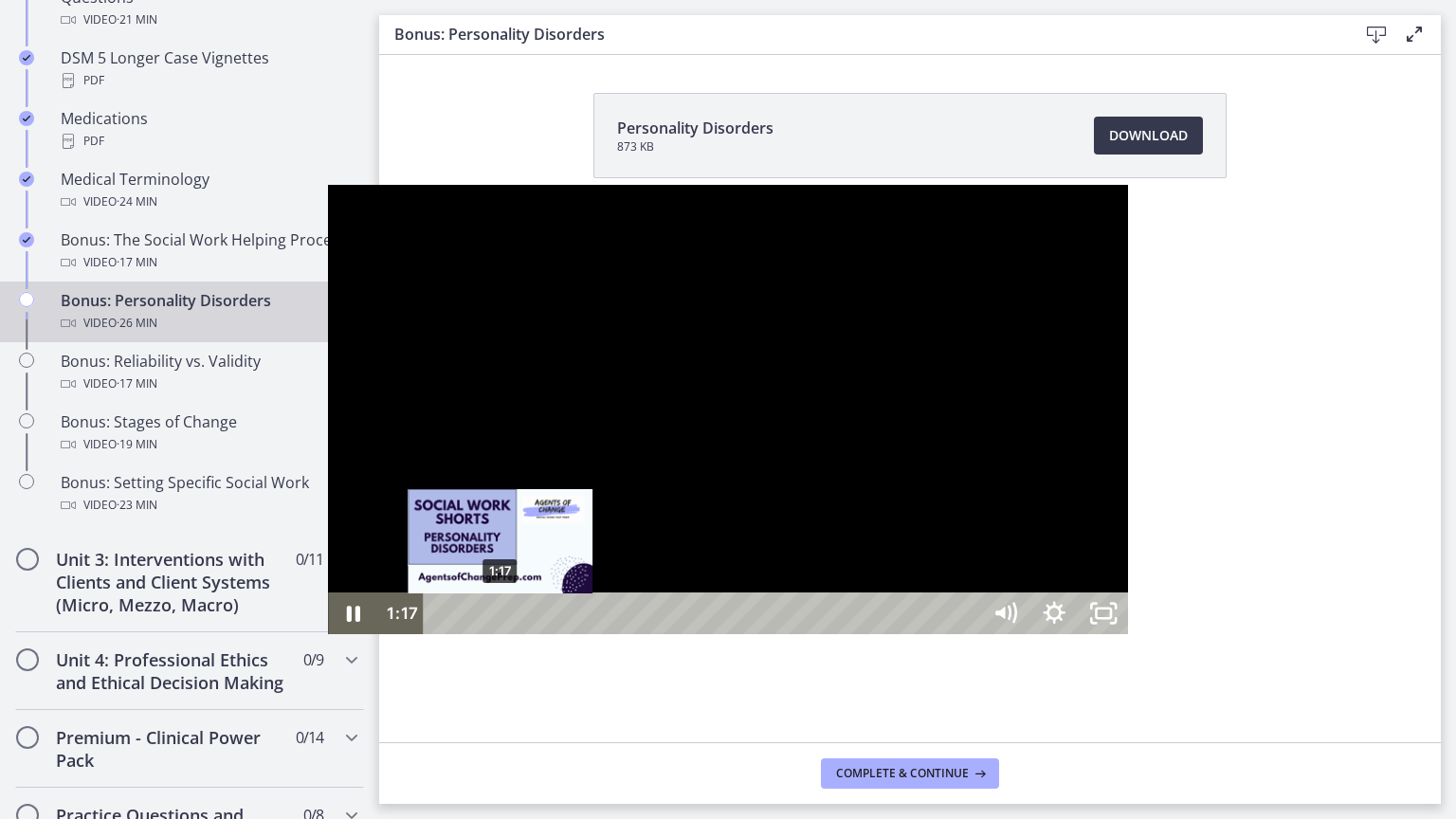 click on "1:17" at bounding box center (704, 613) 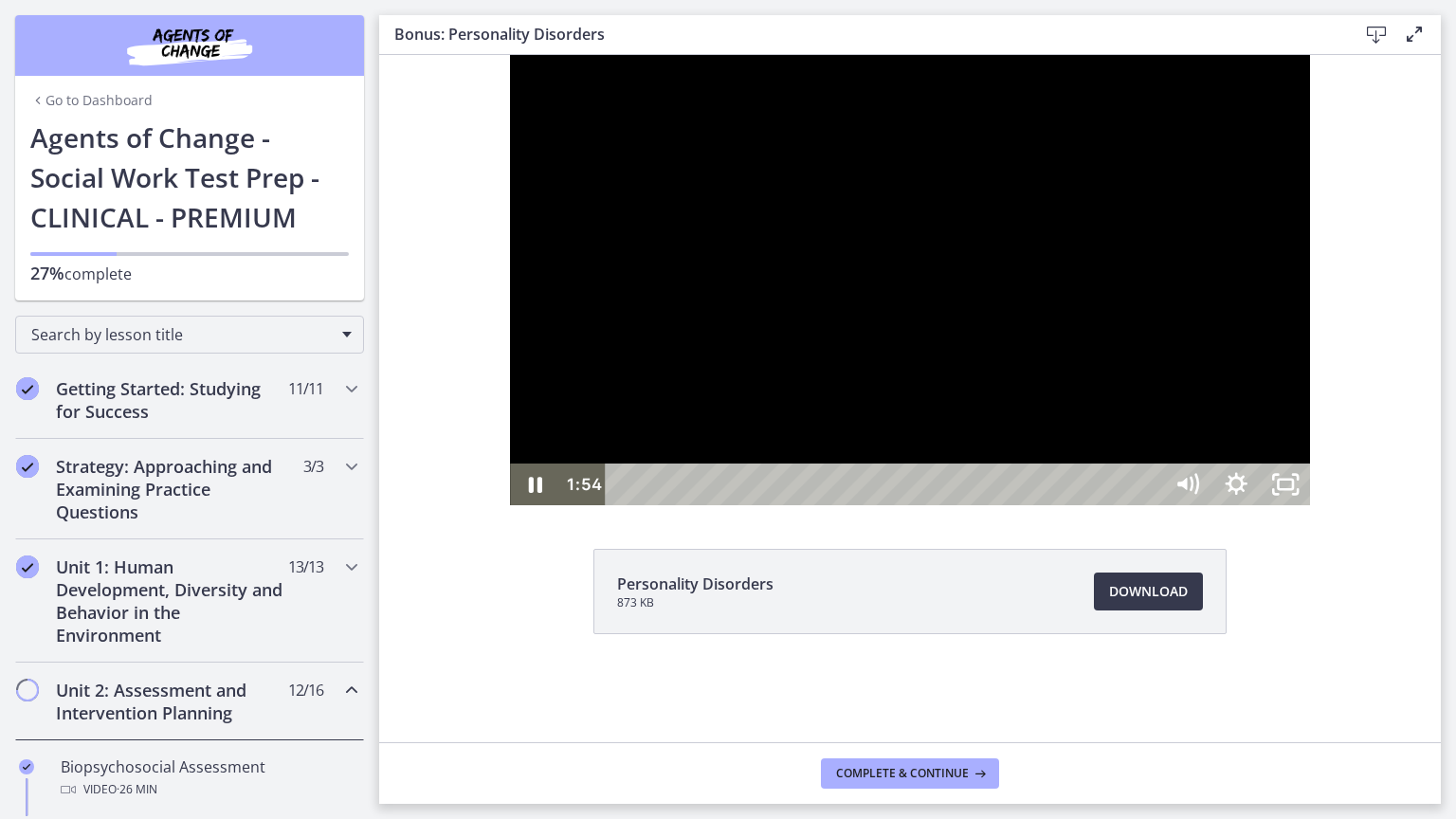 scroll, scrollTop: 0, scrollLeft: 0, axis: both 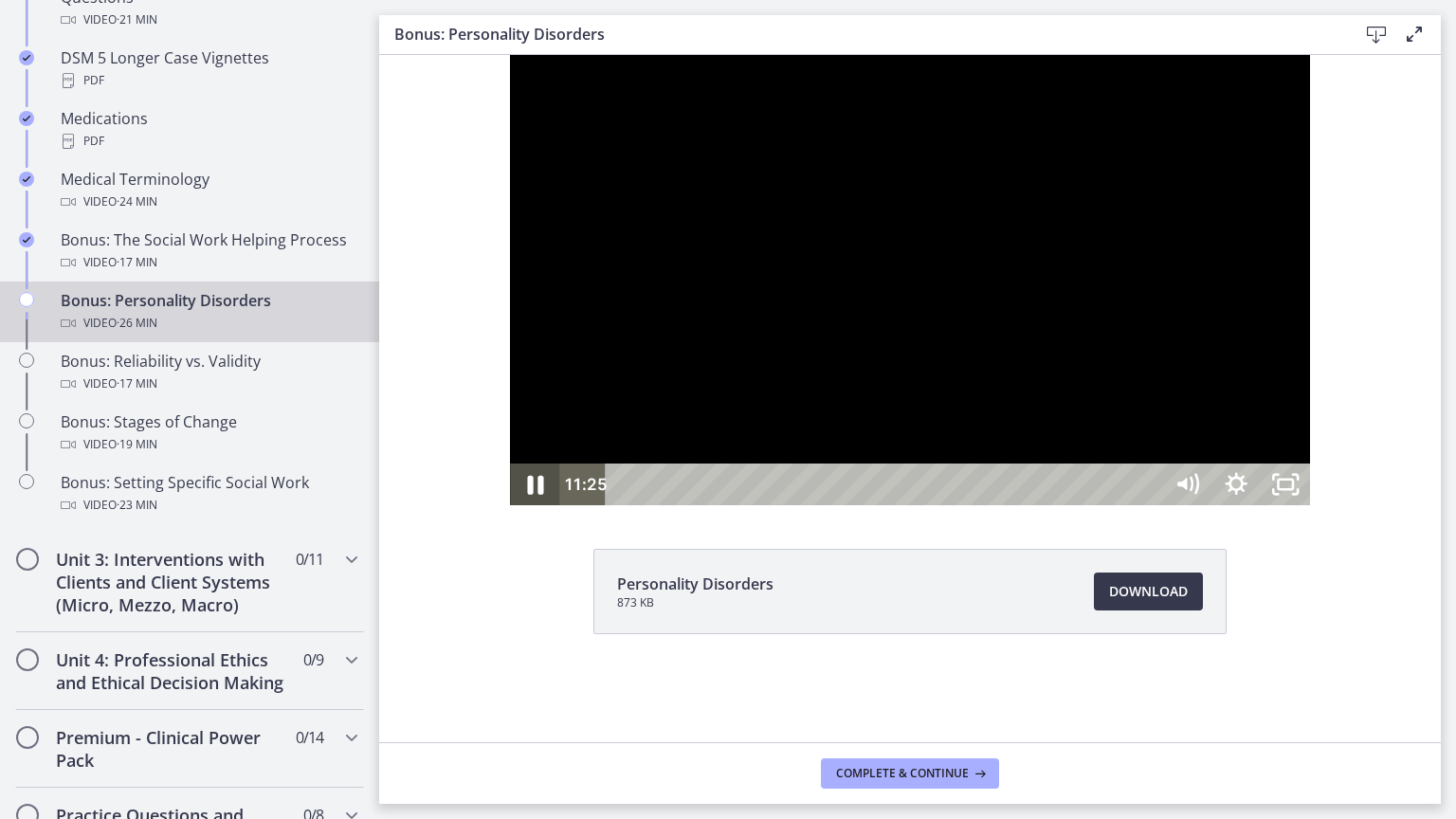 click 